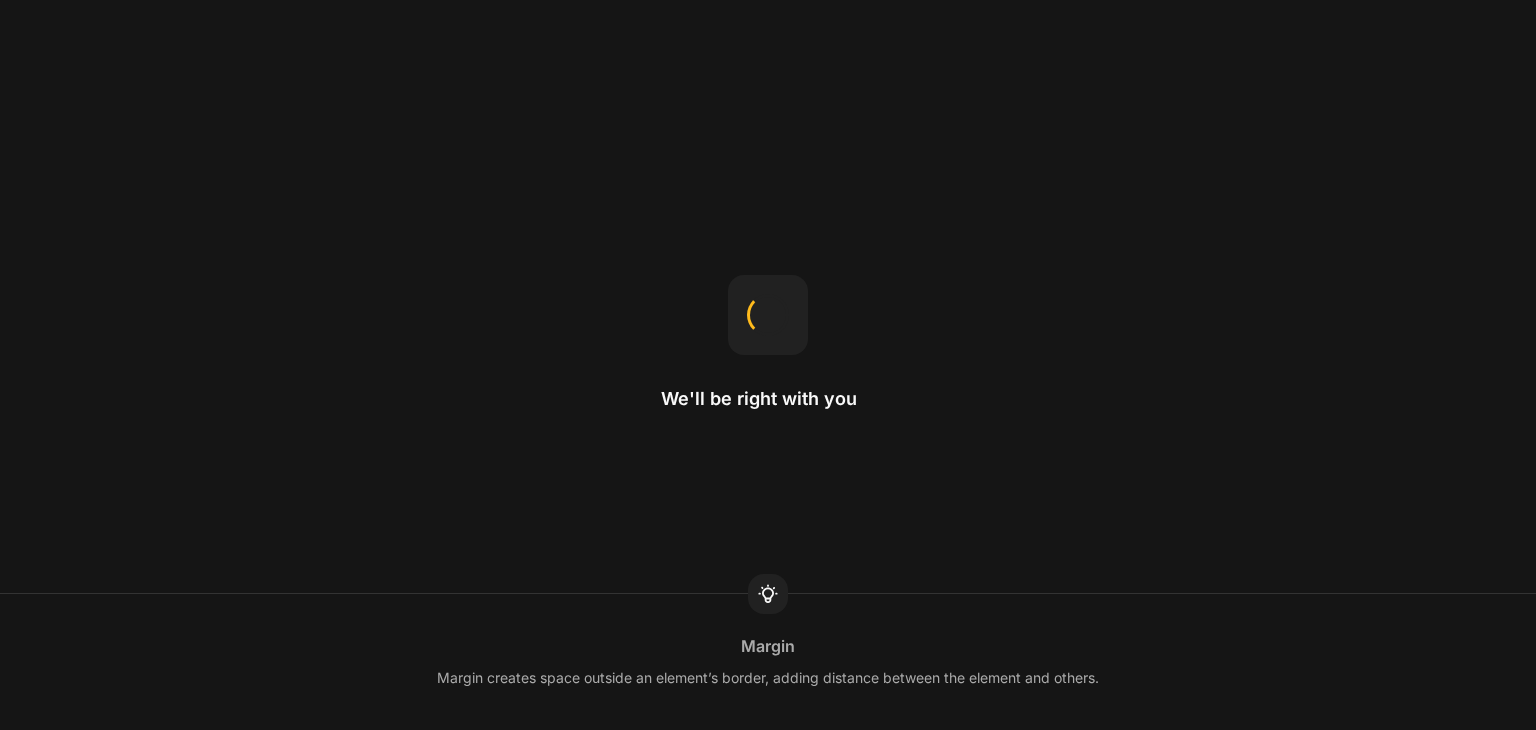 scroll, scrollTop: 0, scrollLeft: 0, axis: both 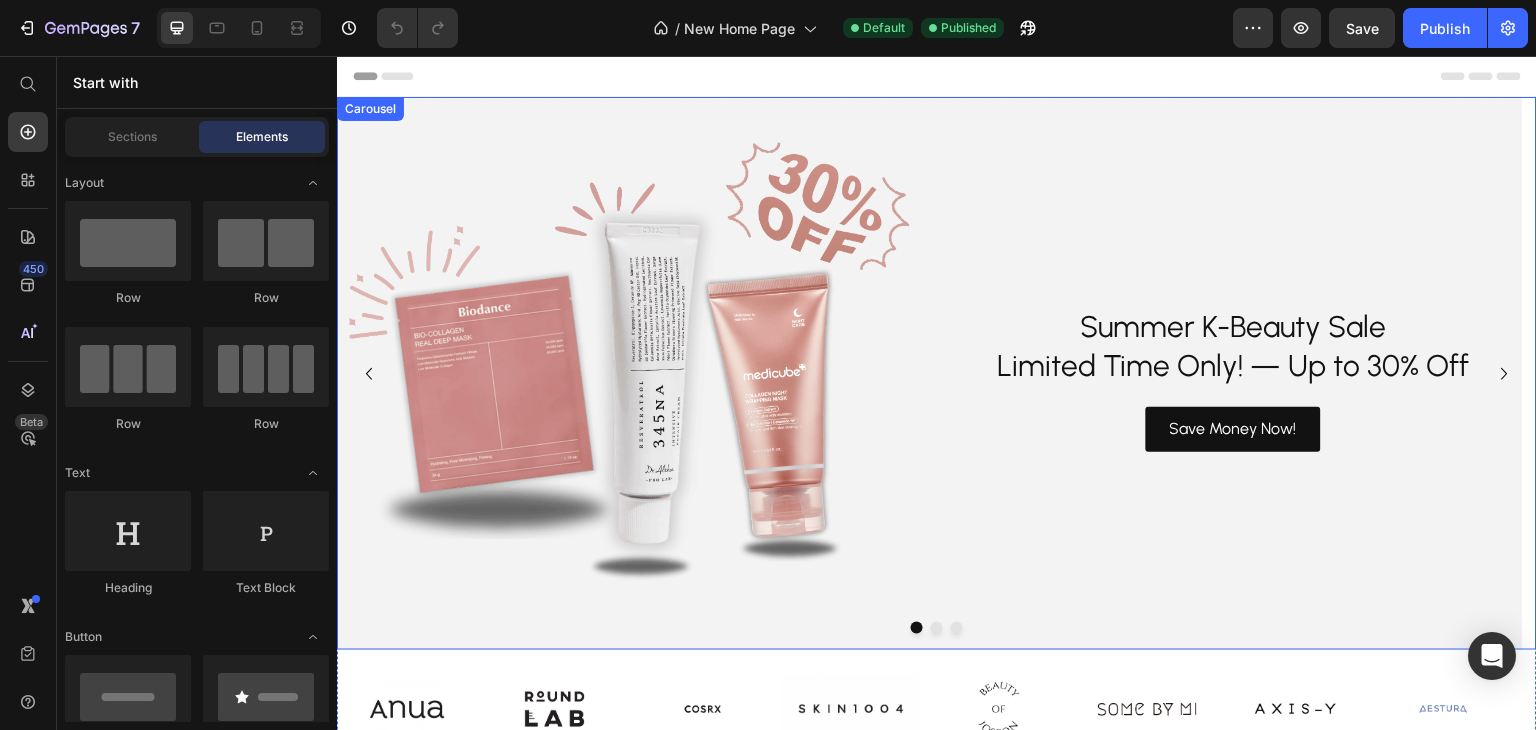 click 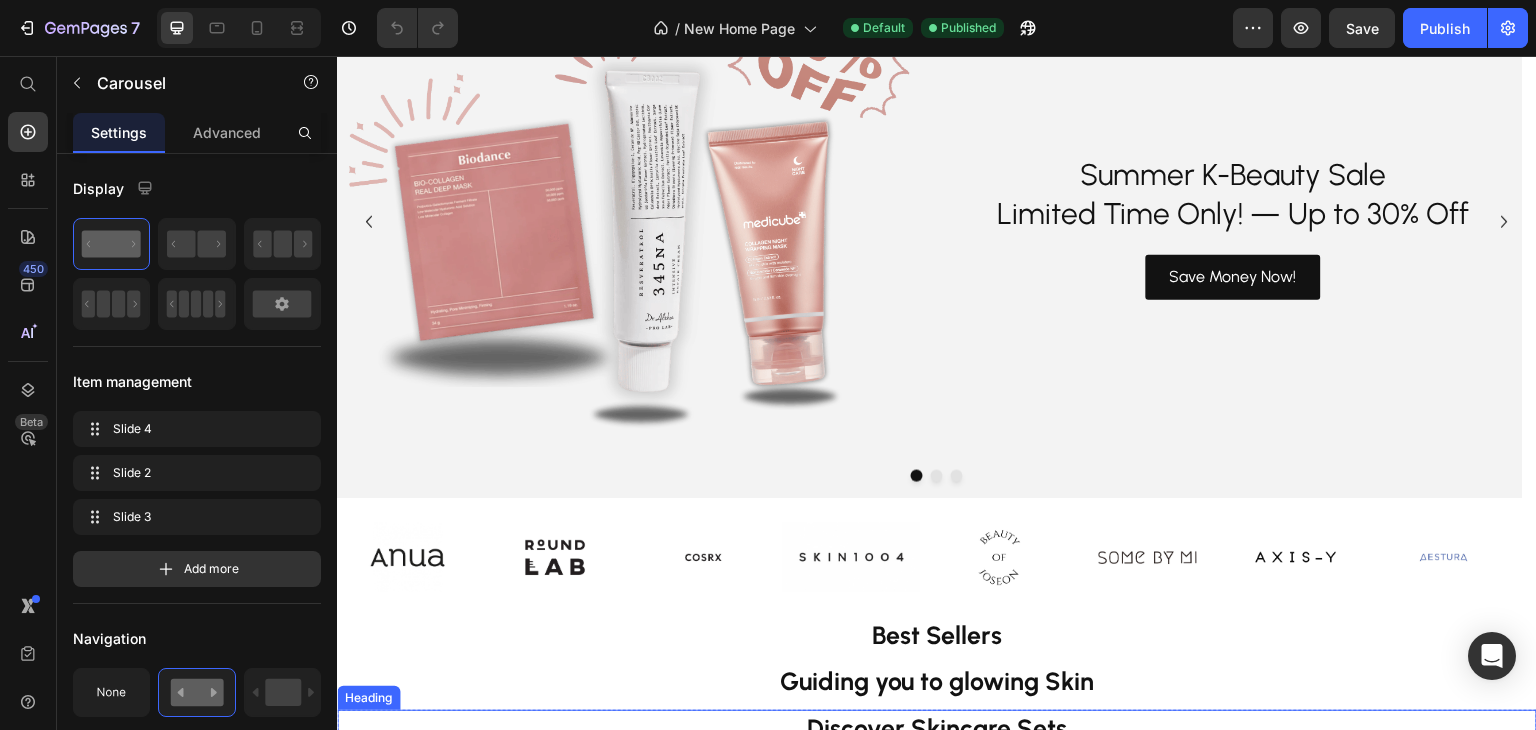 scroll, scrollTop: 0, scrollLeft: 0, axis: both 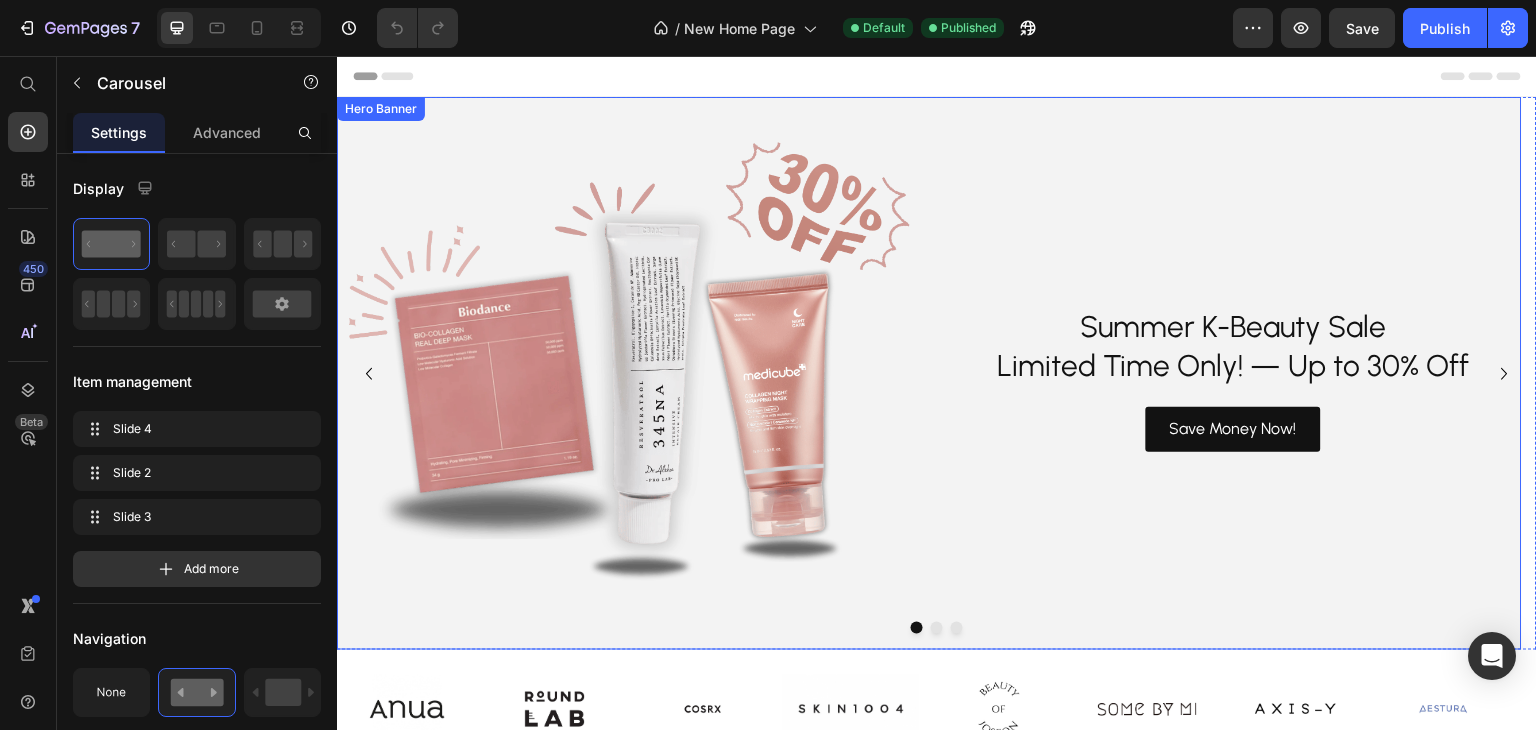 drag, startPoint x: 1342, startPoint y: 231, endPoint x: 1423, endPoint y: 301, distance: 107.05606 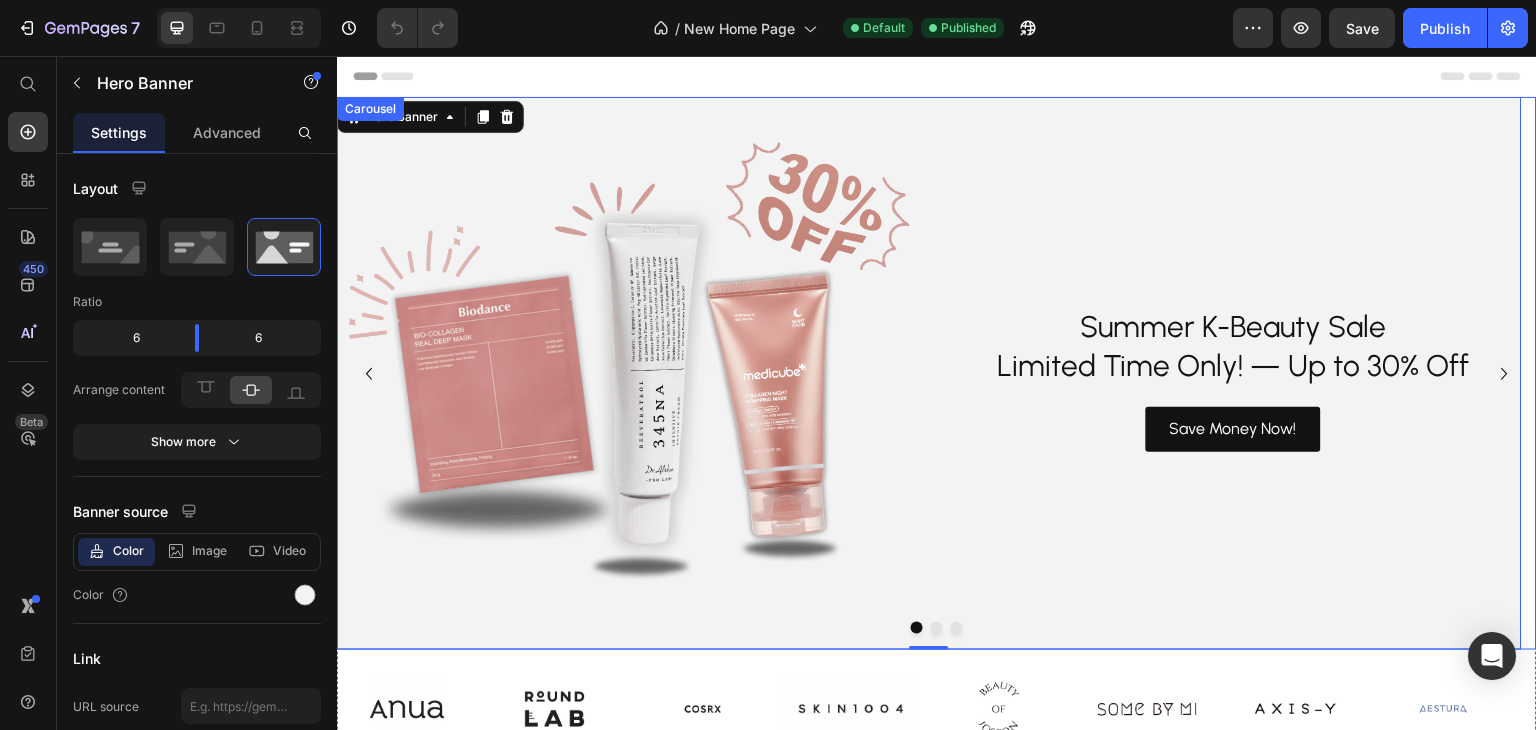click 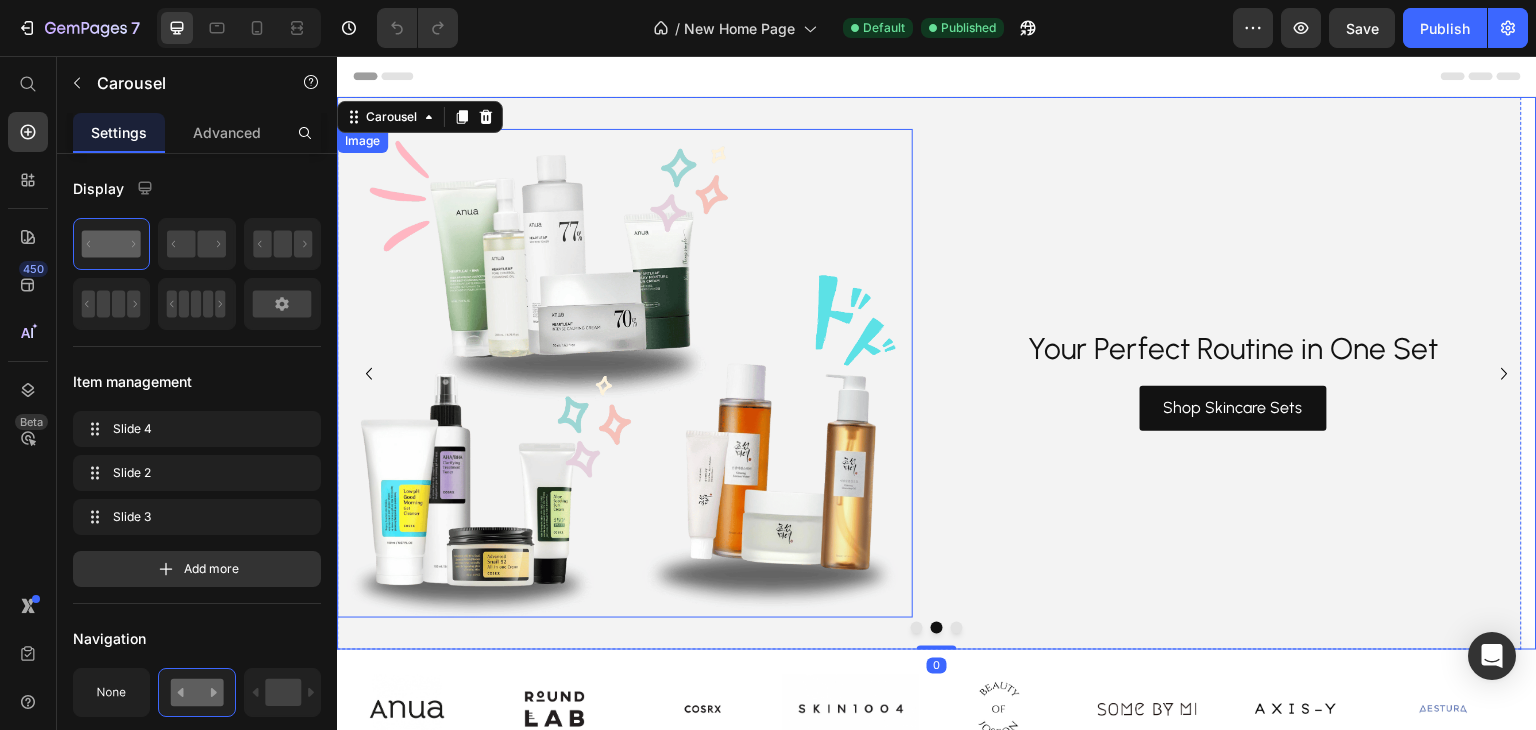 click at bounding box center (625, 373) 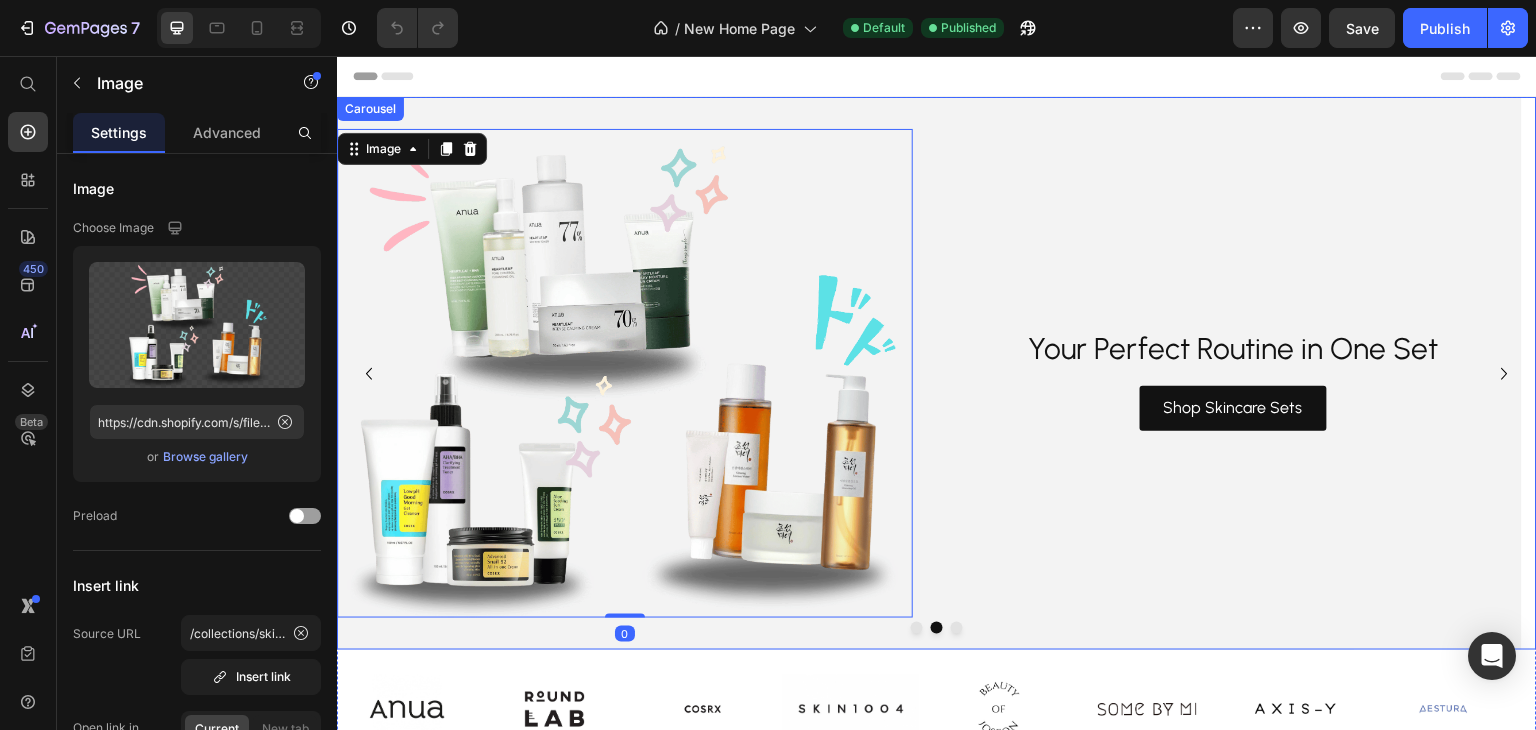 click 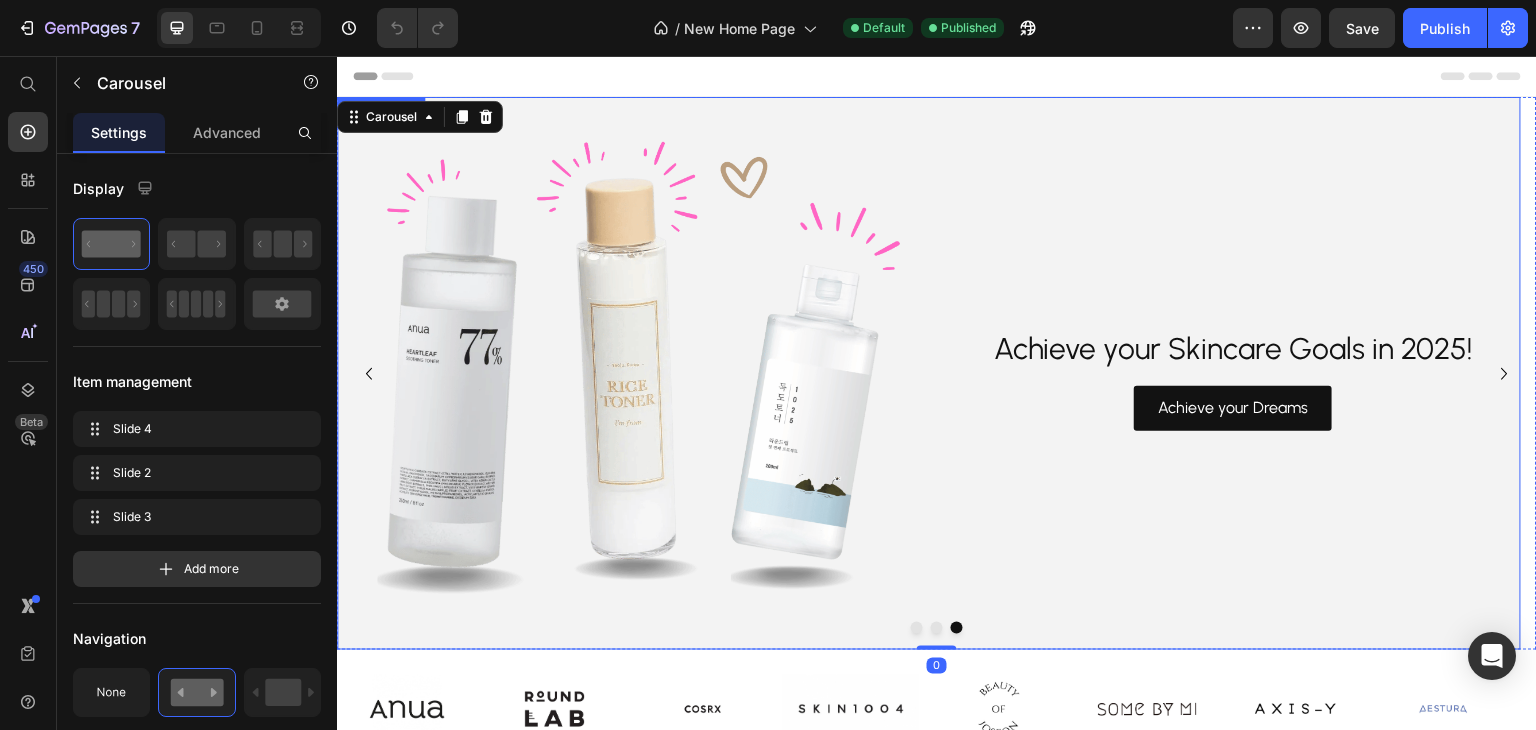 click at bounding box center [625, 373] 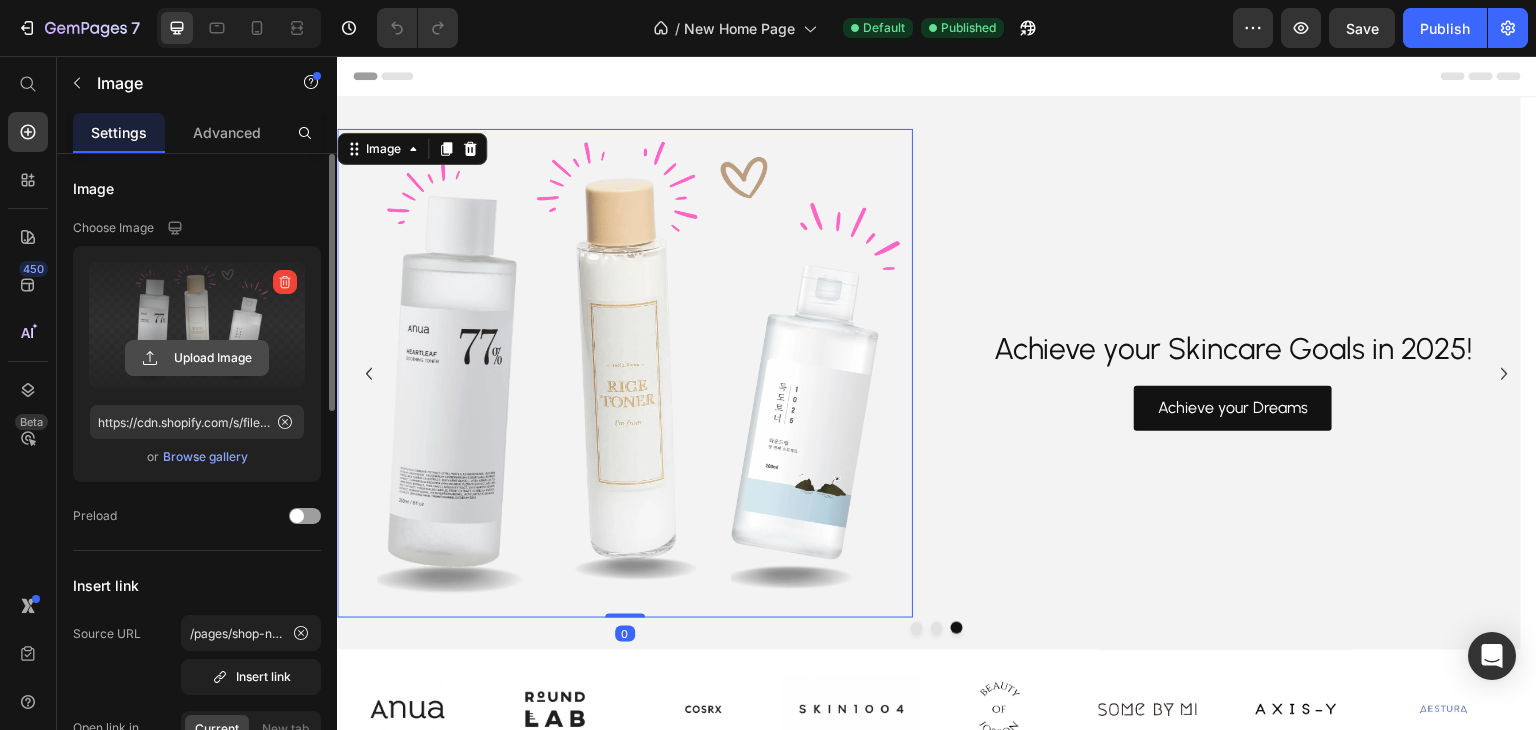 click 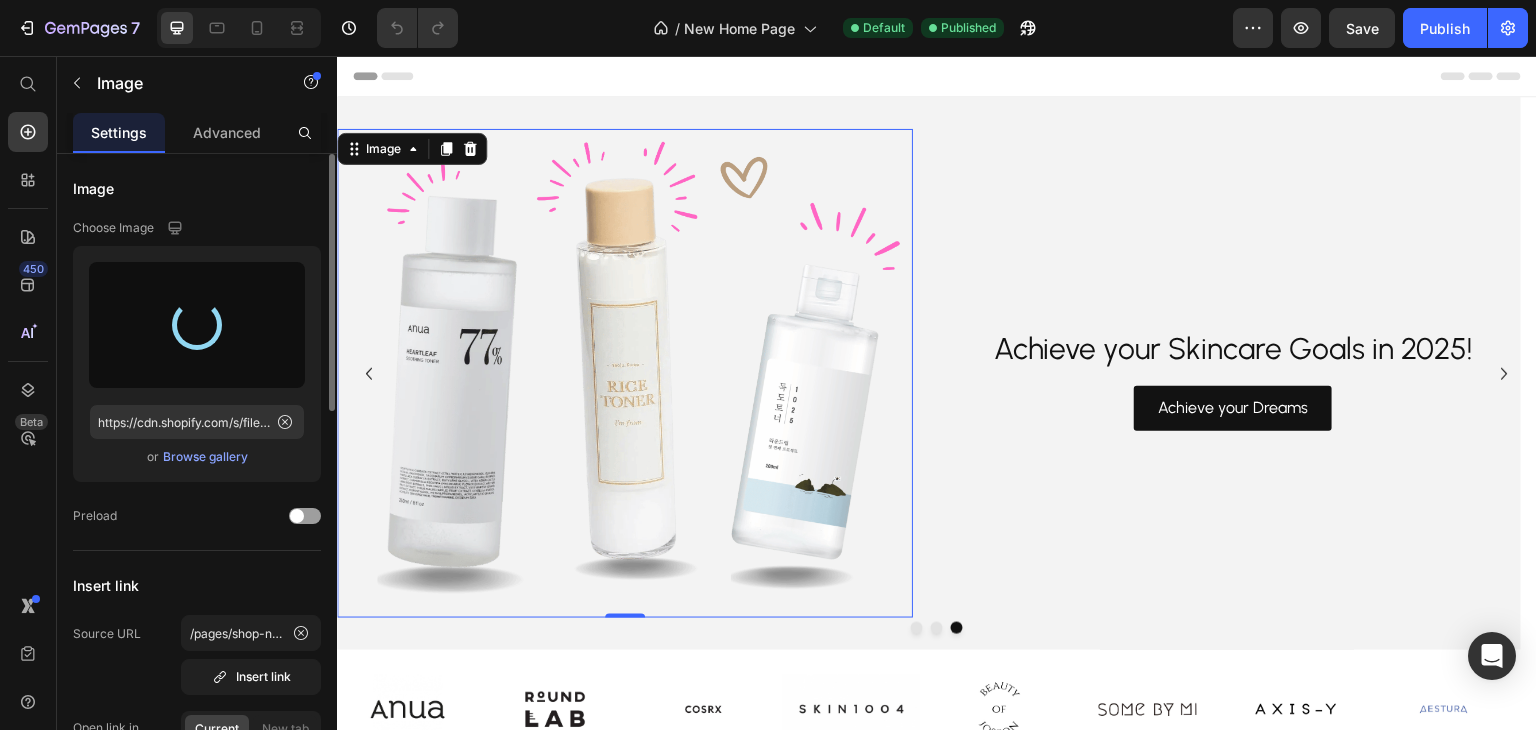 type on "https://cdn.shopify.com/s/files/1/0810/7474/9789/files/gempages_513812457827861350-f461a07c-1337-4afa-b5b1-fd8684f5bb75.png" 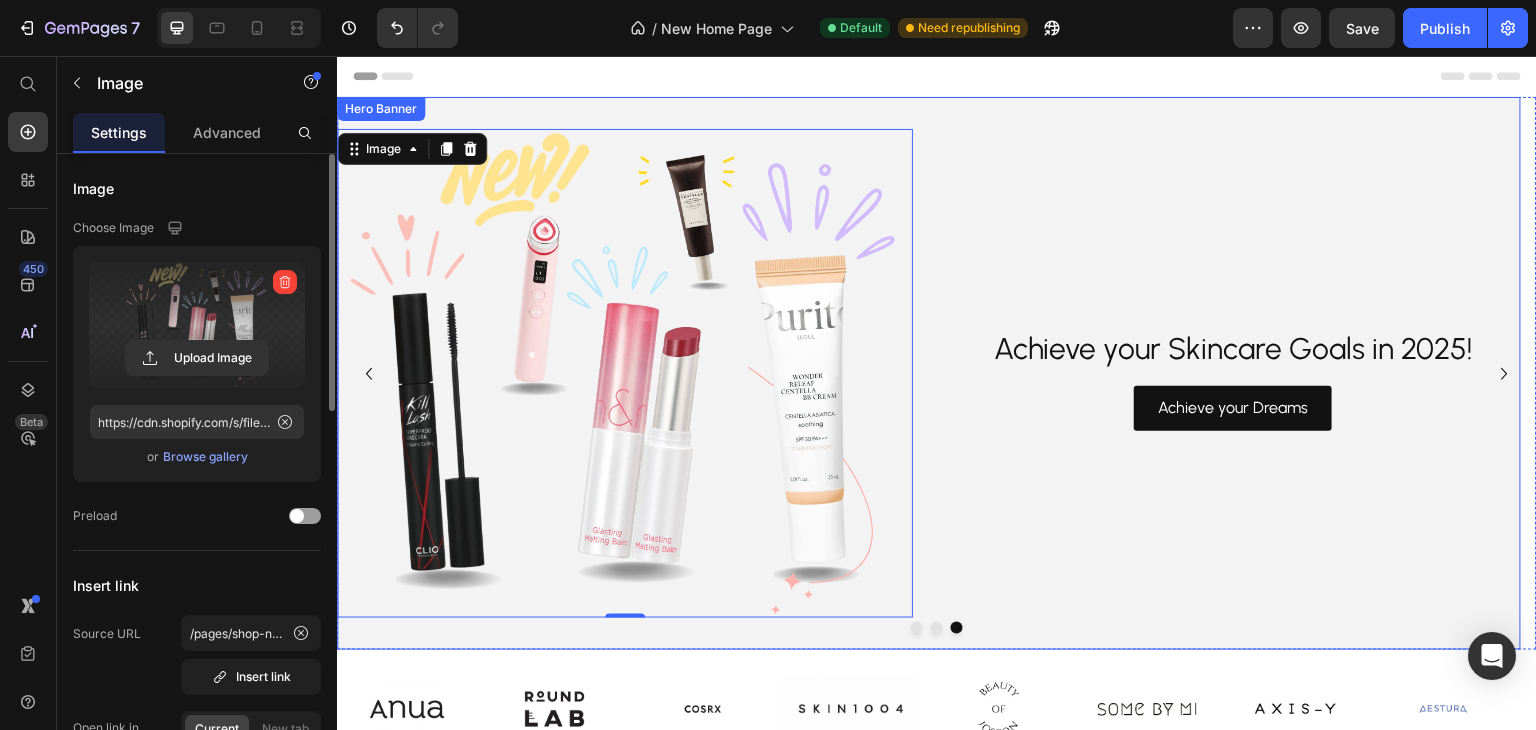 click on "Achieve your Skincare Goals in 2025! Heading Achieve your Dreams Button" at bounding box center (1233, 373) 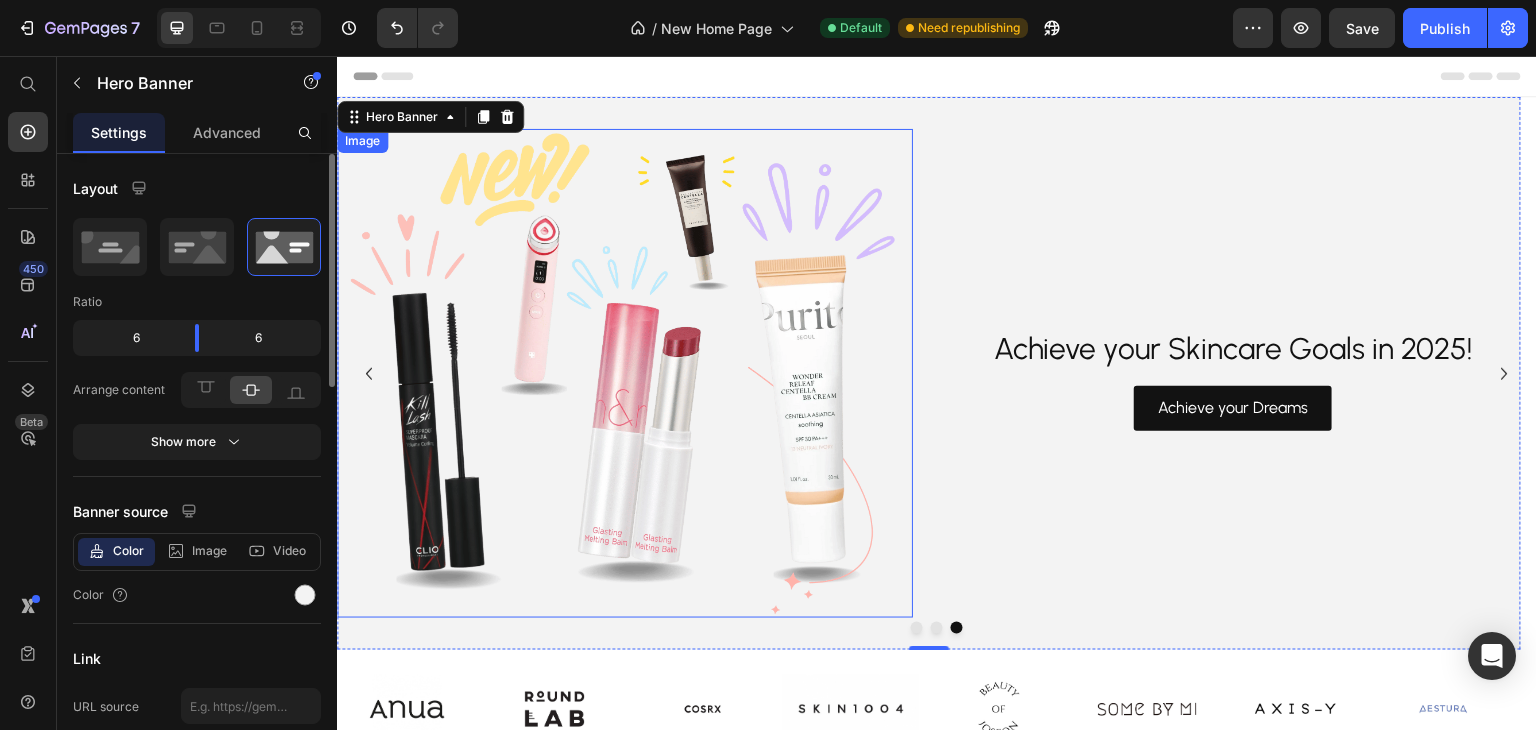click at bounding box center (625, 373) 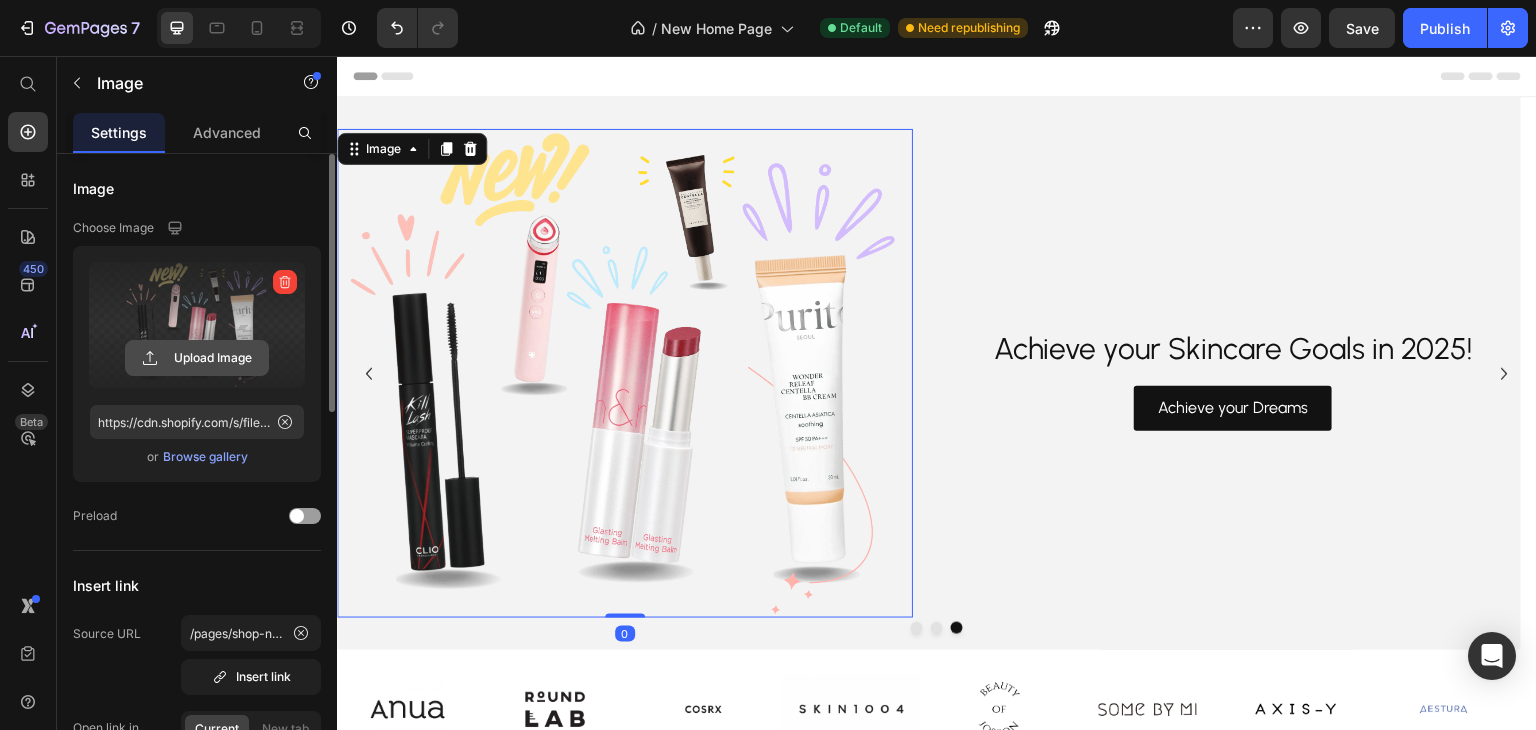 click 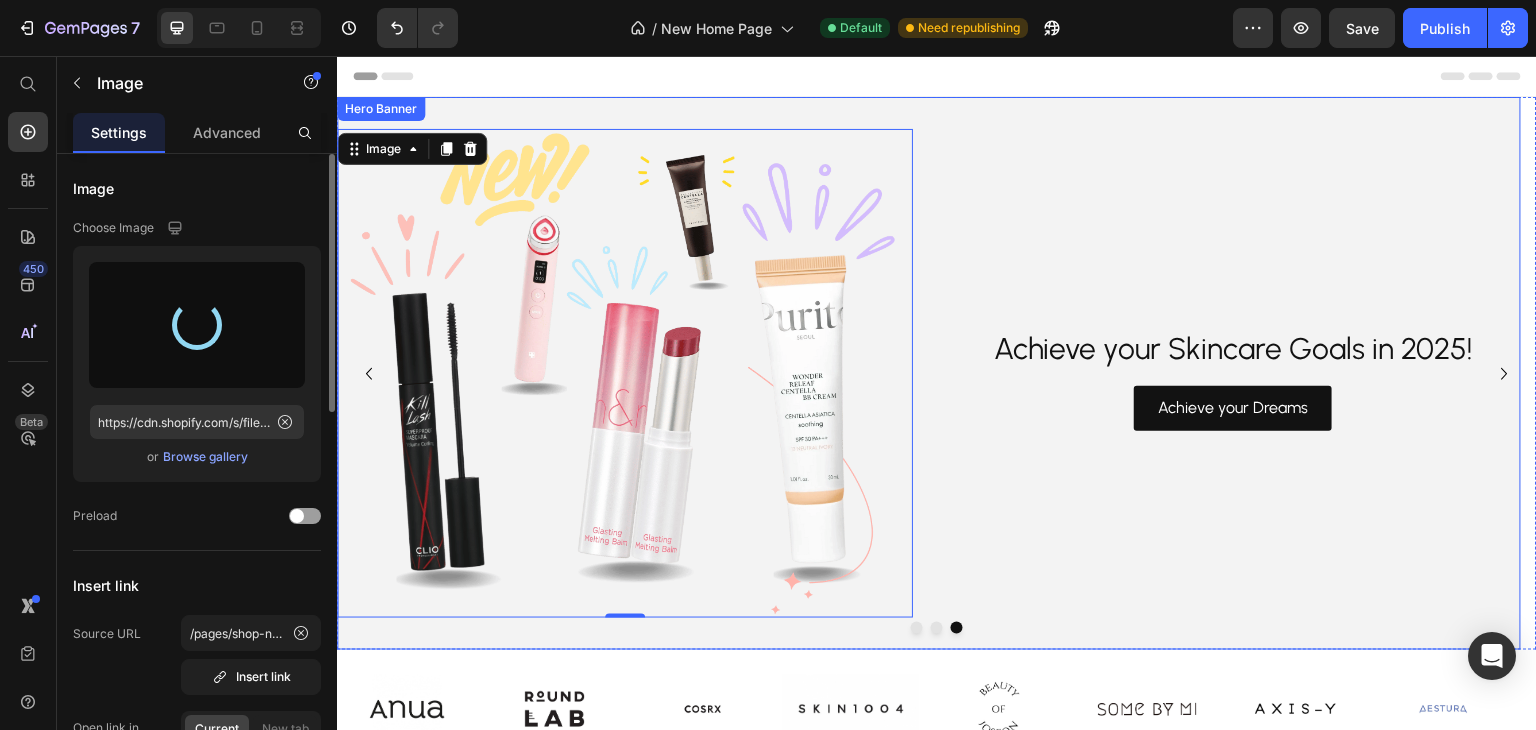 type on "https://cdn.shopify.com/s/files/1/0810/7474/9789/files/gempages_513812457827861350-13e7aef8-3061-4ff7-8d85-e7e725d34513.png" 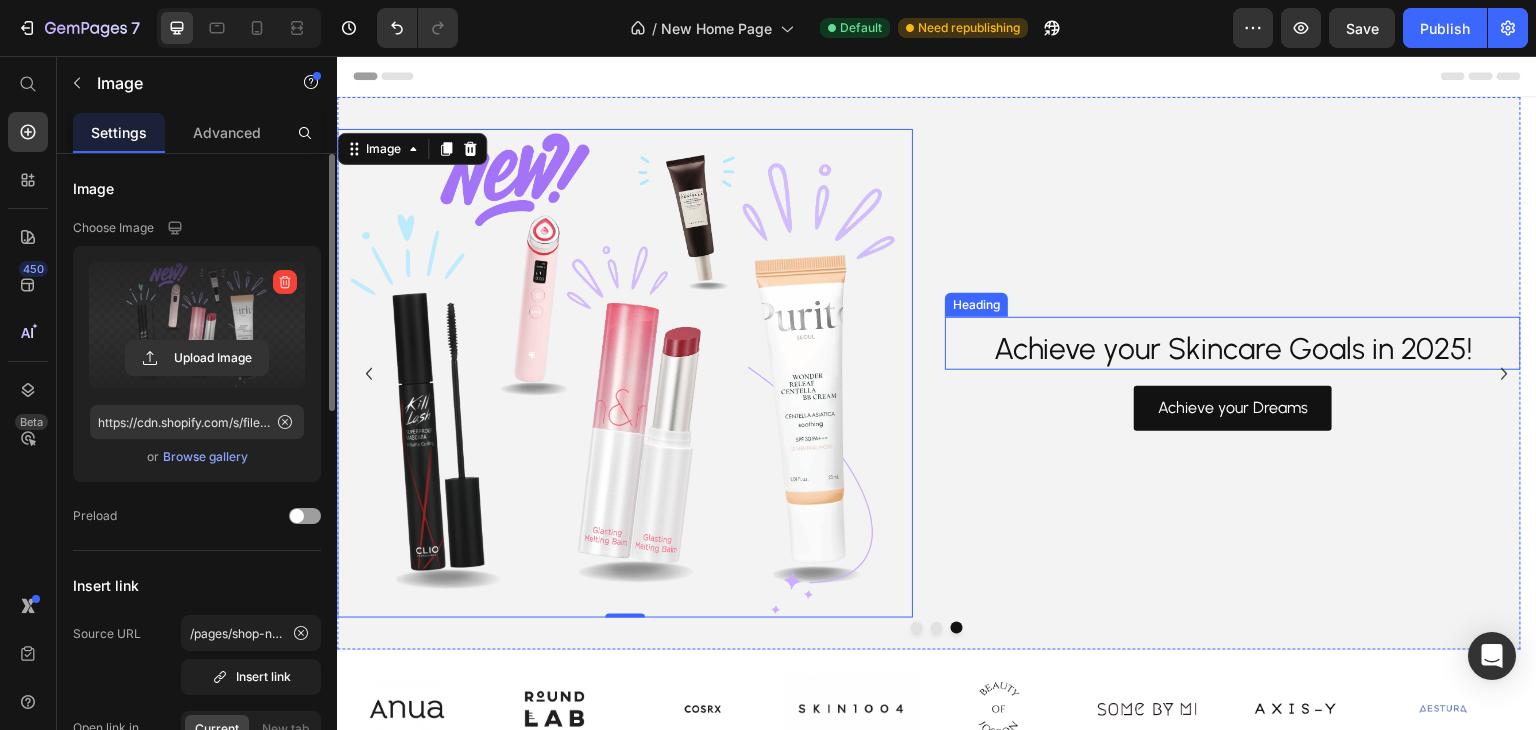click on "Achieve your Skincare Goals in 2025!" at bounding box center (1233, 348) 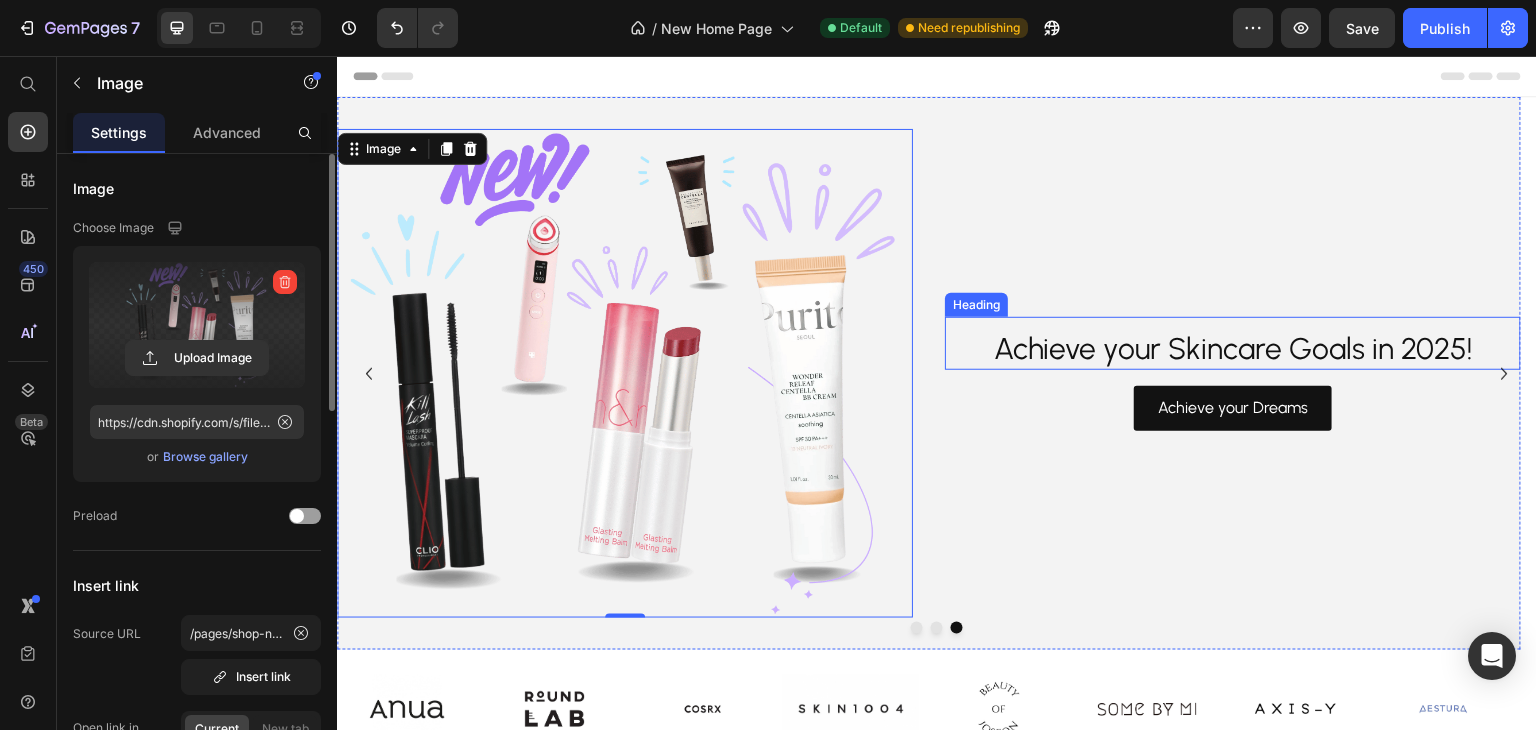 click on "Achieve your Skincare Goals in 2025!" at bounding box center (1233, 348) 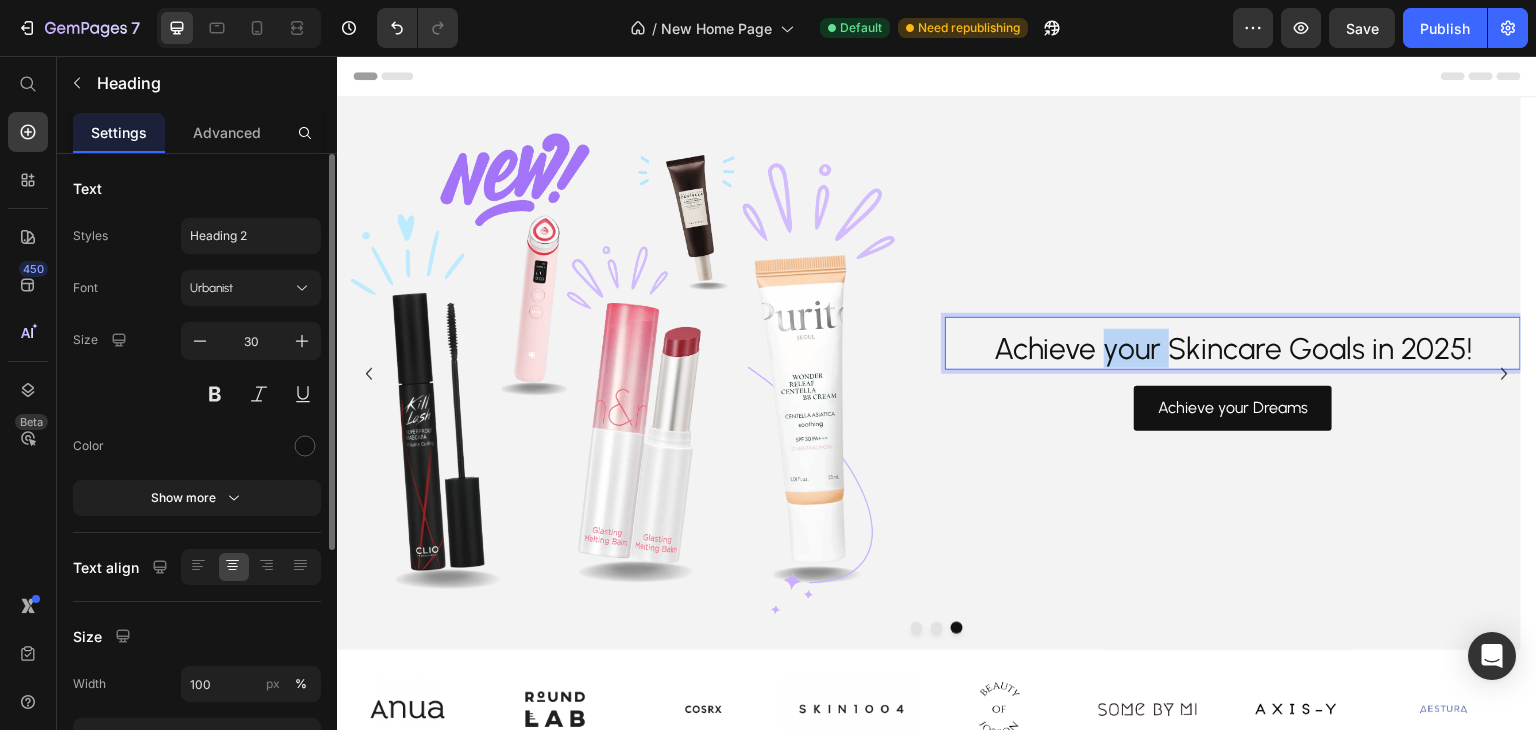 click on "Achieve your Skincare Goals in 2025!" at bounding box center (1233, 348) 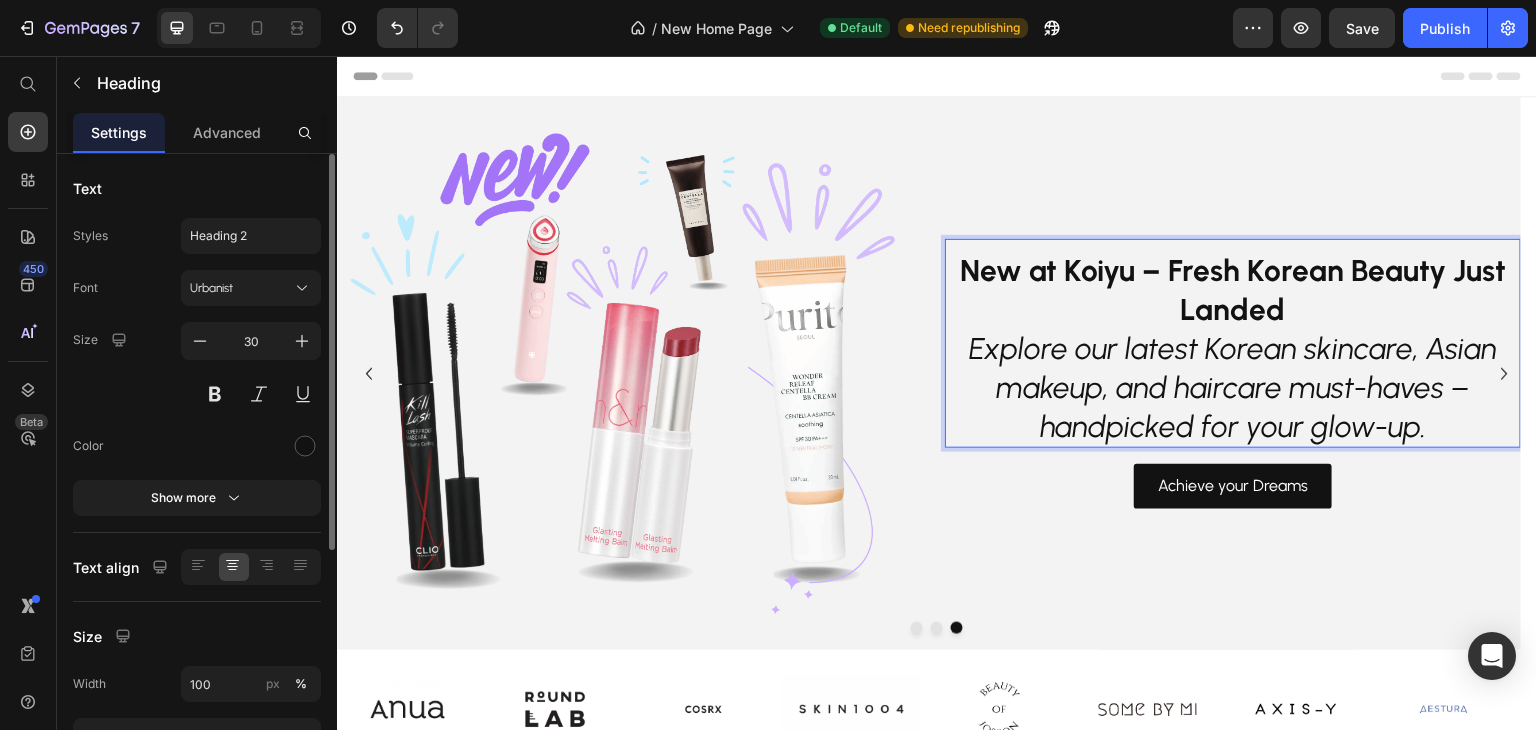 click on "New at Koiyu – Fresh Korean Beauty Just Landed" at bounding box center [1233, 290] 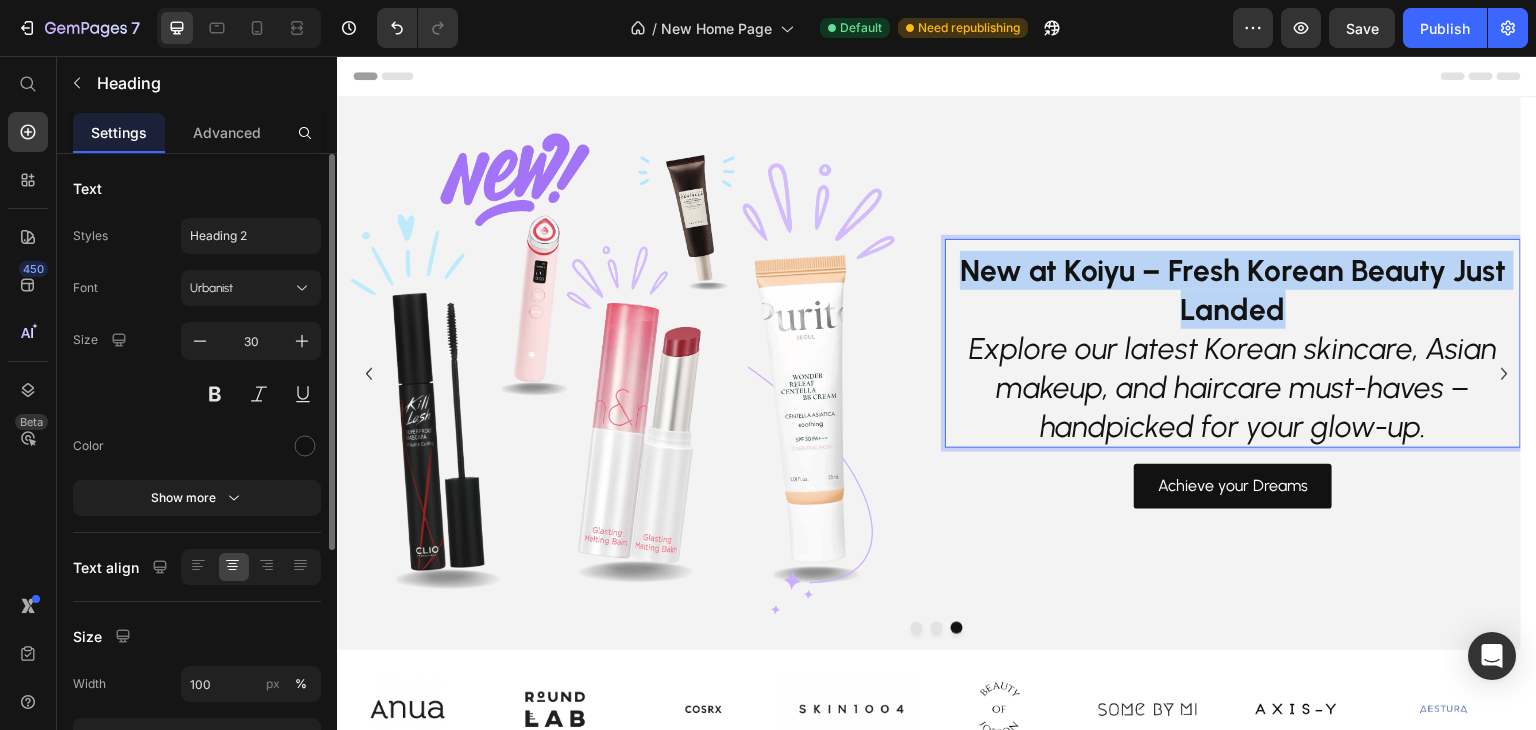 drag, startPoint x: 1306, startPoint y: 306, endPoint x: 964, endPoint y: 277, distance: 343.22733 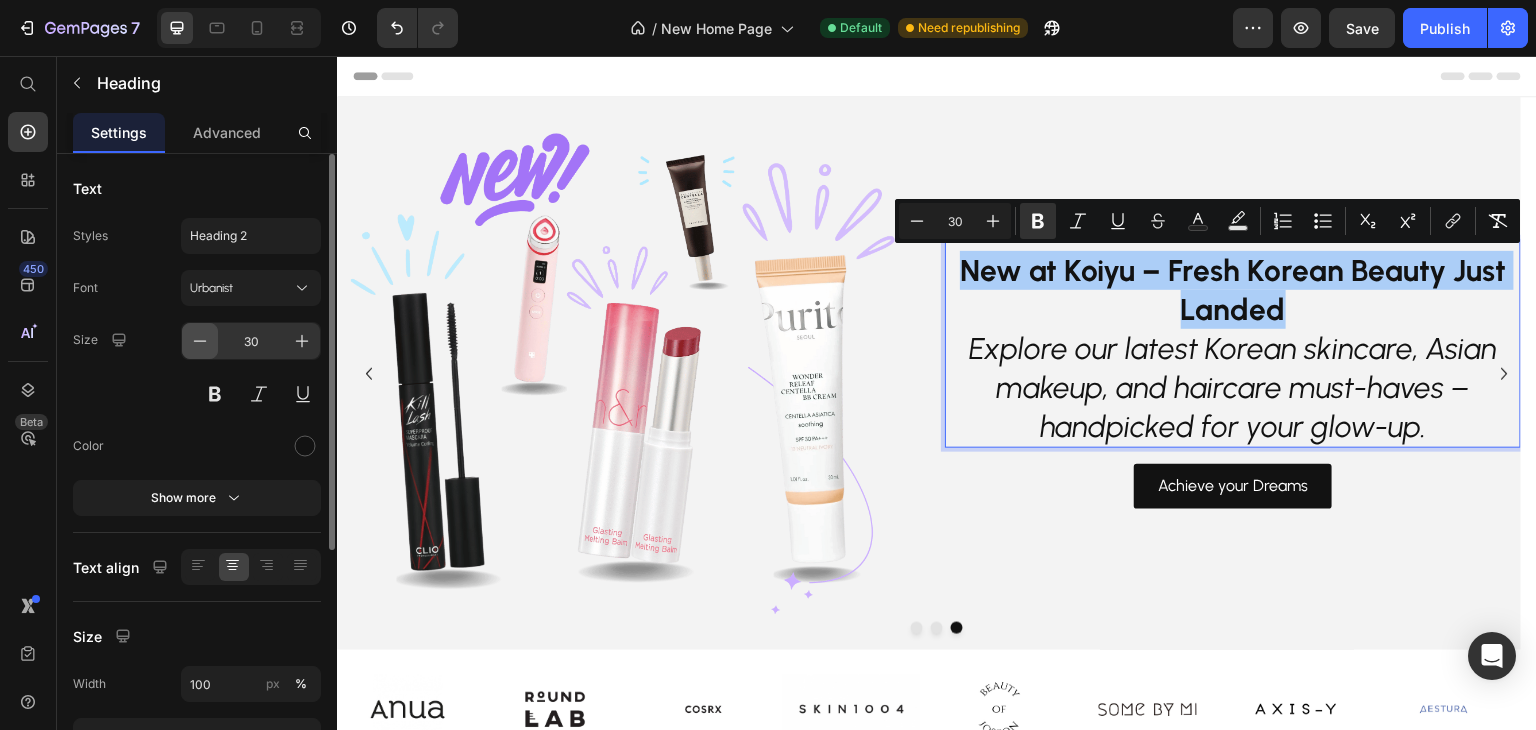 click 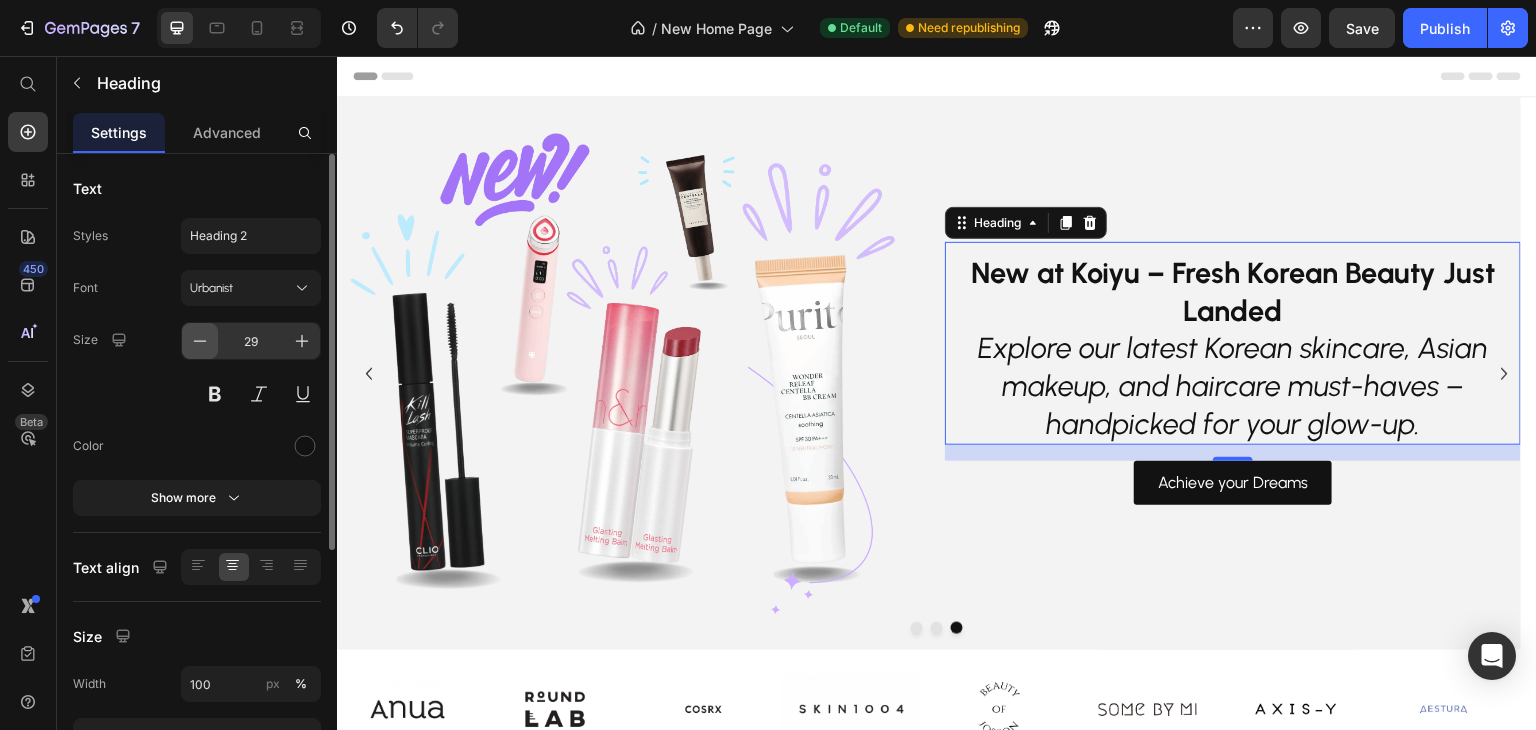 click 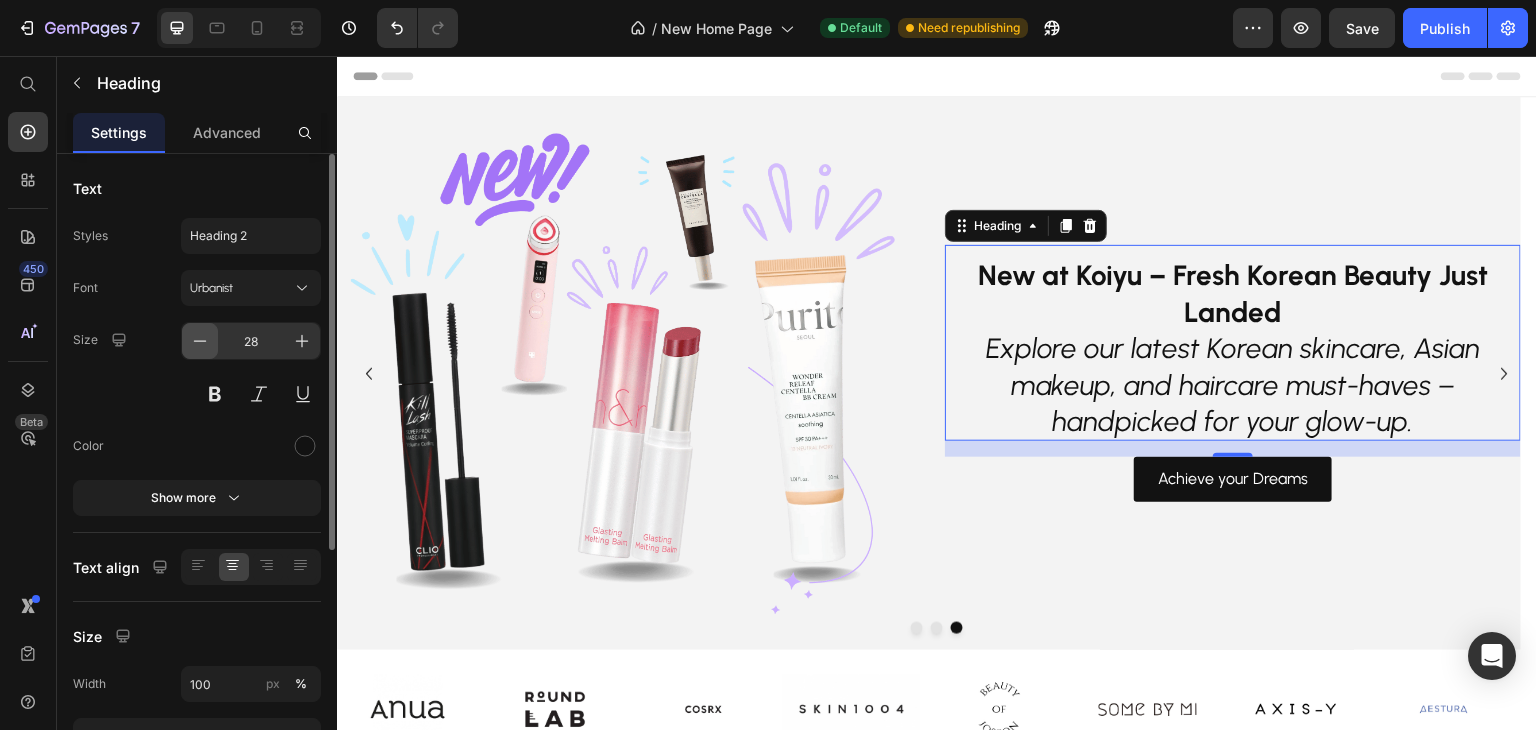 click 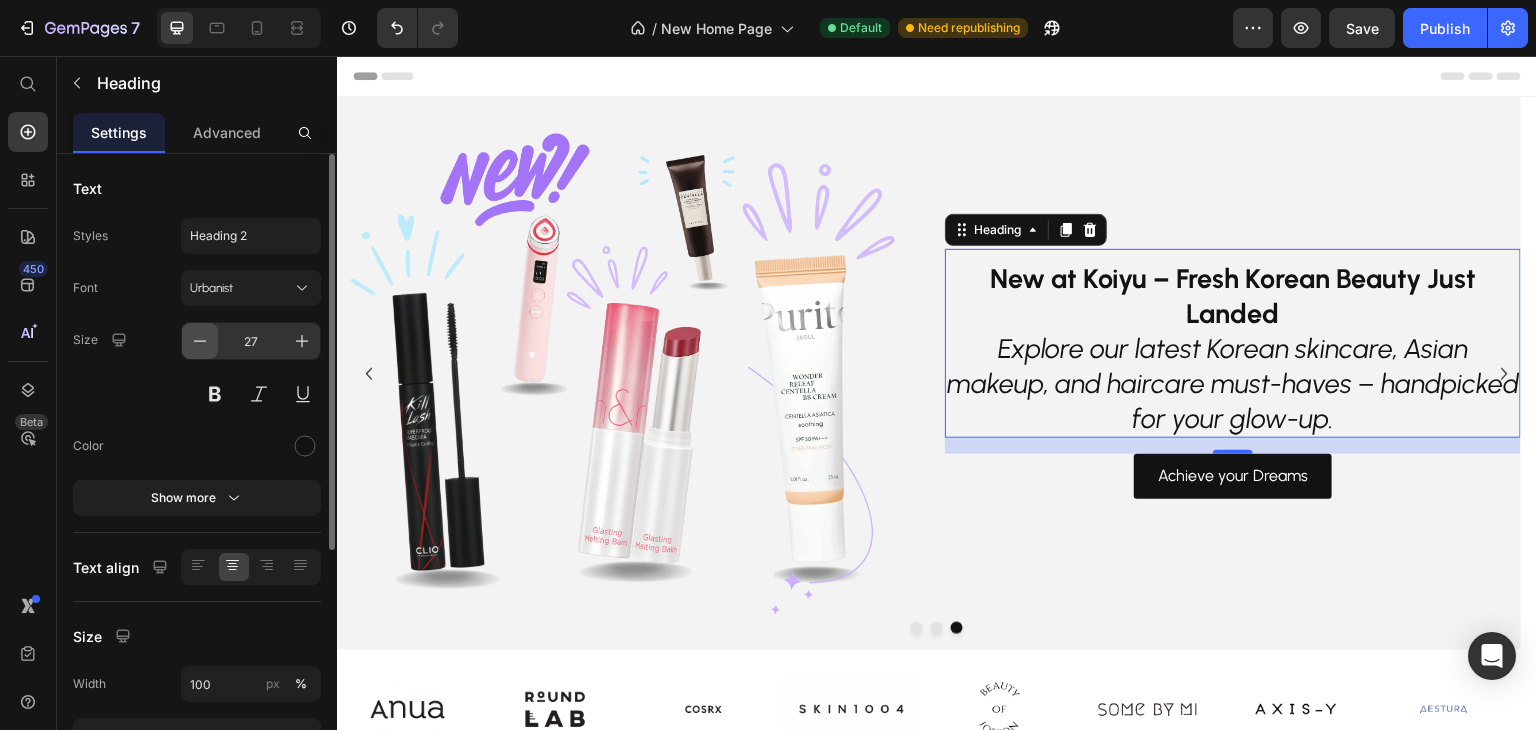 click 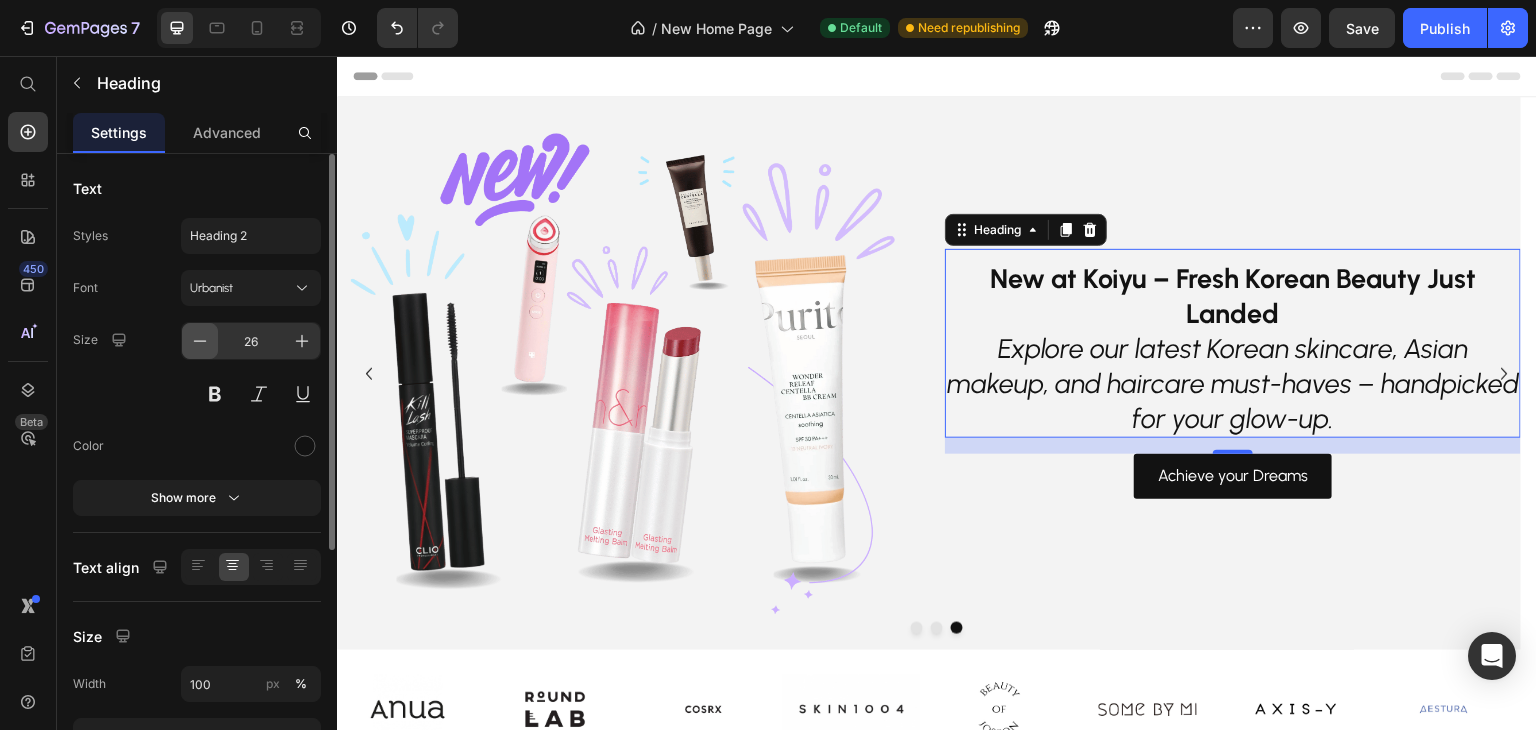click 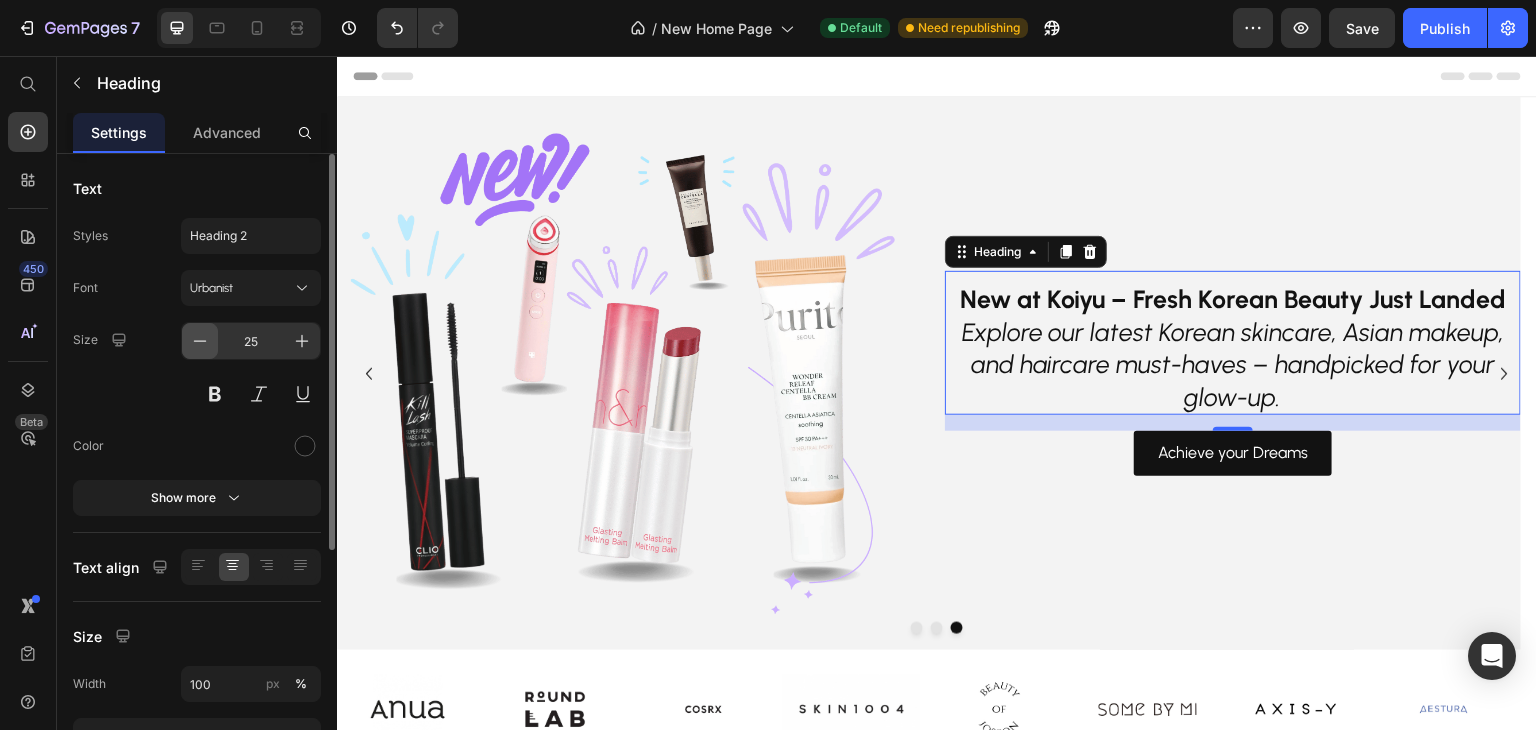 click 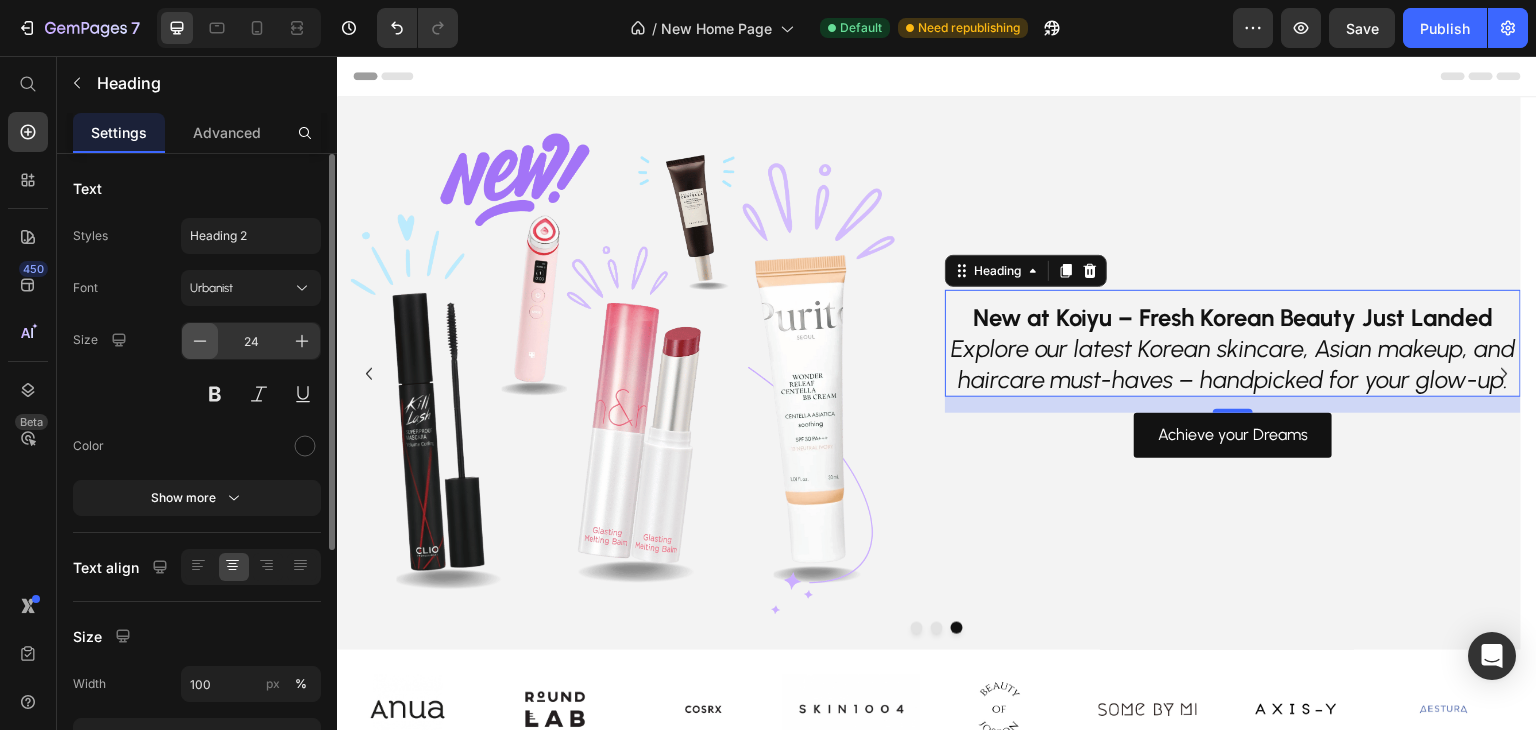 click 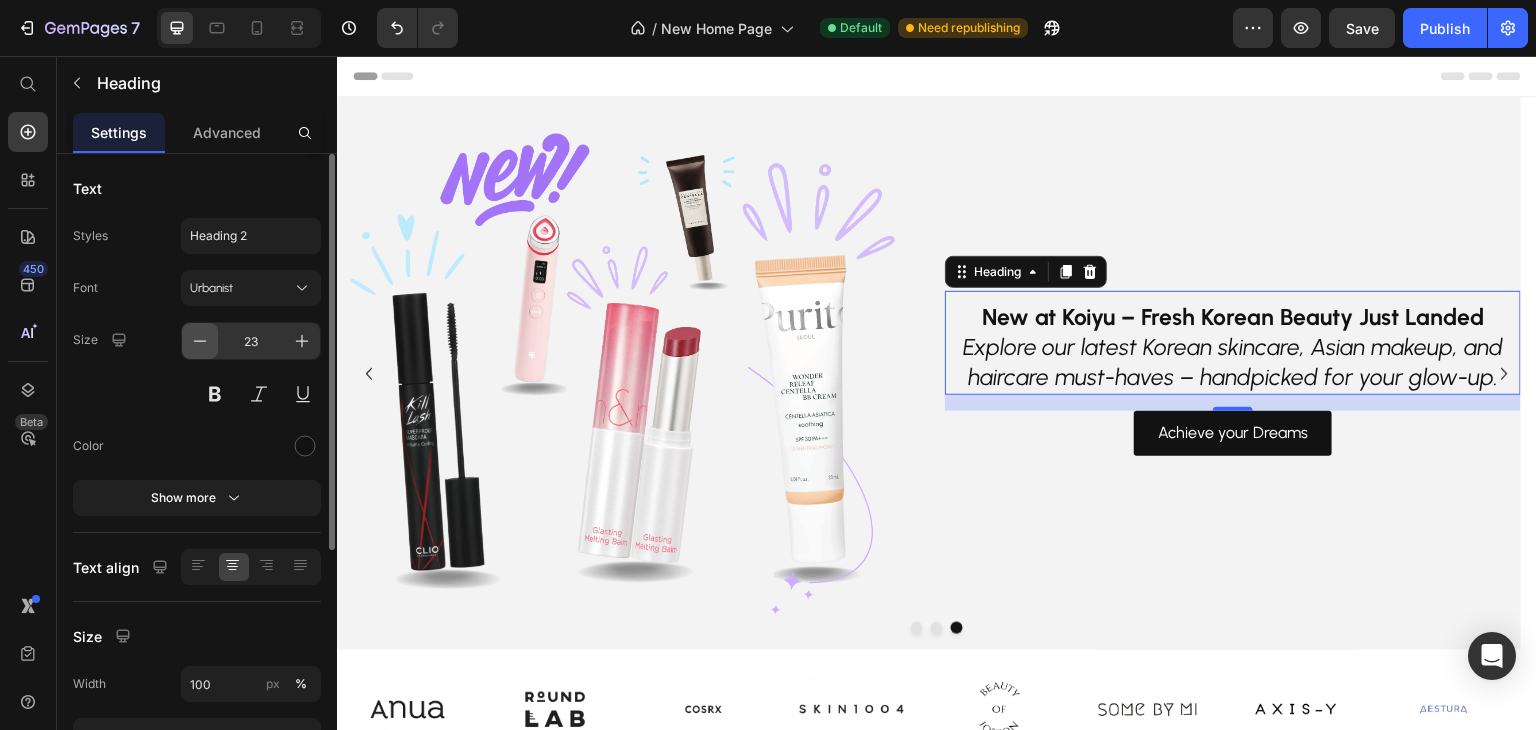 click 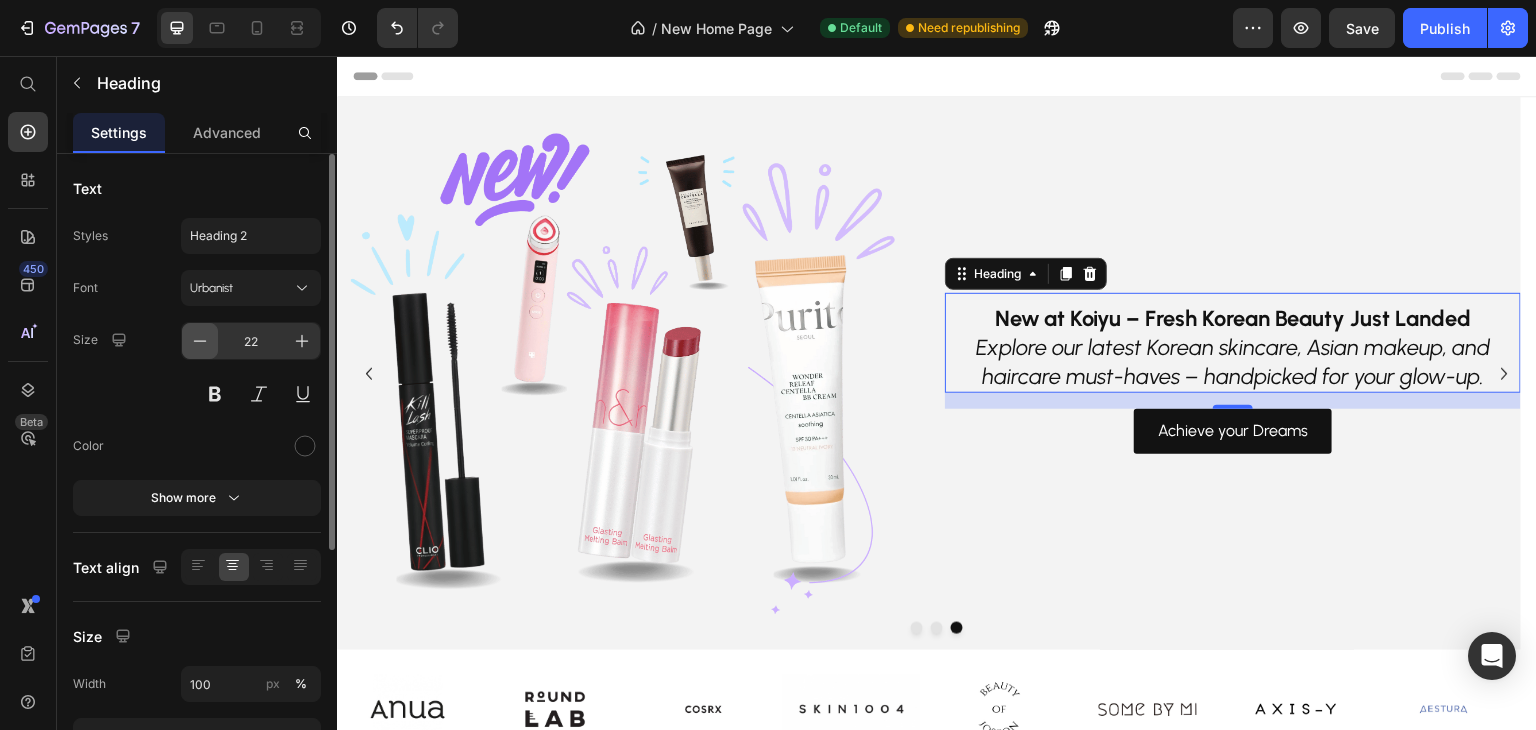 click 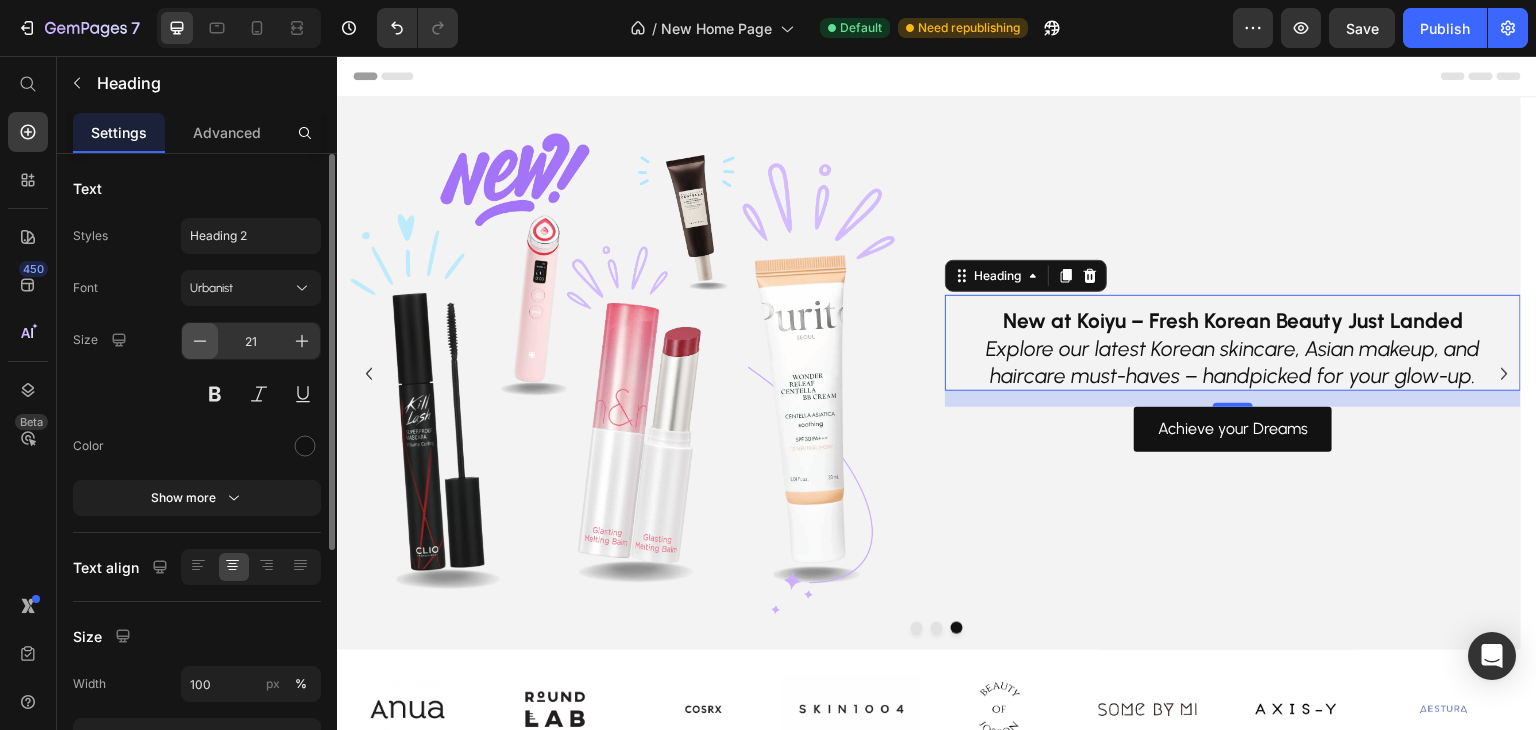 click 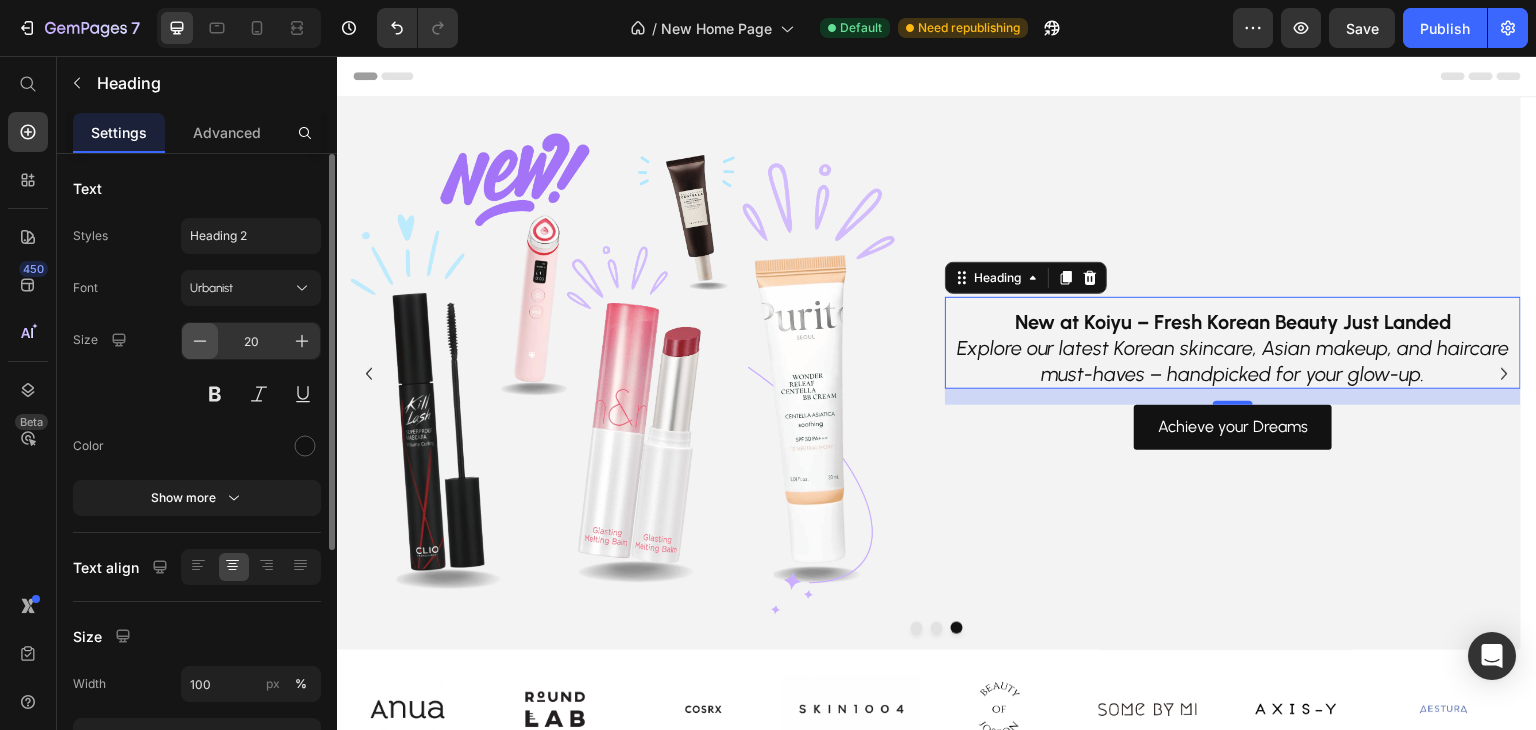 type 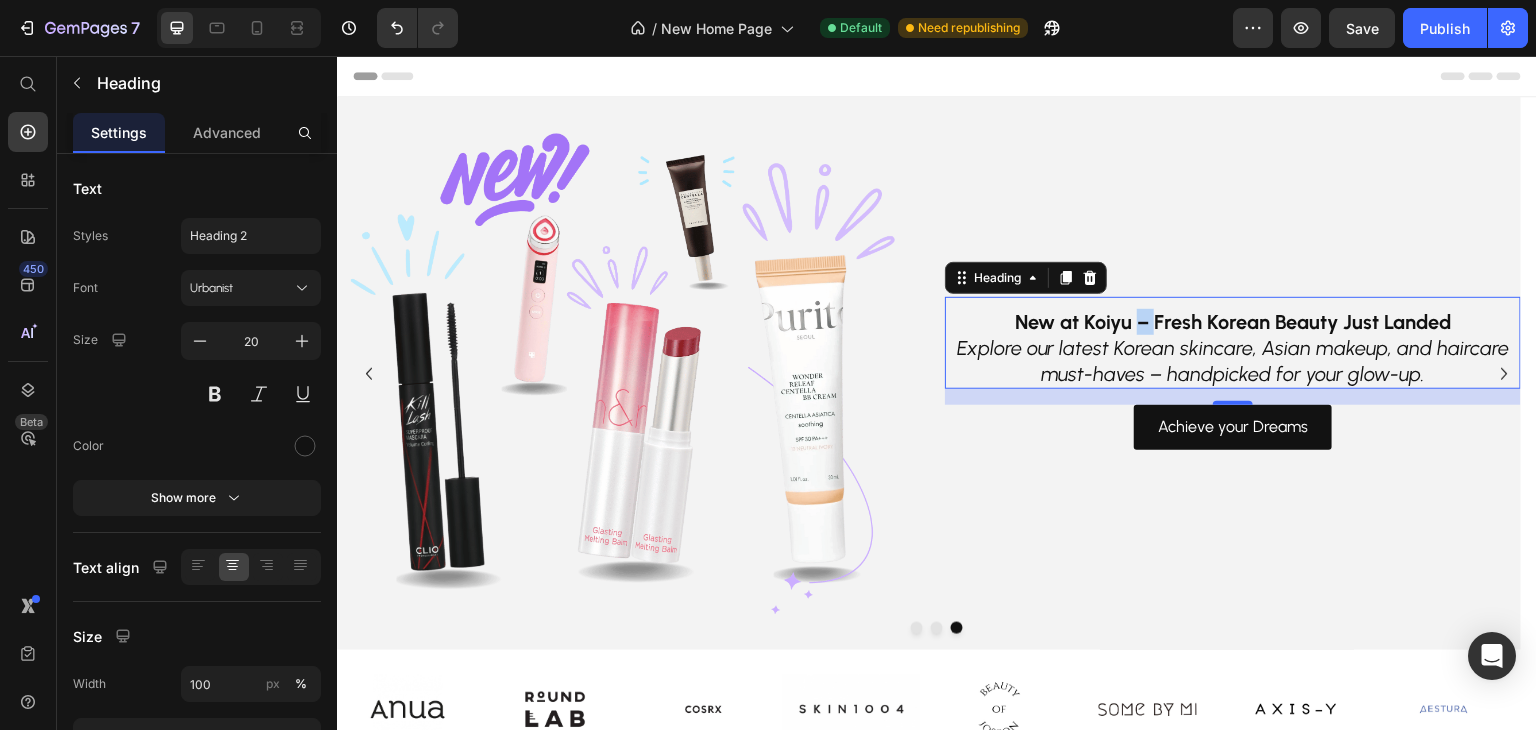 click on "New at Koiyu – Fresh Korean Beauty Just Landed" at bounding box center [1234, 322] 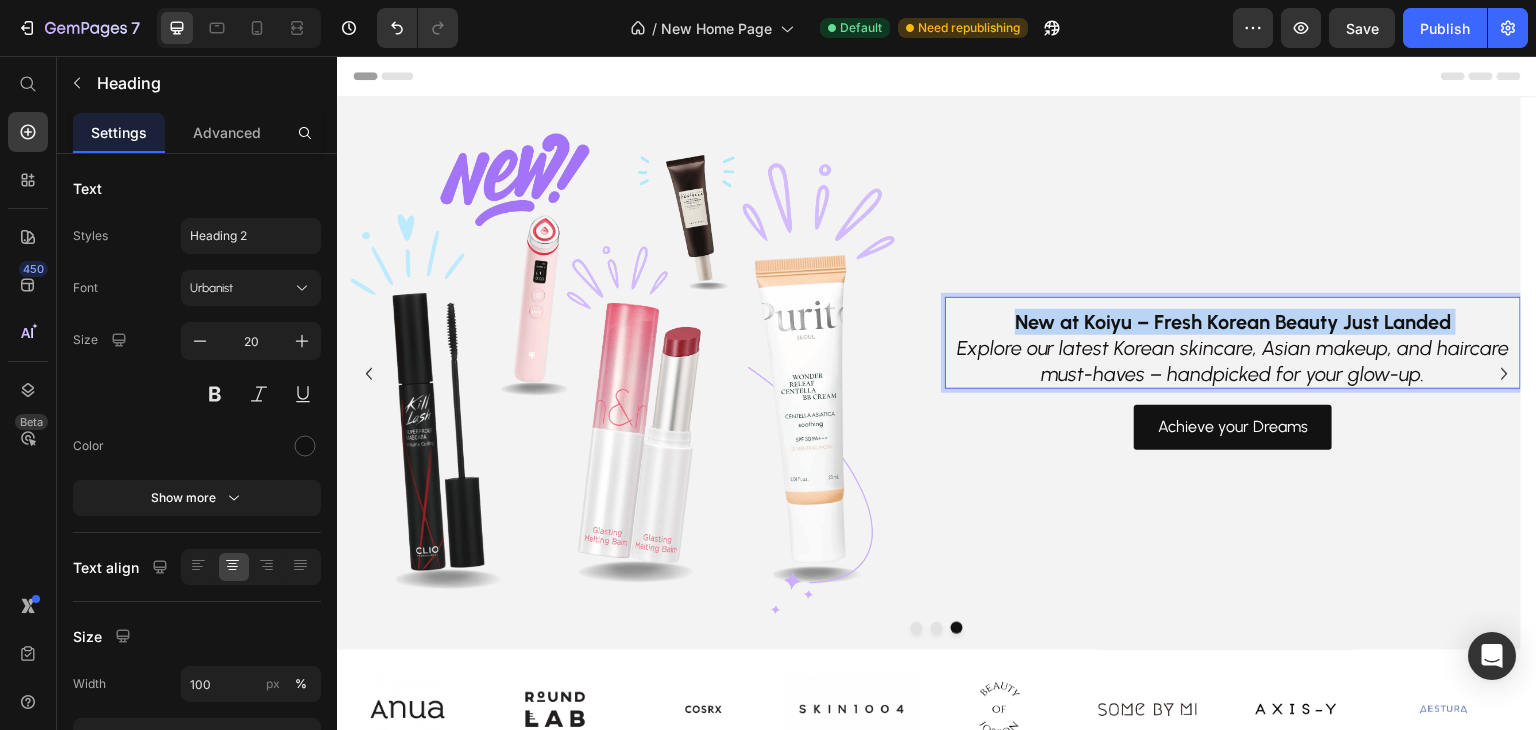click on "New at Koiyu – Fresh Korean Beauty Just Landed" at bounding box center [1234, 322] 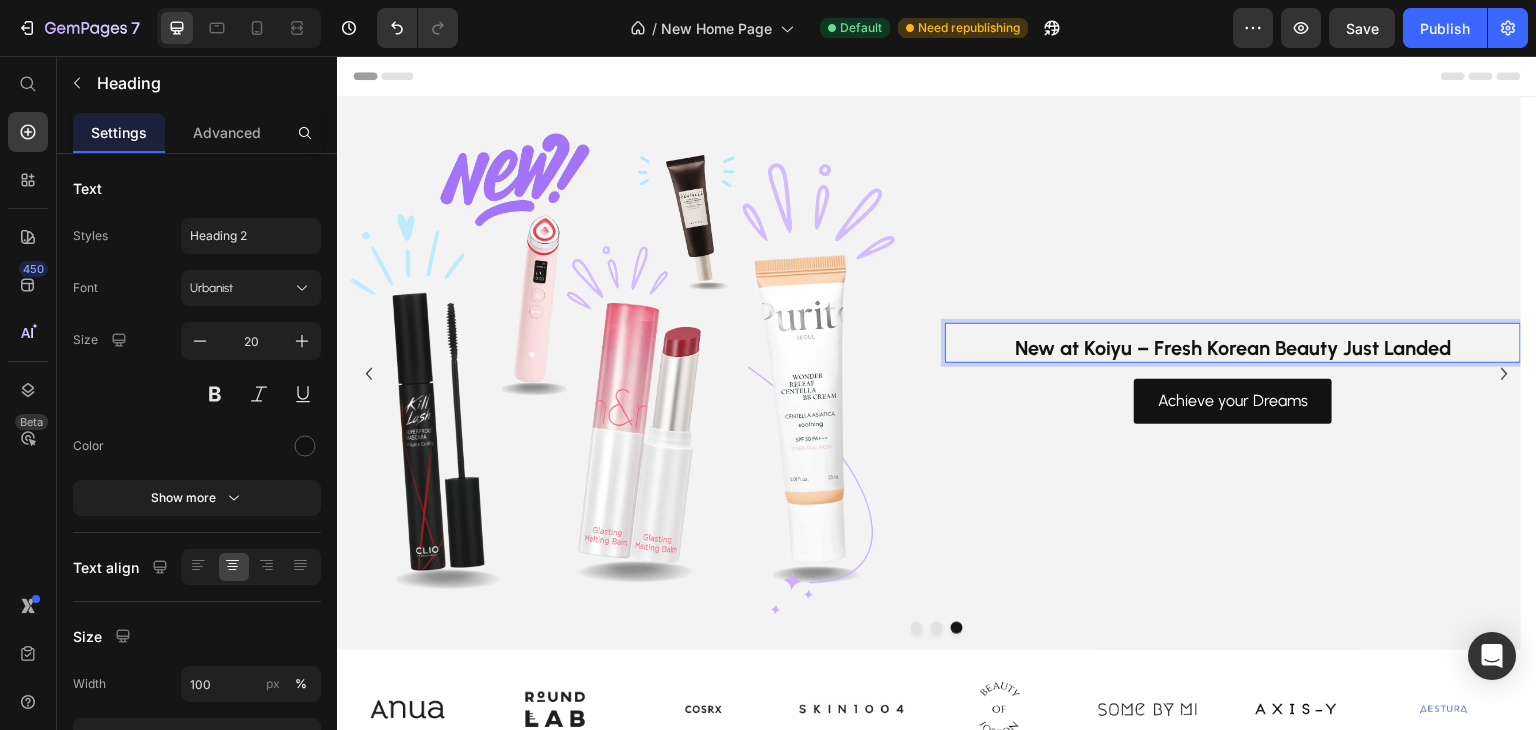 click on "New at Koiyu – Fresh Korean Beauty Just Landed" at bounding box center (1234, 348) 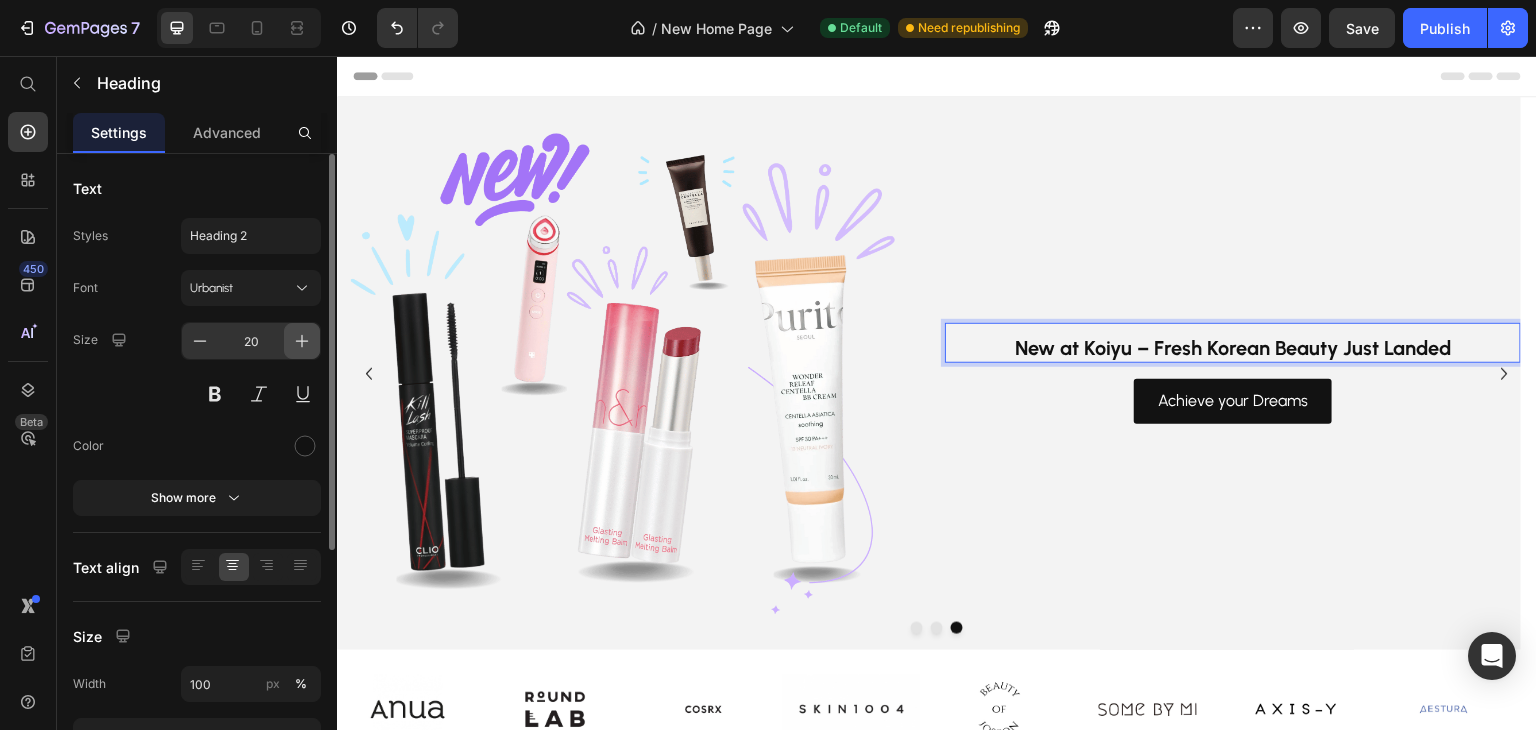 click 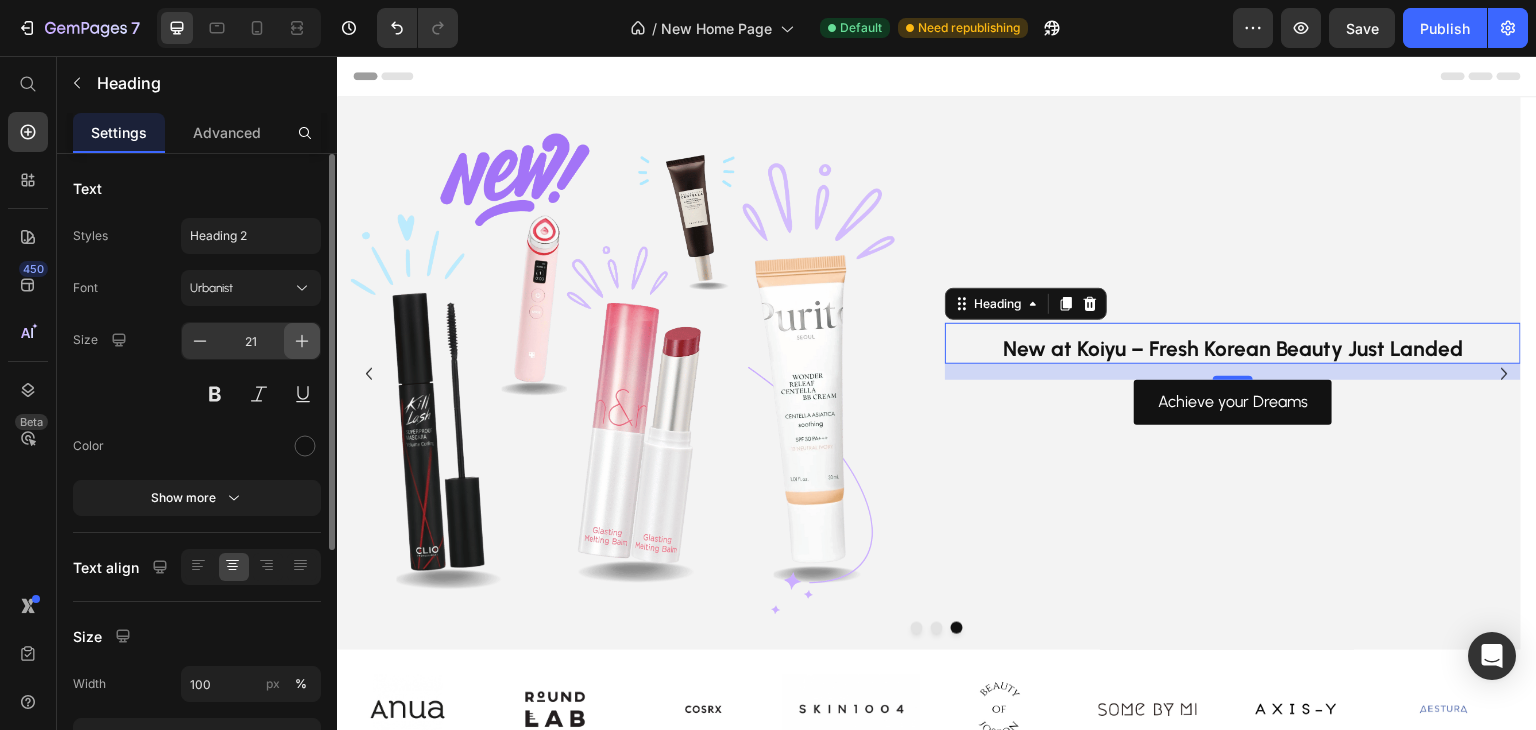 click 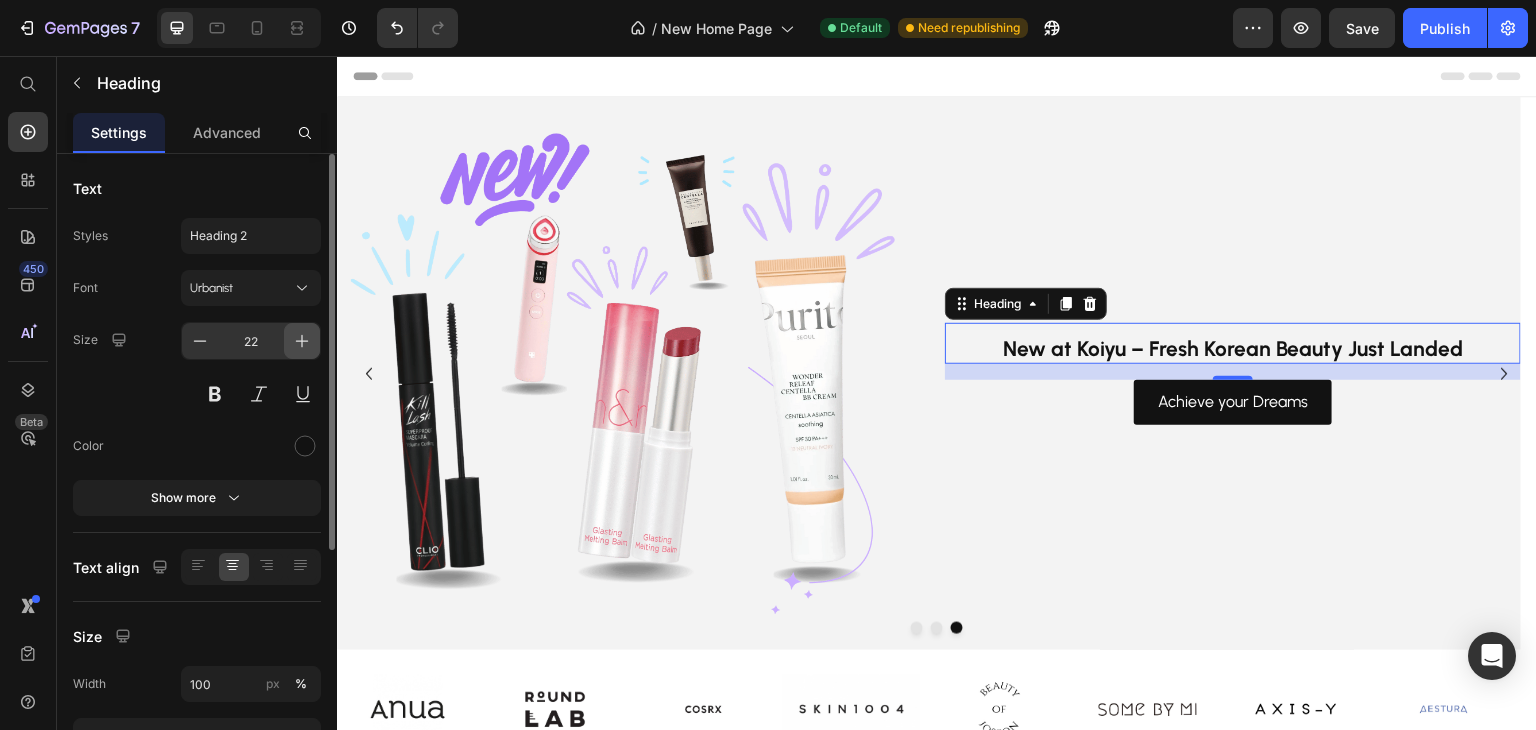 click 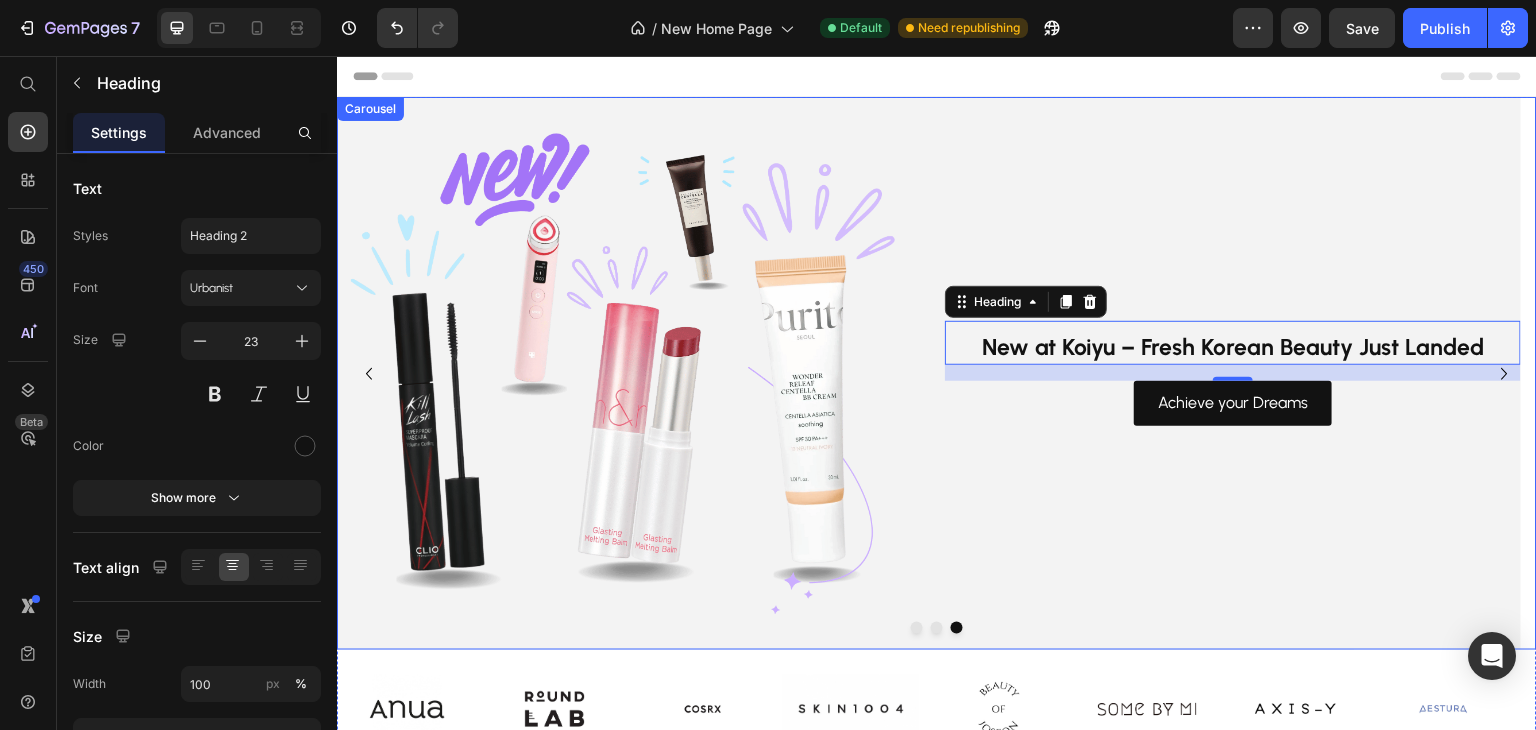 click 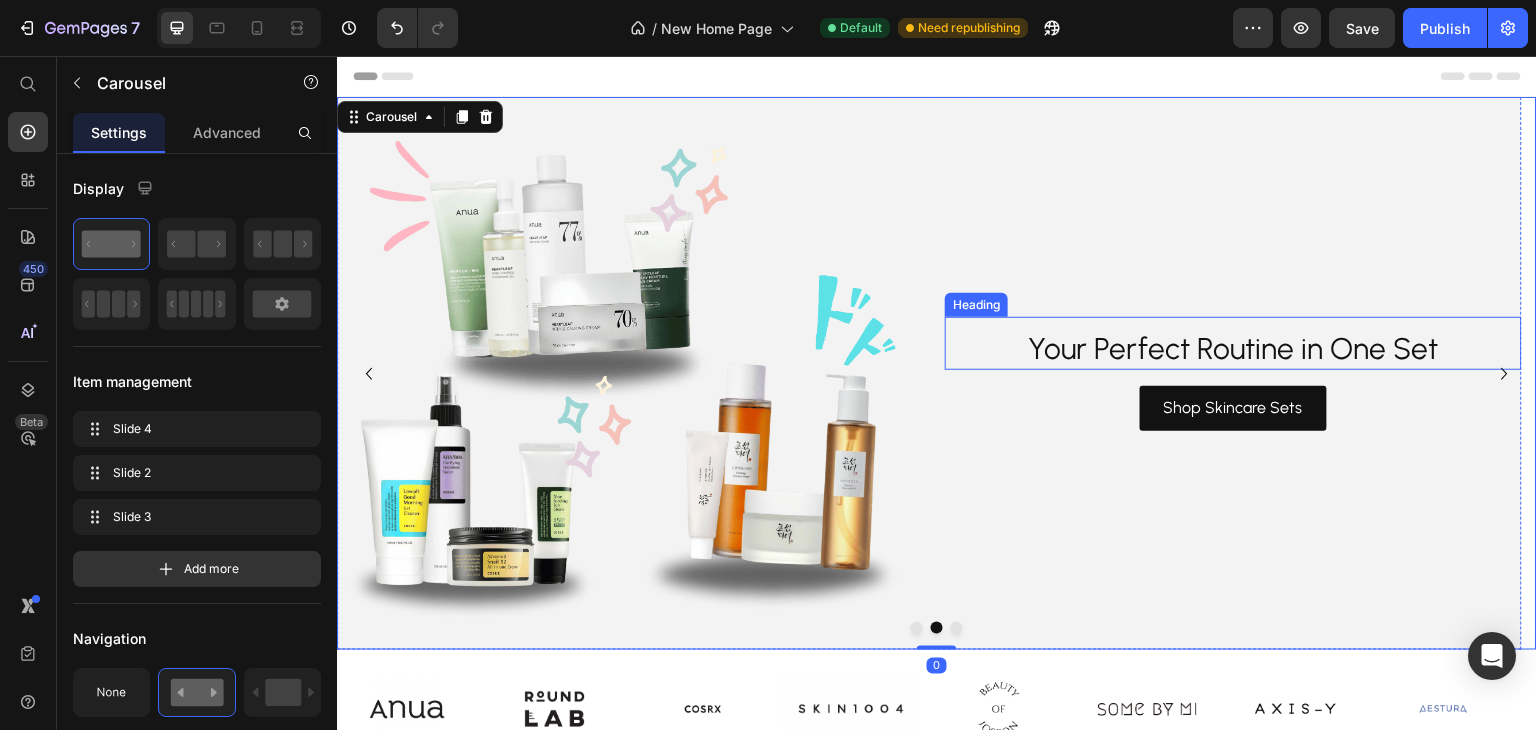 click on "Your Perfect Routine in One Set" at bounding box center [1233, 348] 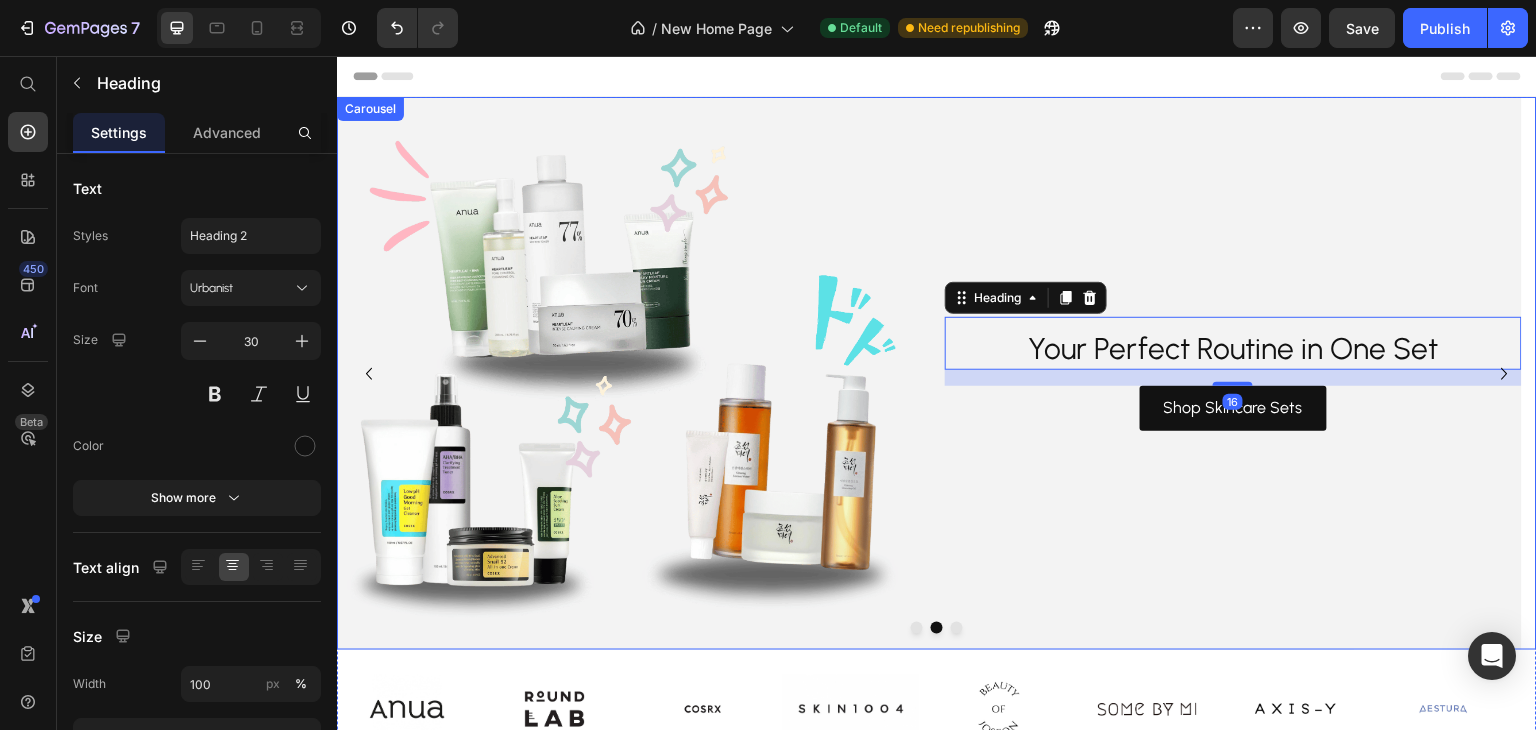 click 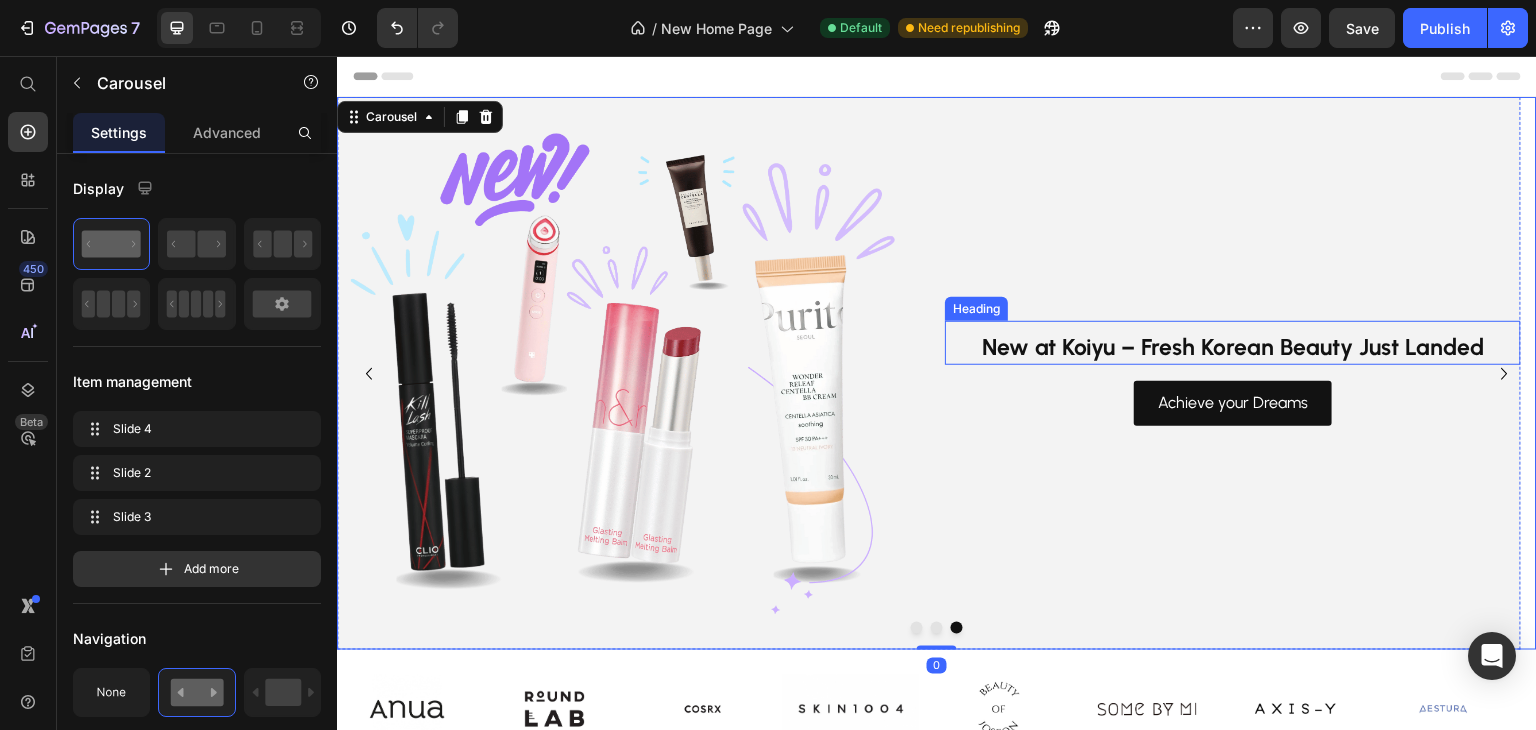 click on "New at Koiyu – Fresh Korean Beauty Just Landed" at bounding box center [1233, 347] 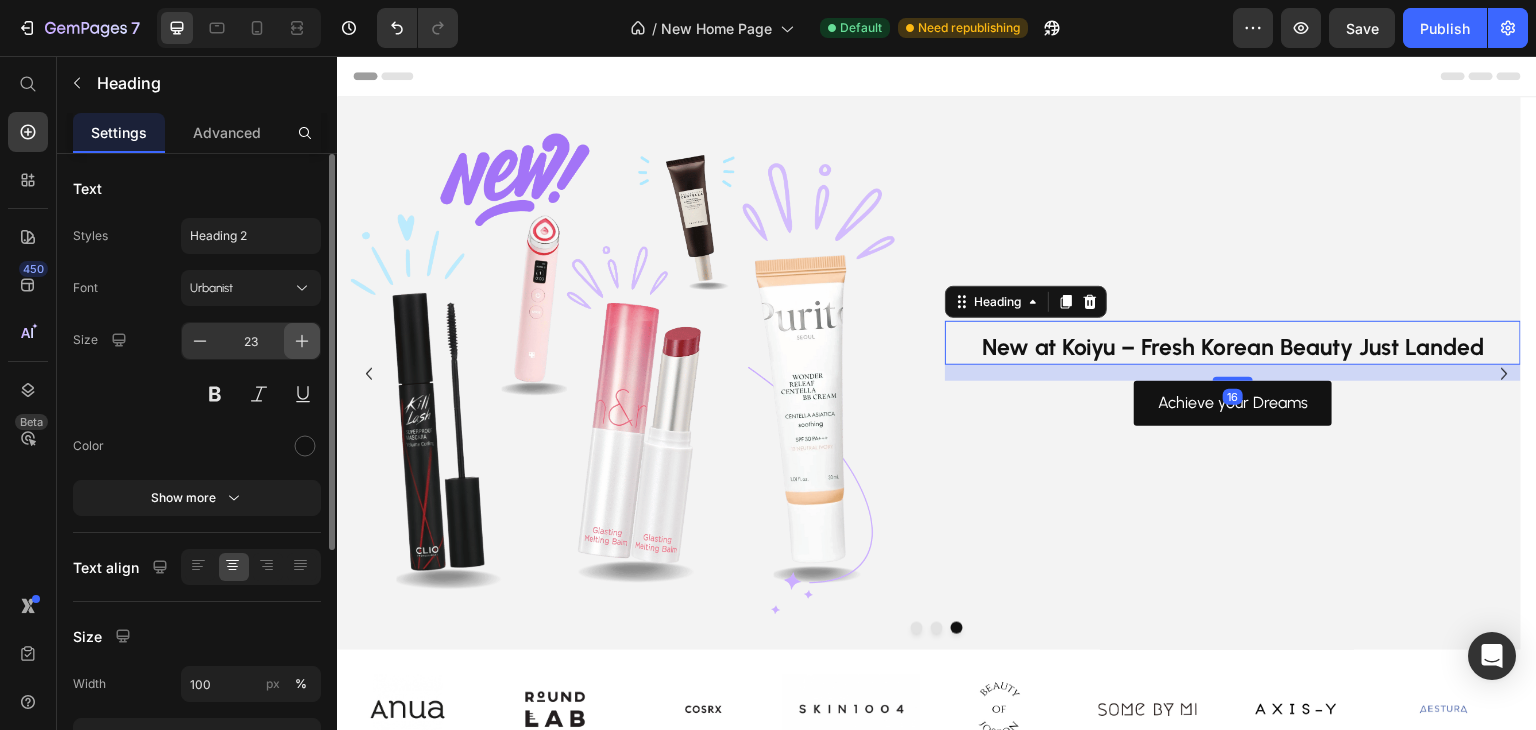 click at bounding box center (302, 341) 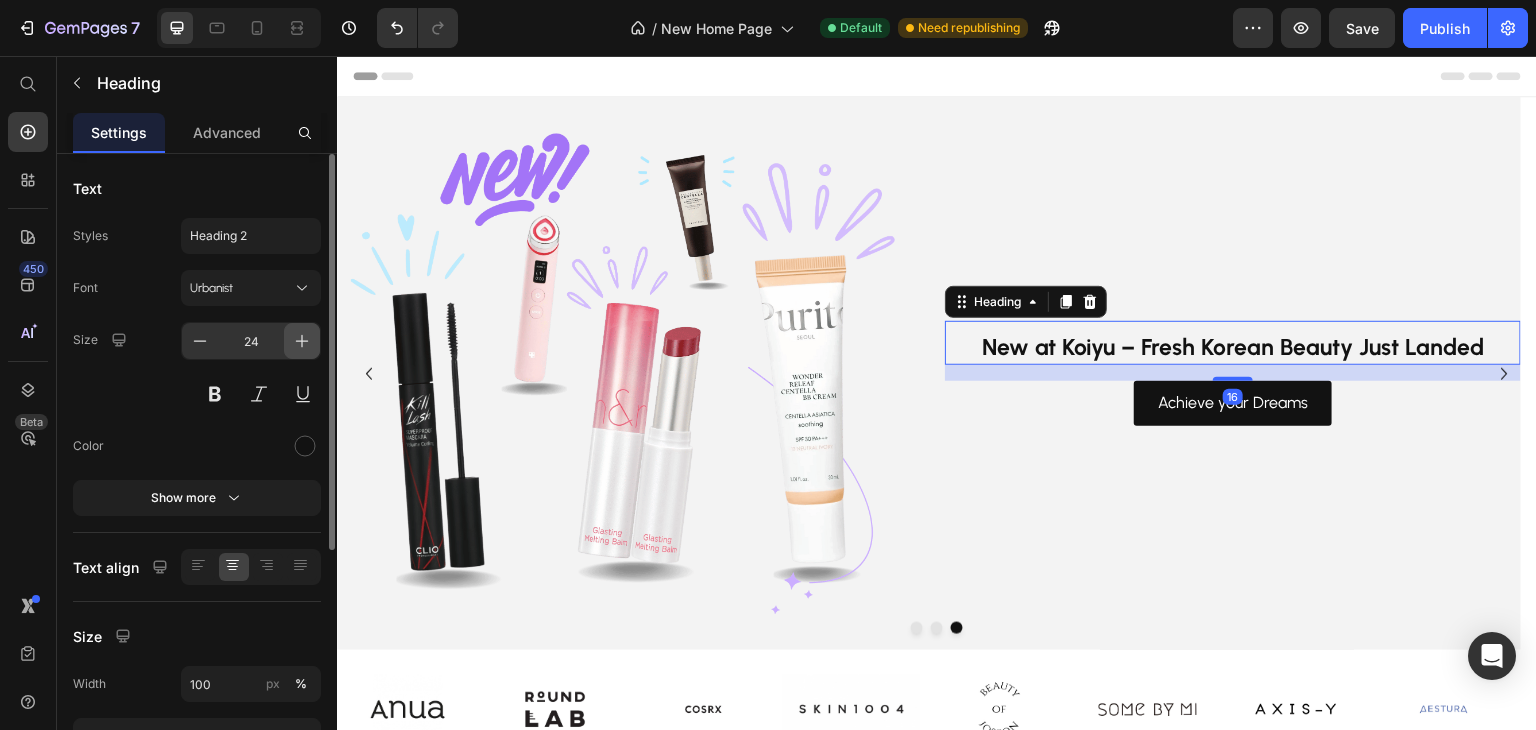 click 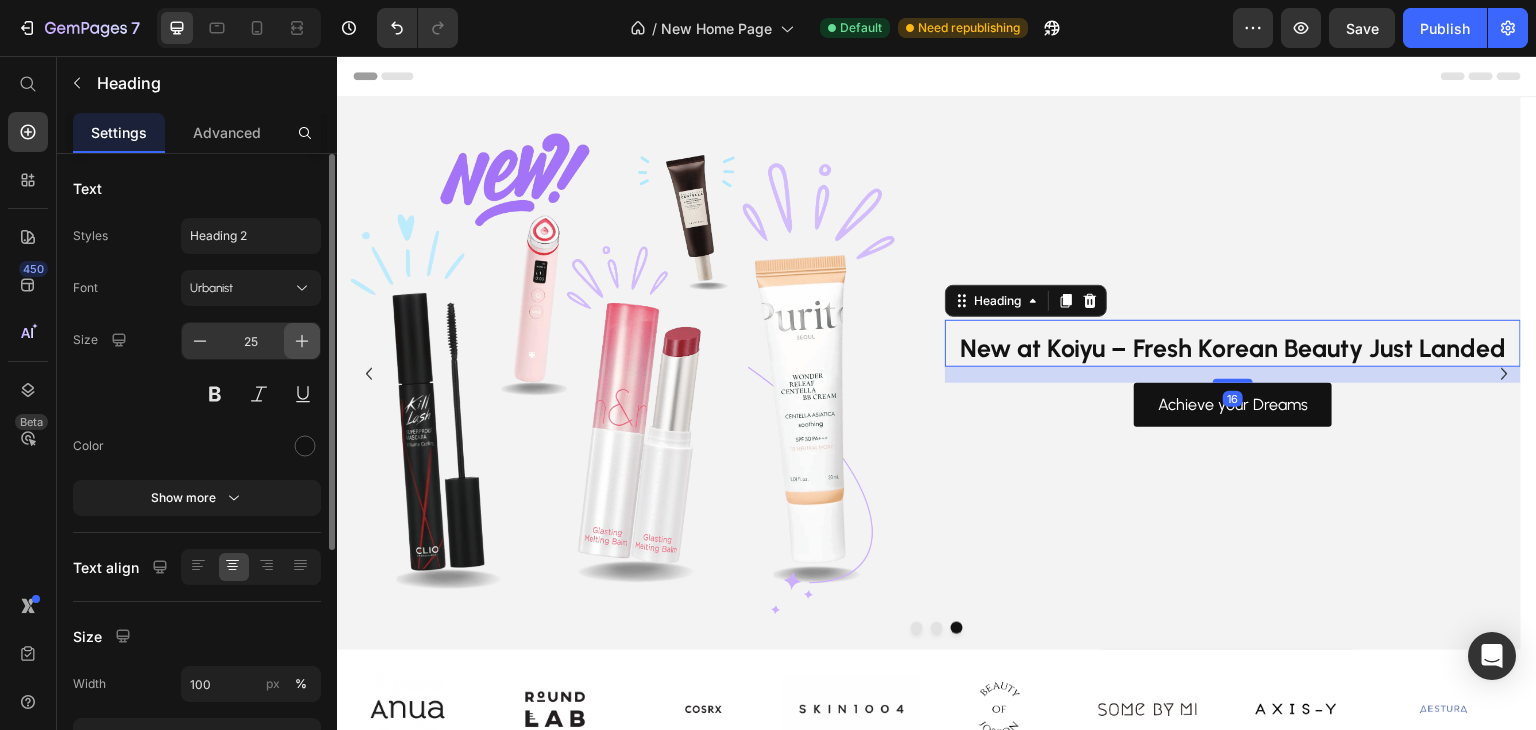 click 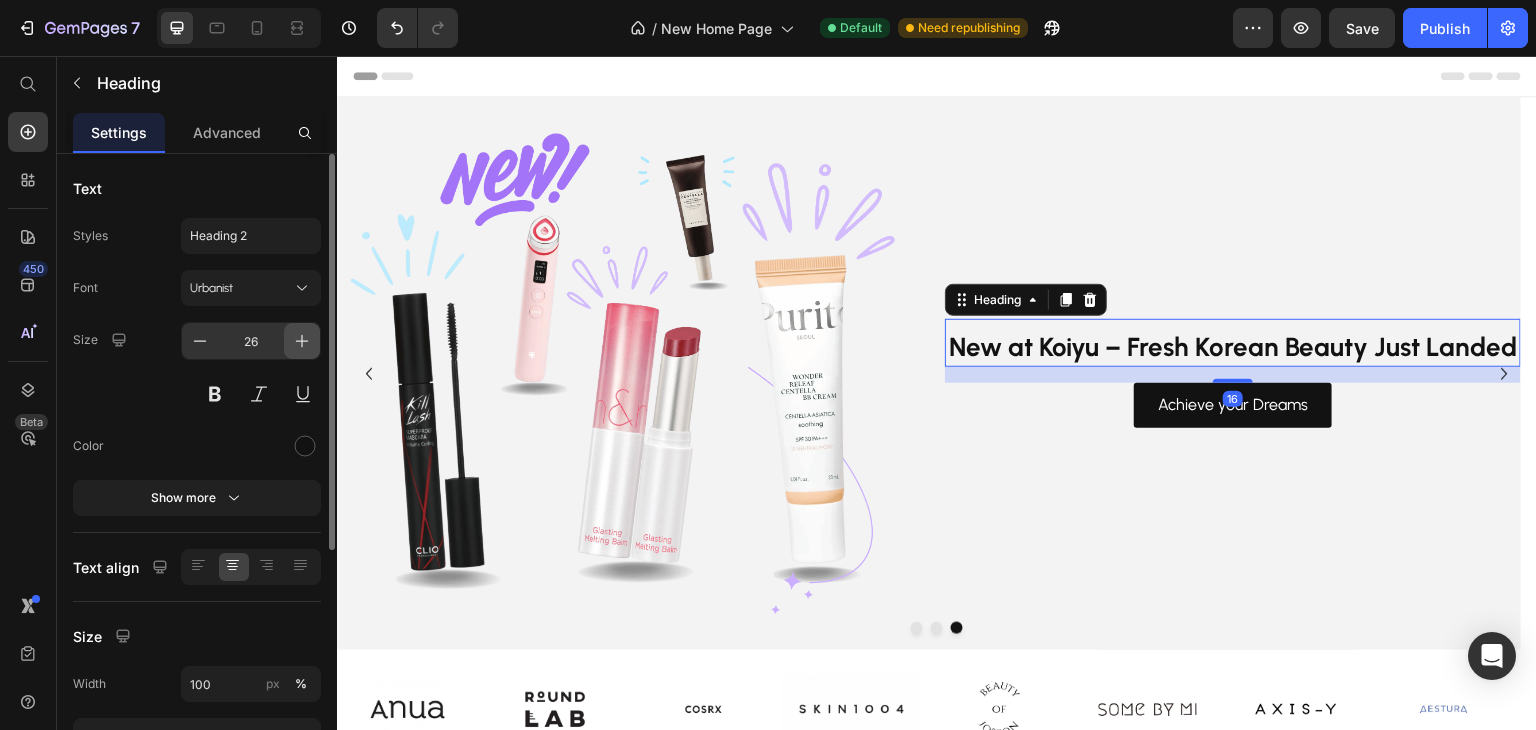 click 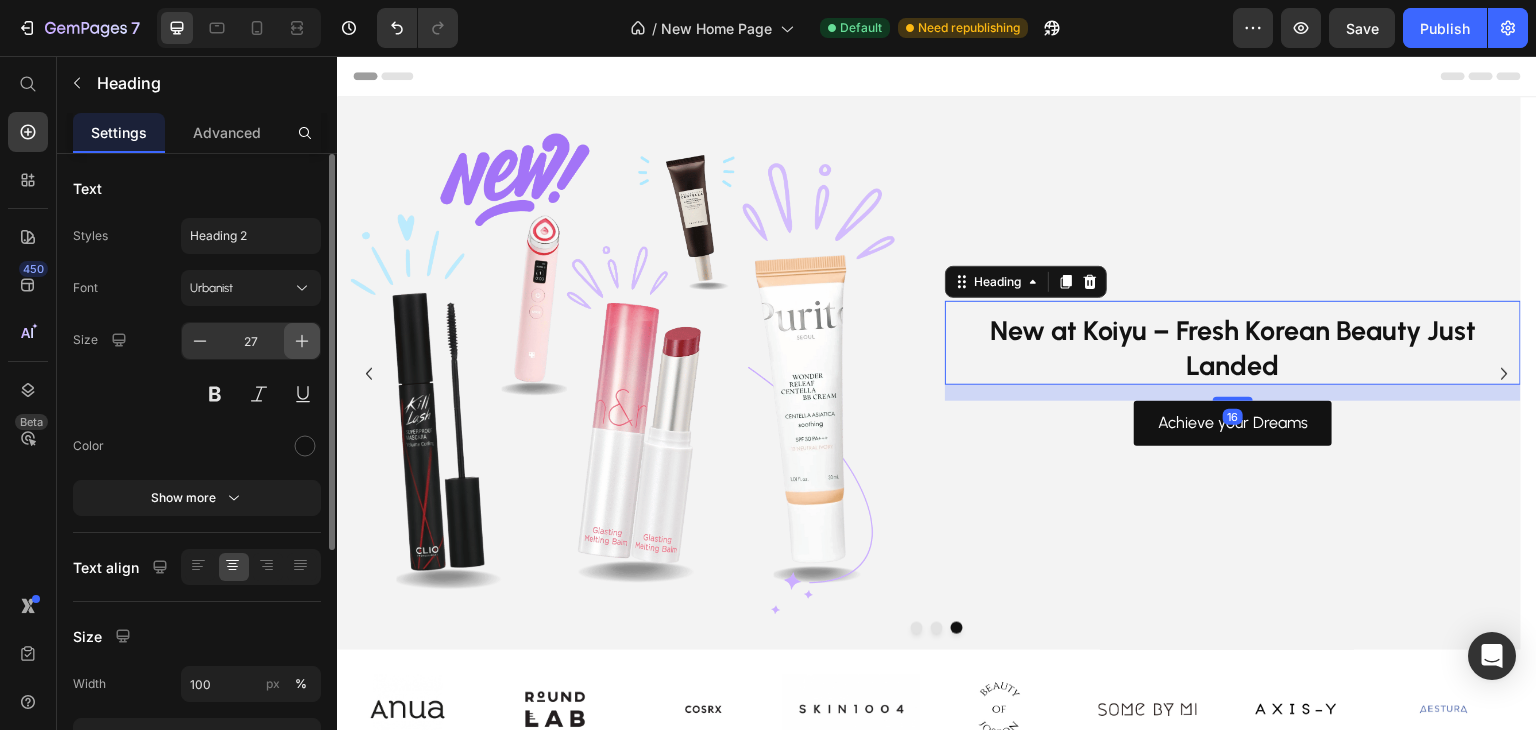 click 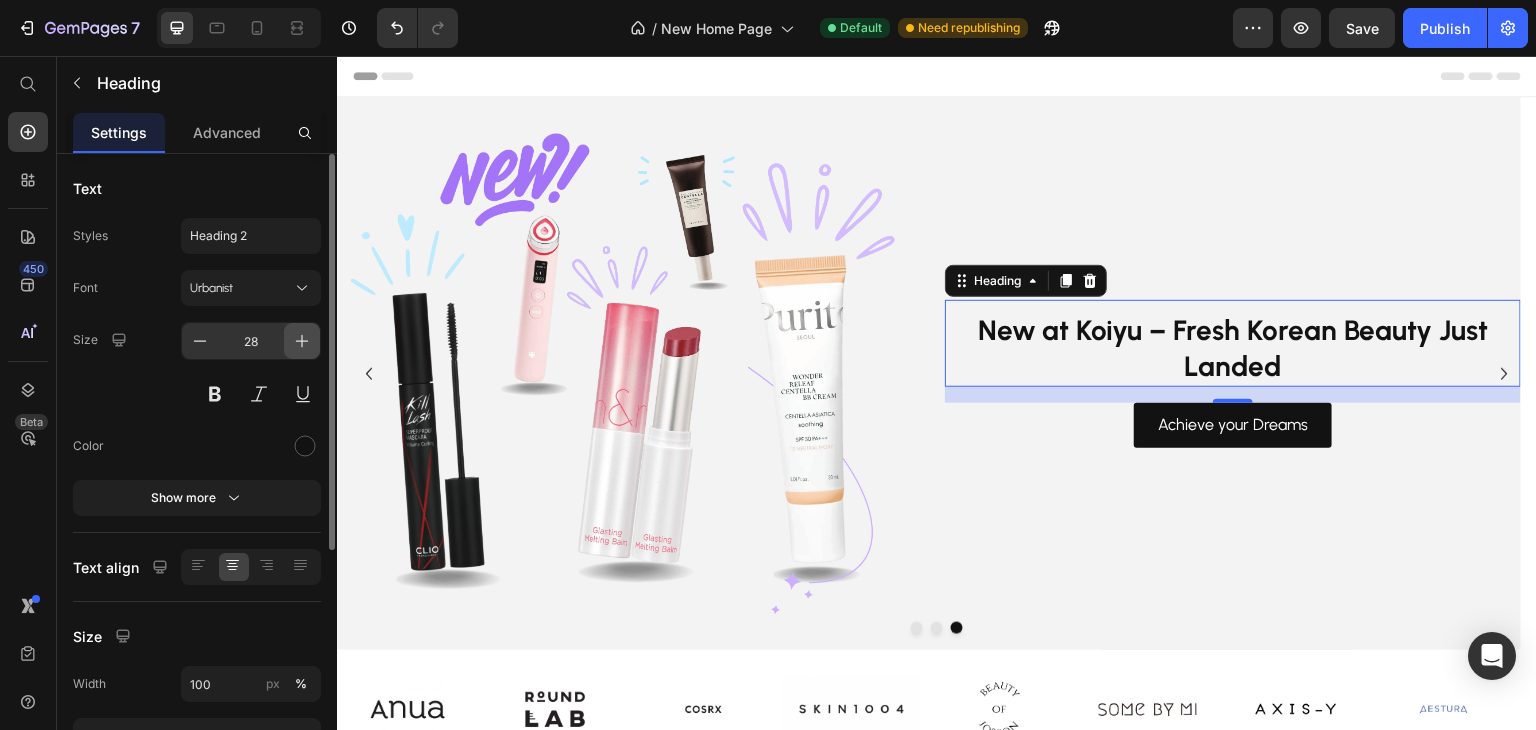 click 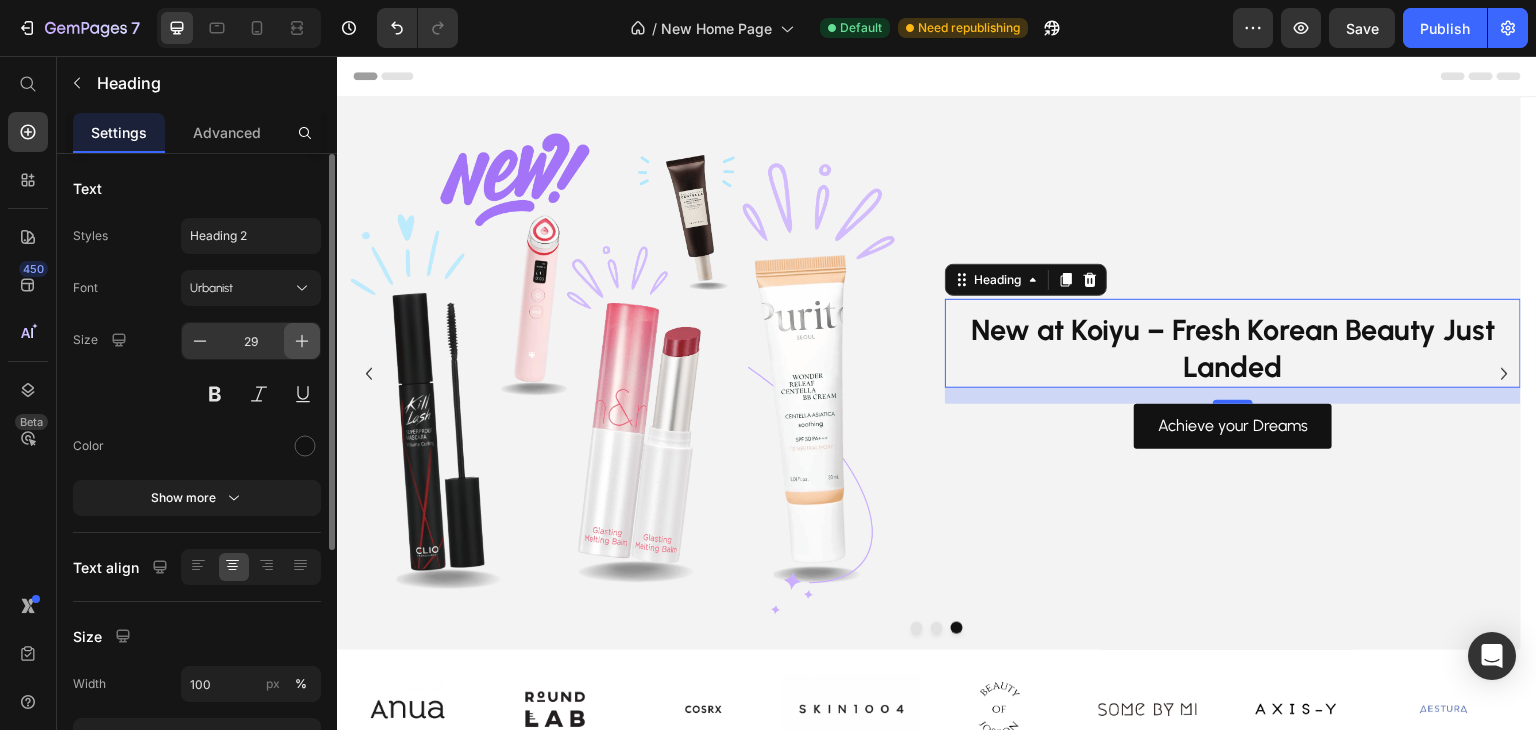 click 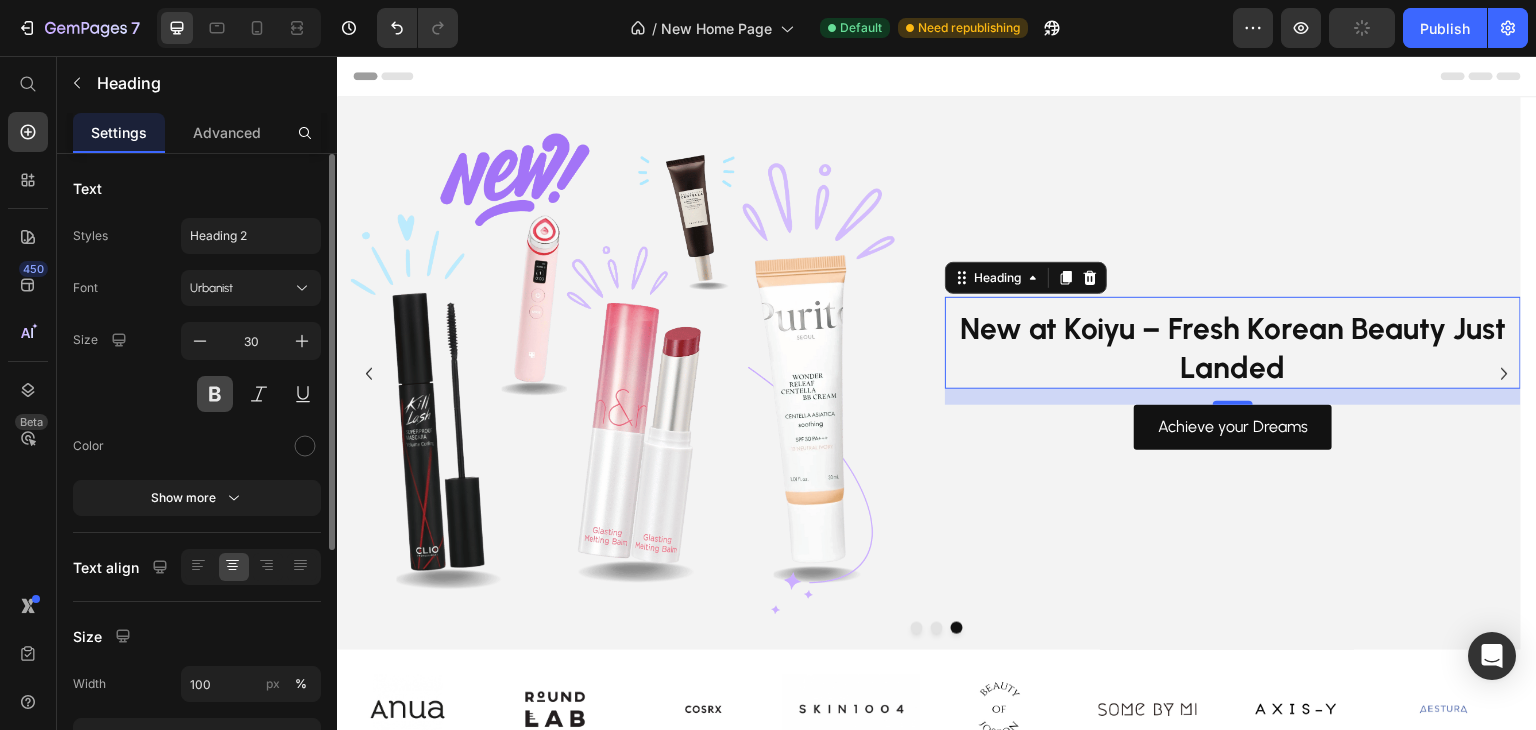 click at bounding box center [215, 394] 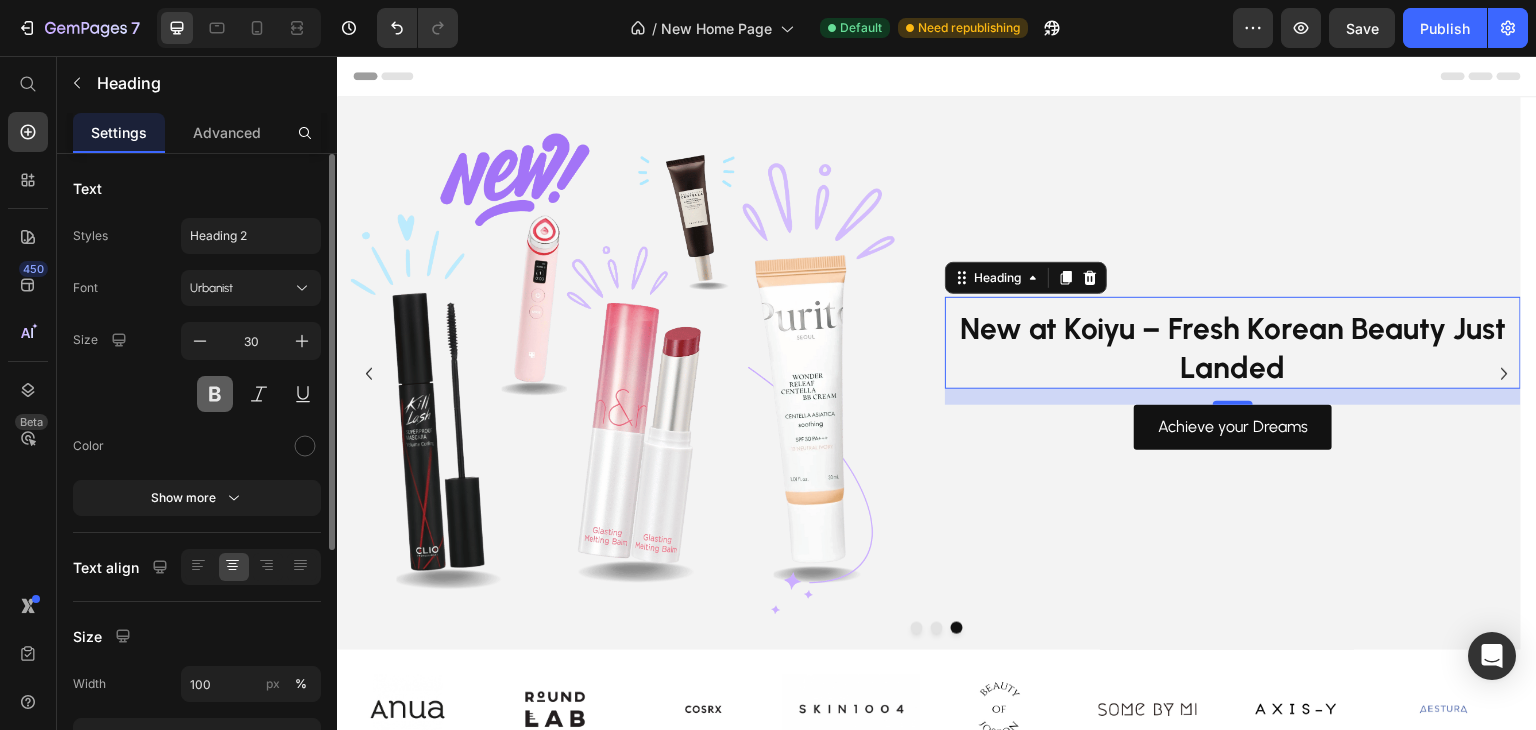 click at bounding box center (215, 394) 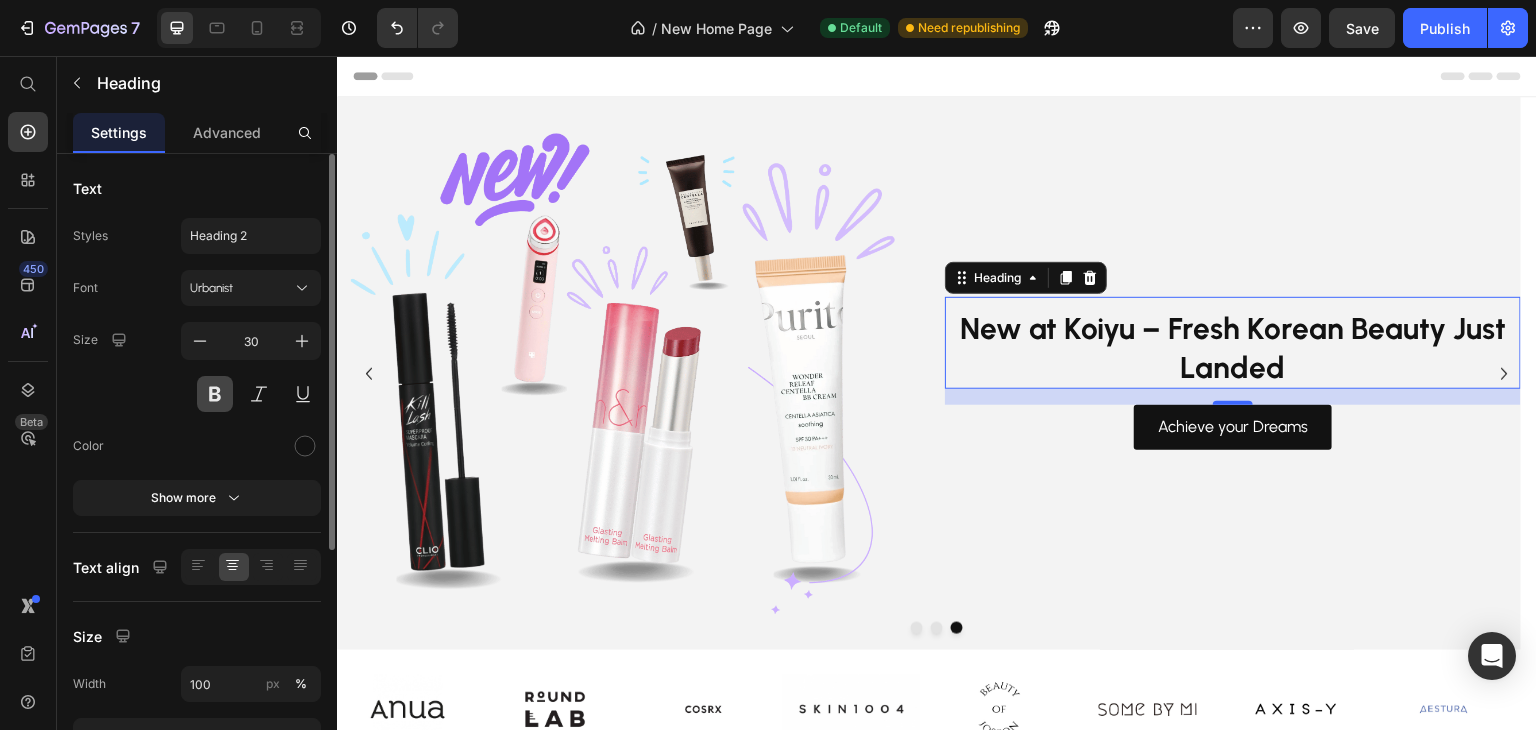click at bounding box center (215, 394) 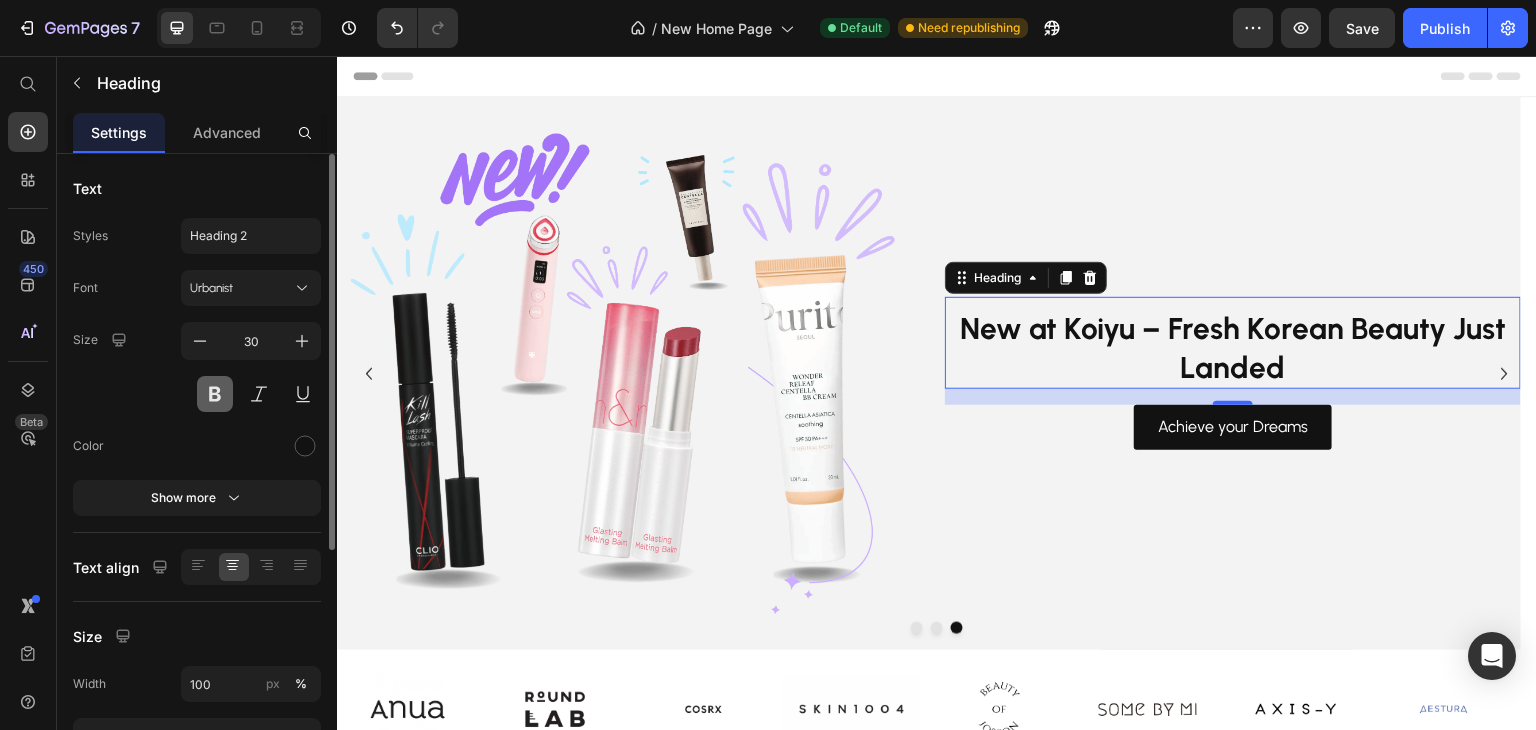 click at bounding box center [215, 394] 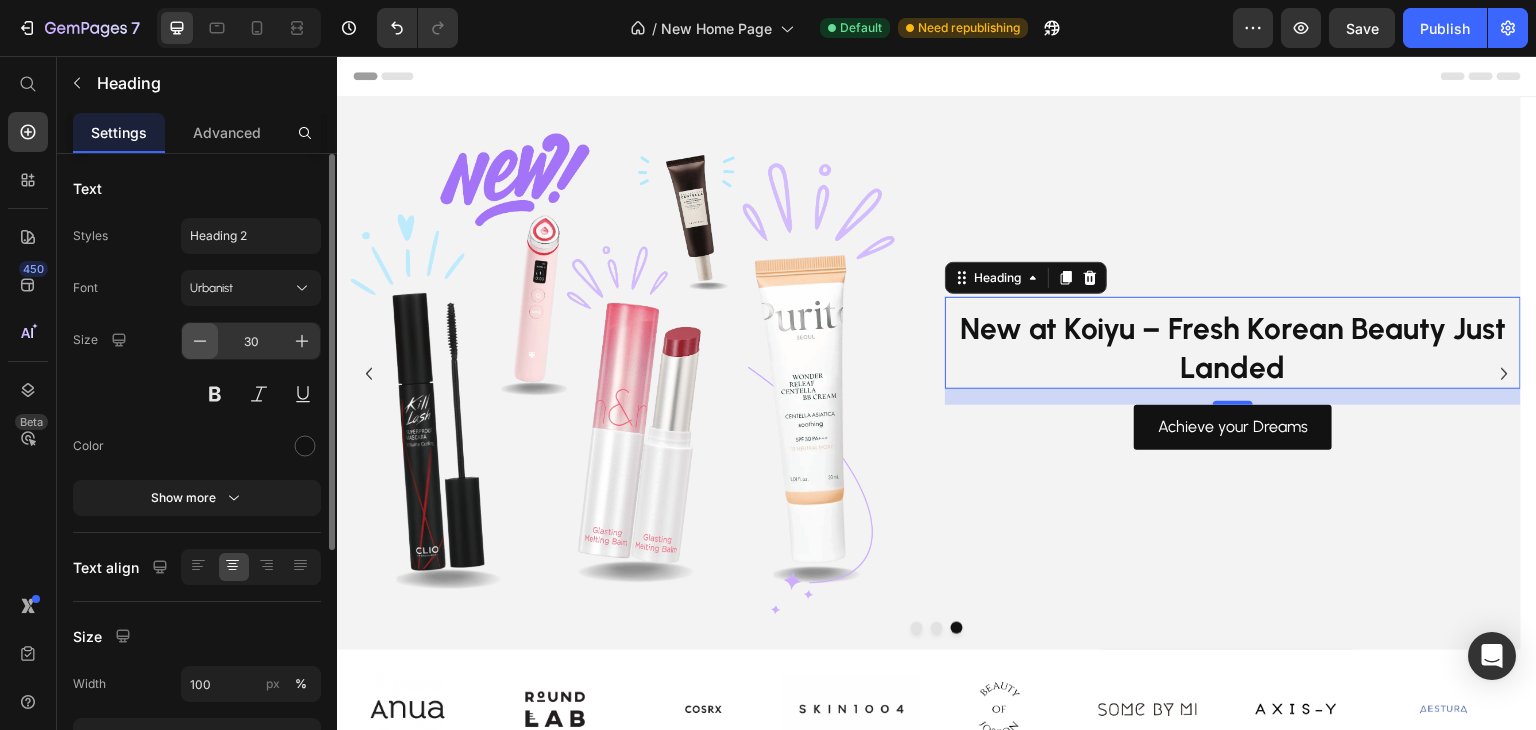click 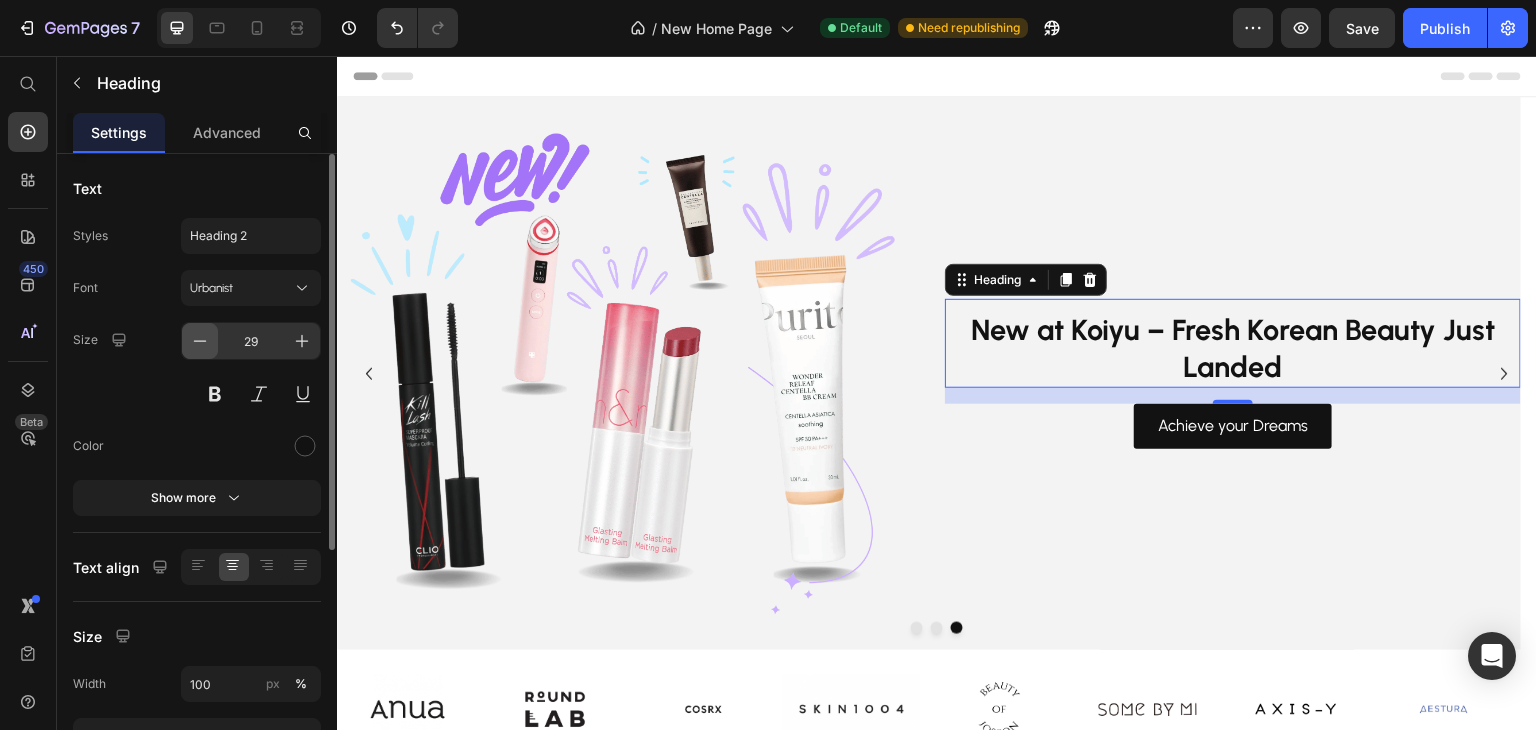 click 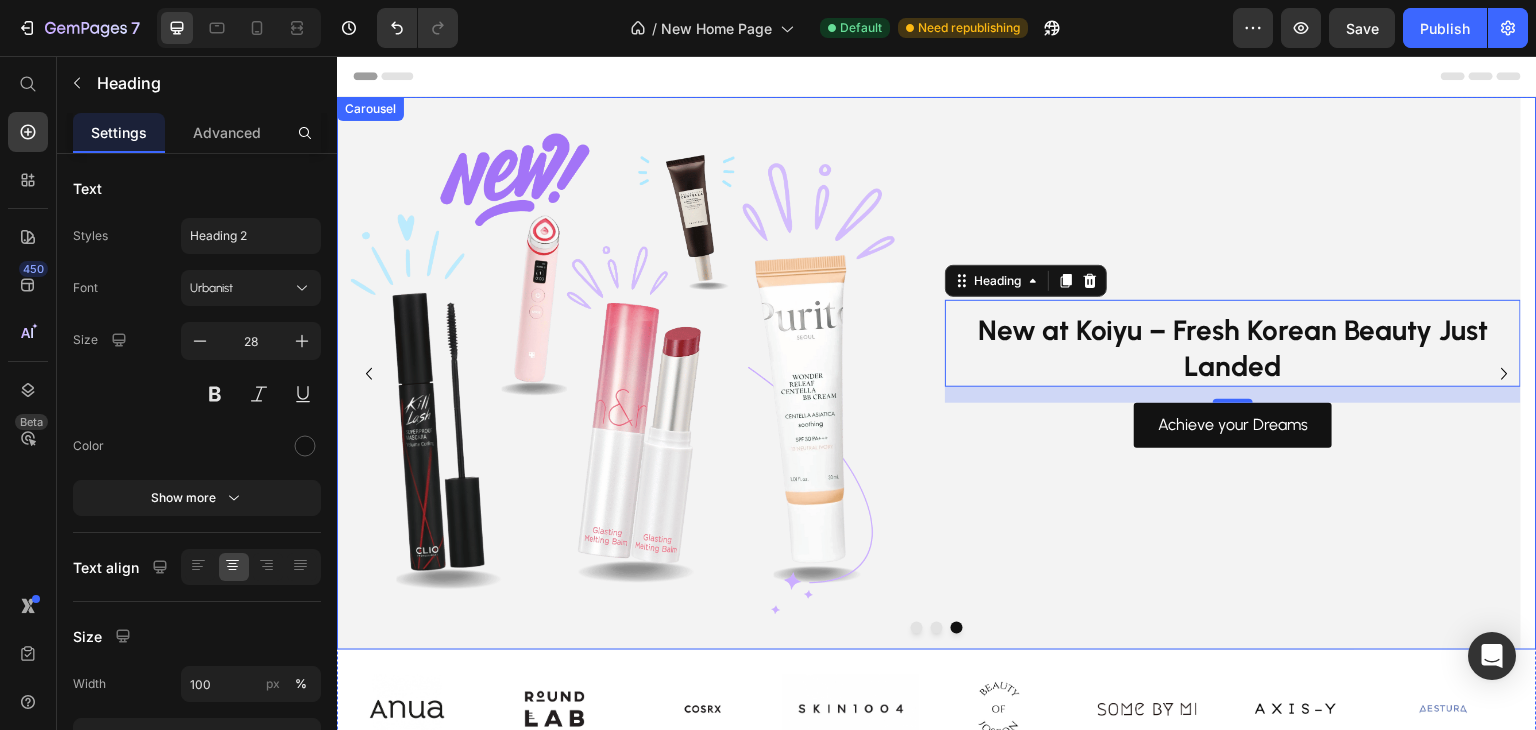 click 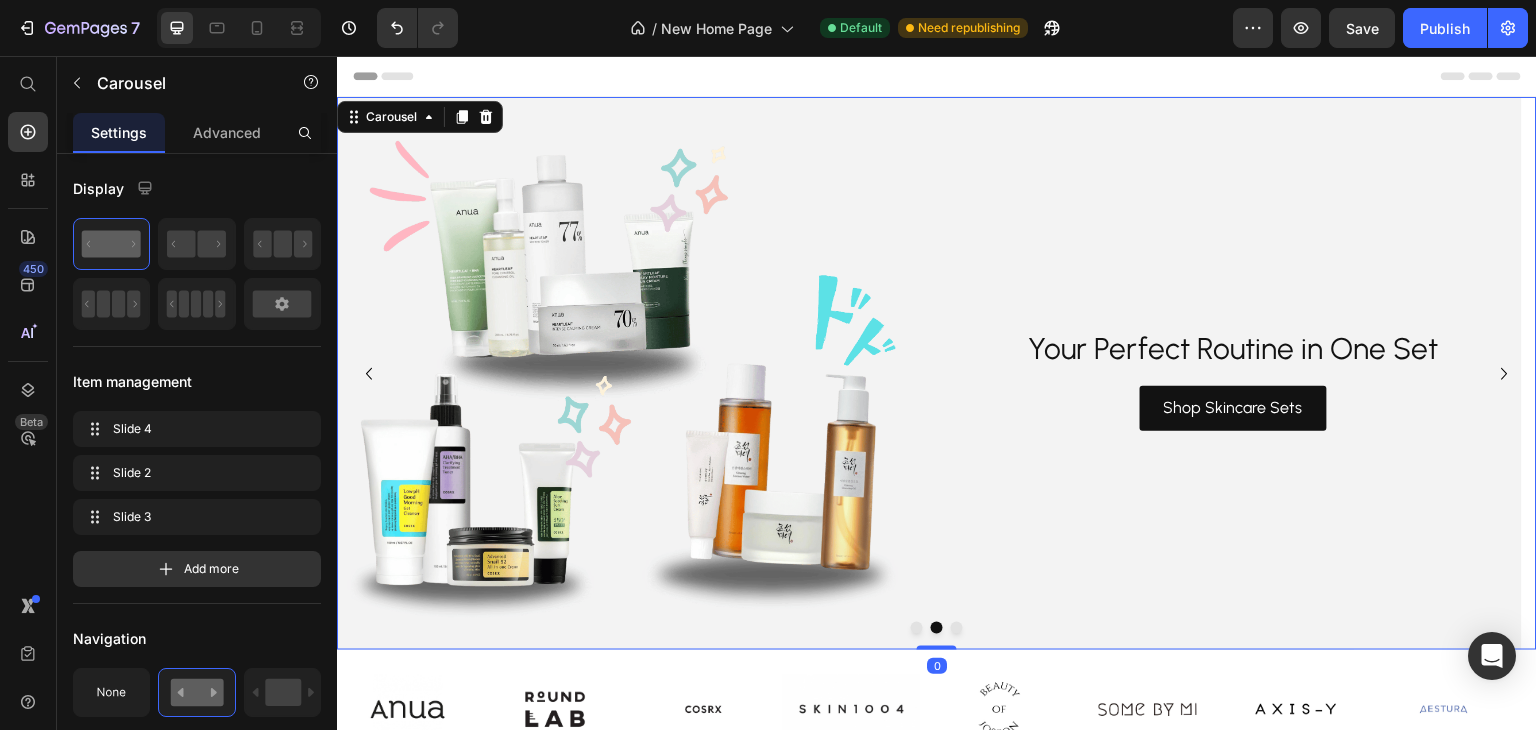 click 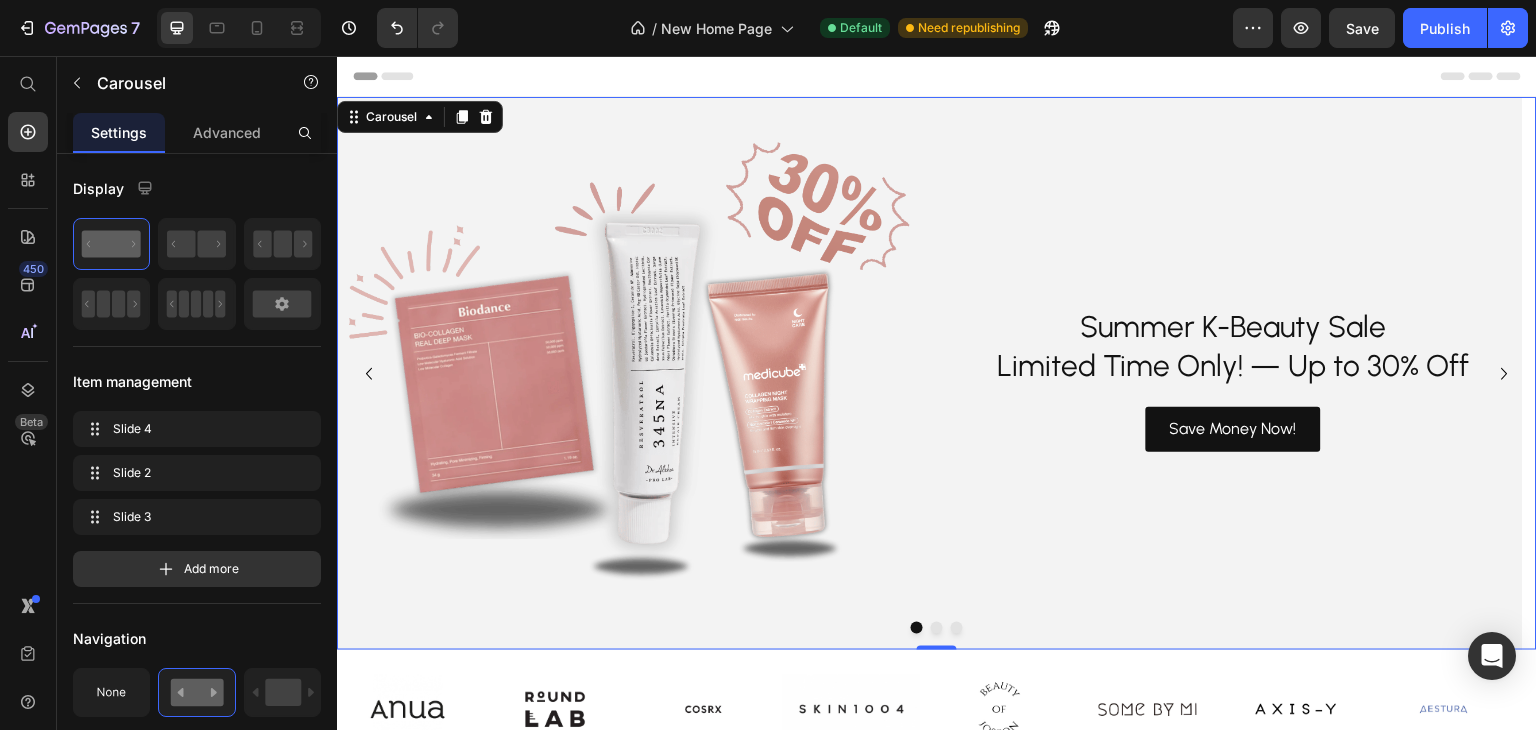 click 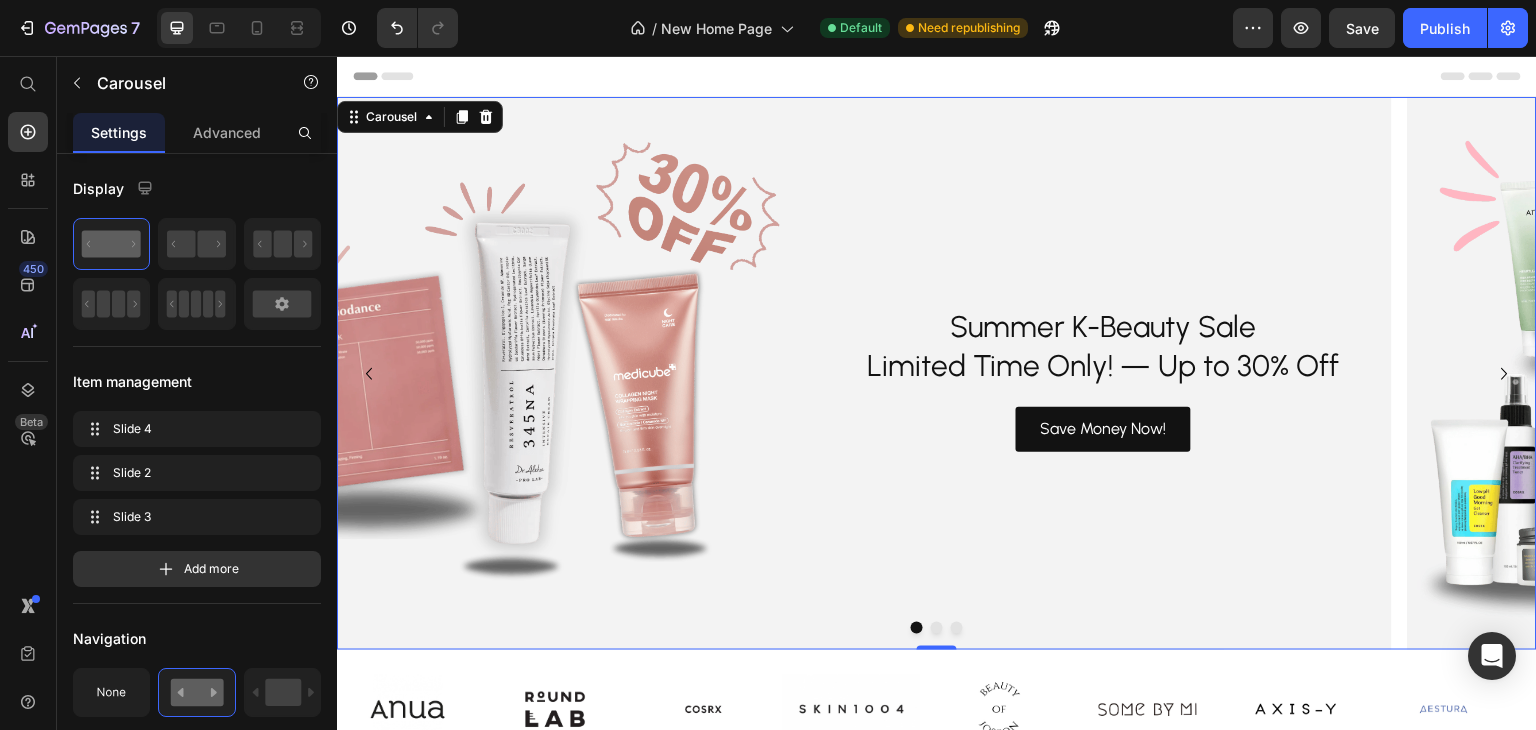 click 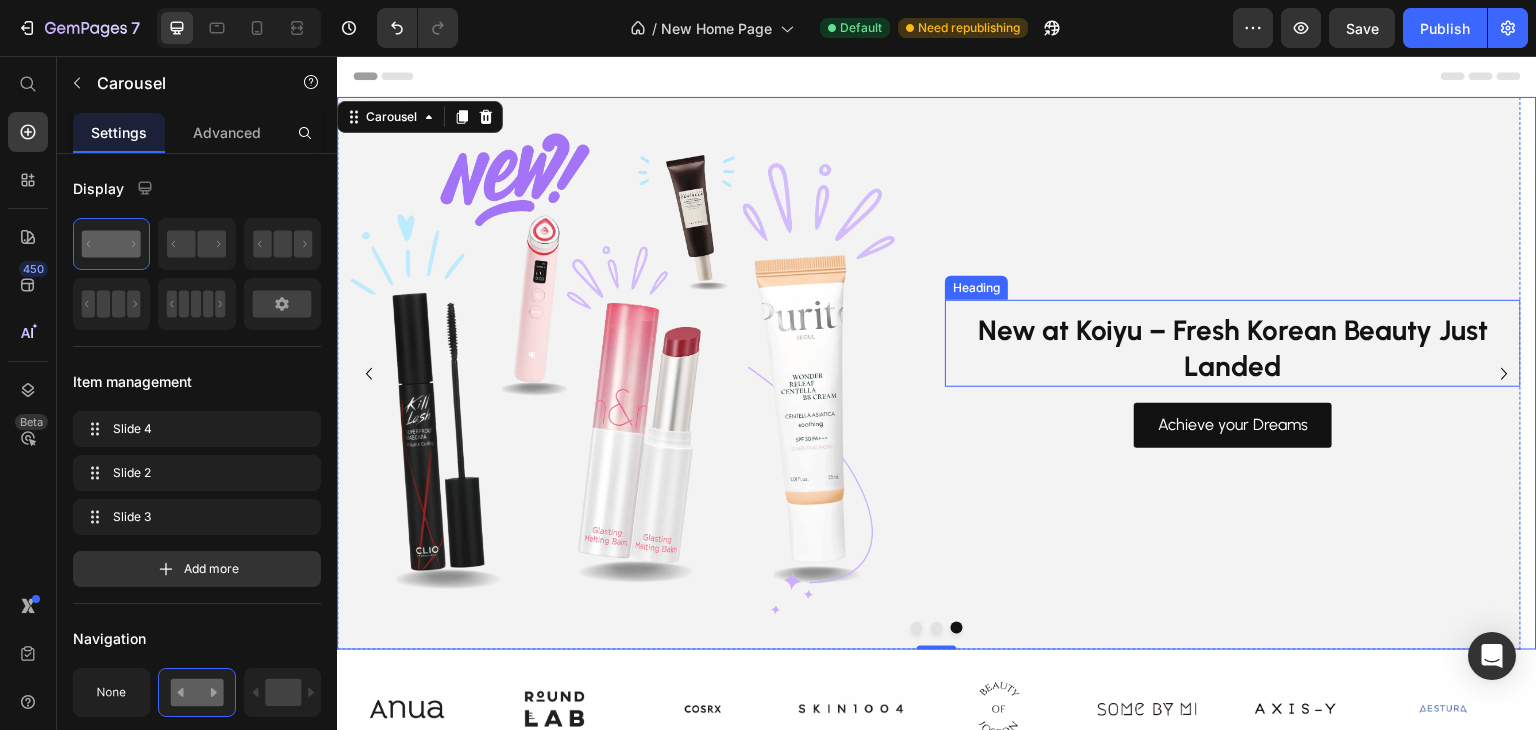 click on "New at Koiyu – Fresh Korean Beauty Just Landed" at bounding box center (1233, 348) 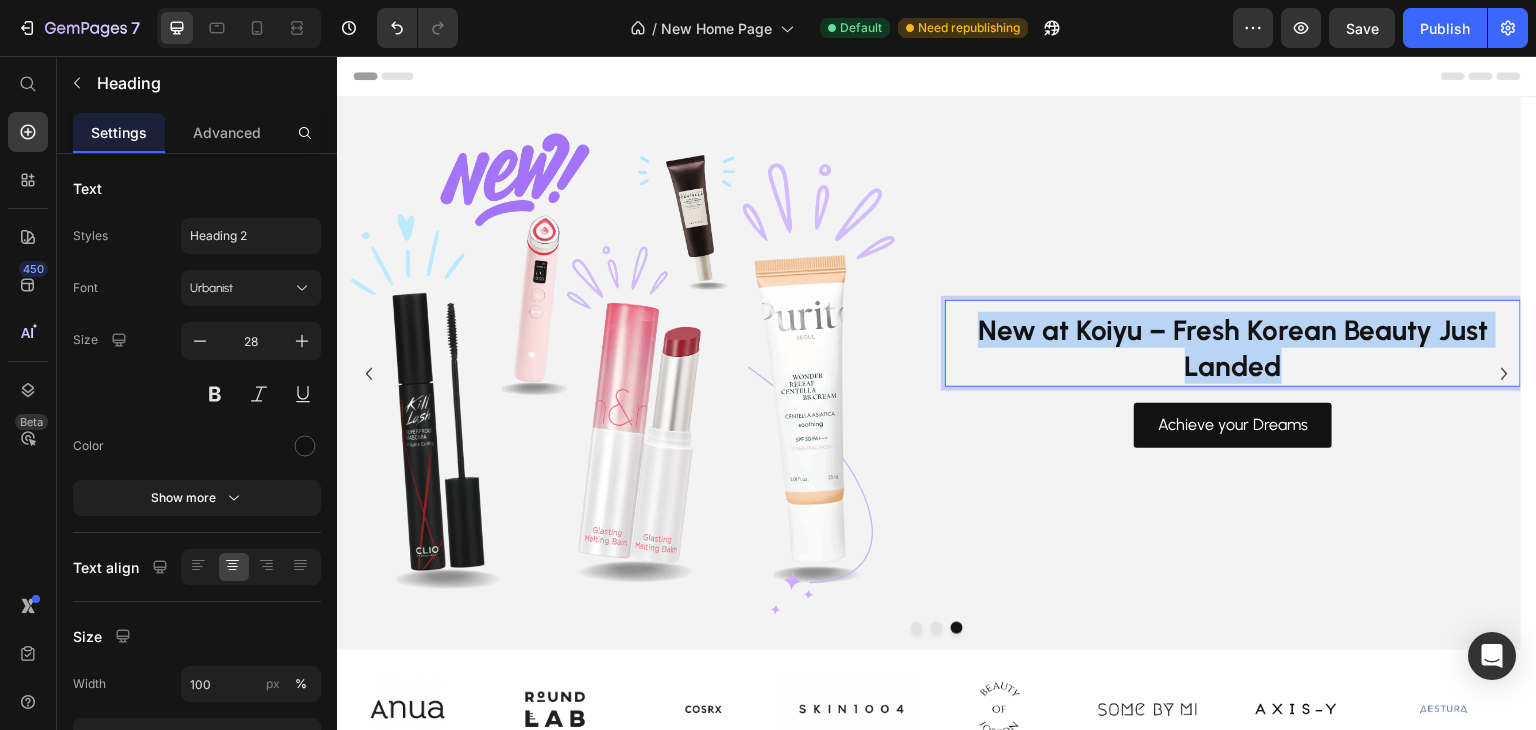 click on "New at Koiyu – Fresh Korean Beauty Just Landed" at bounding box center [1233, 348] 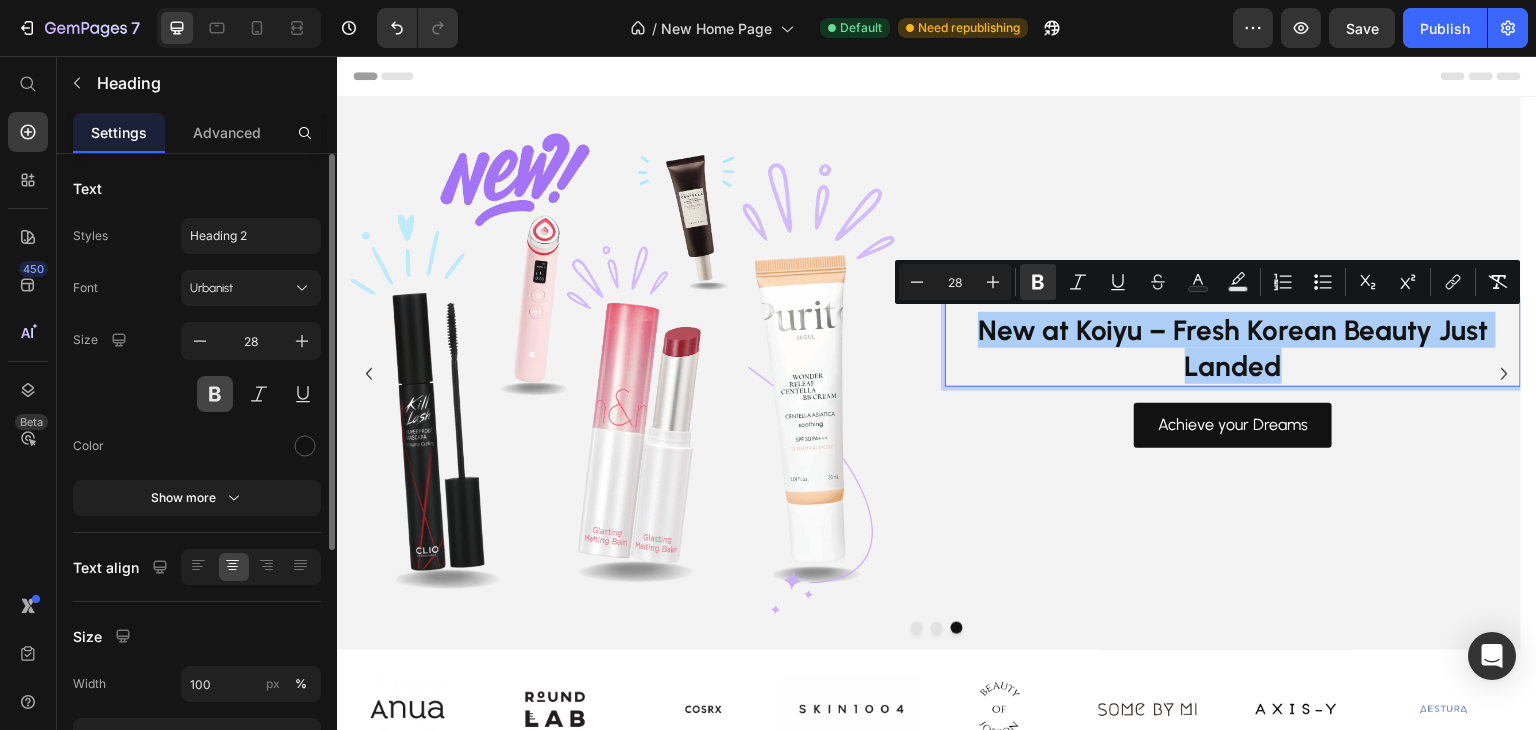 click at bounding box center (215, 394) 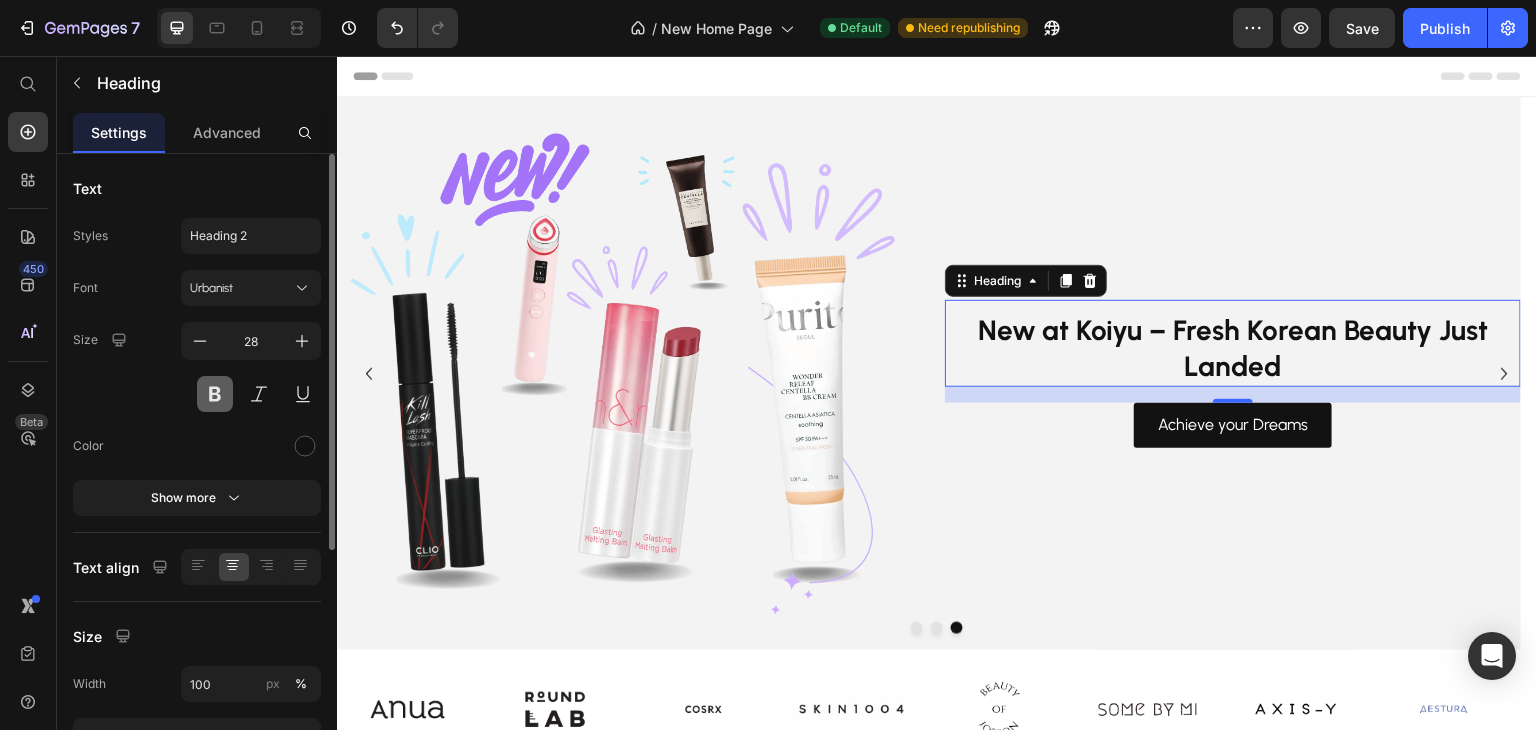click at bounding box center (215, 394) 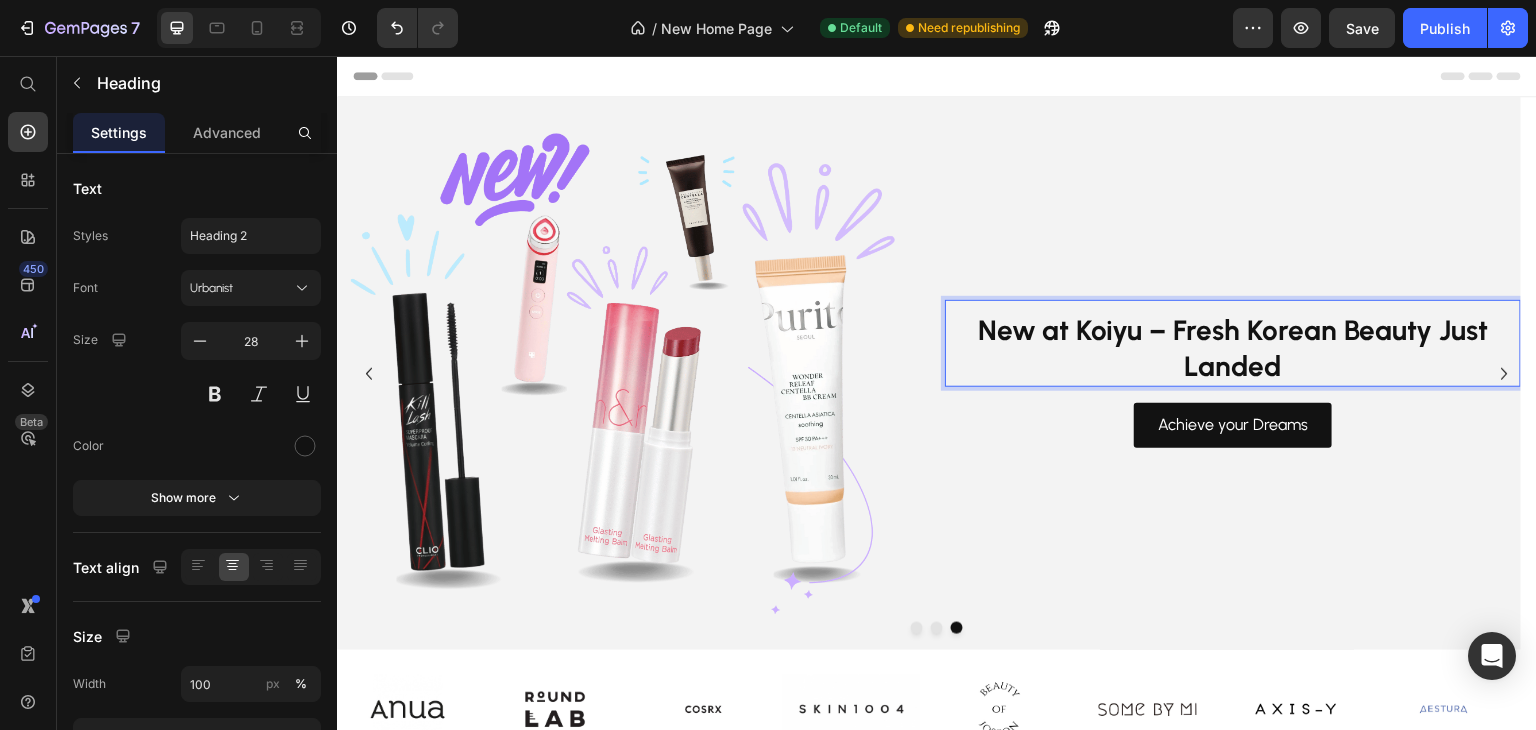 click on "New at Koiyu – Fresh Korean Beauty Just Landed" at bounding box center (1233, 348) 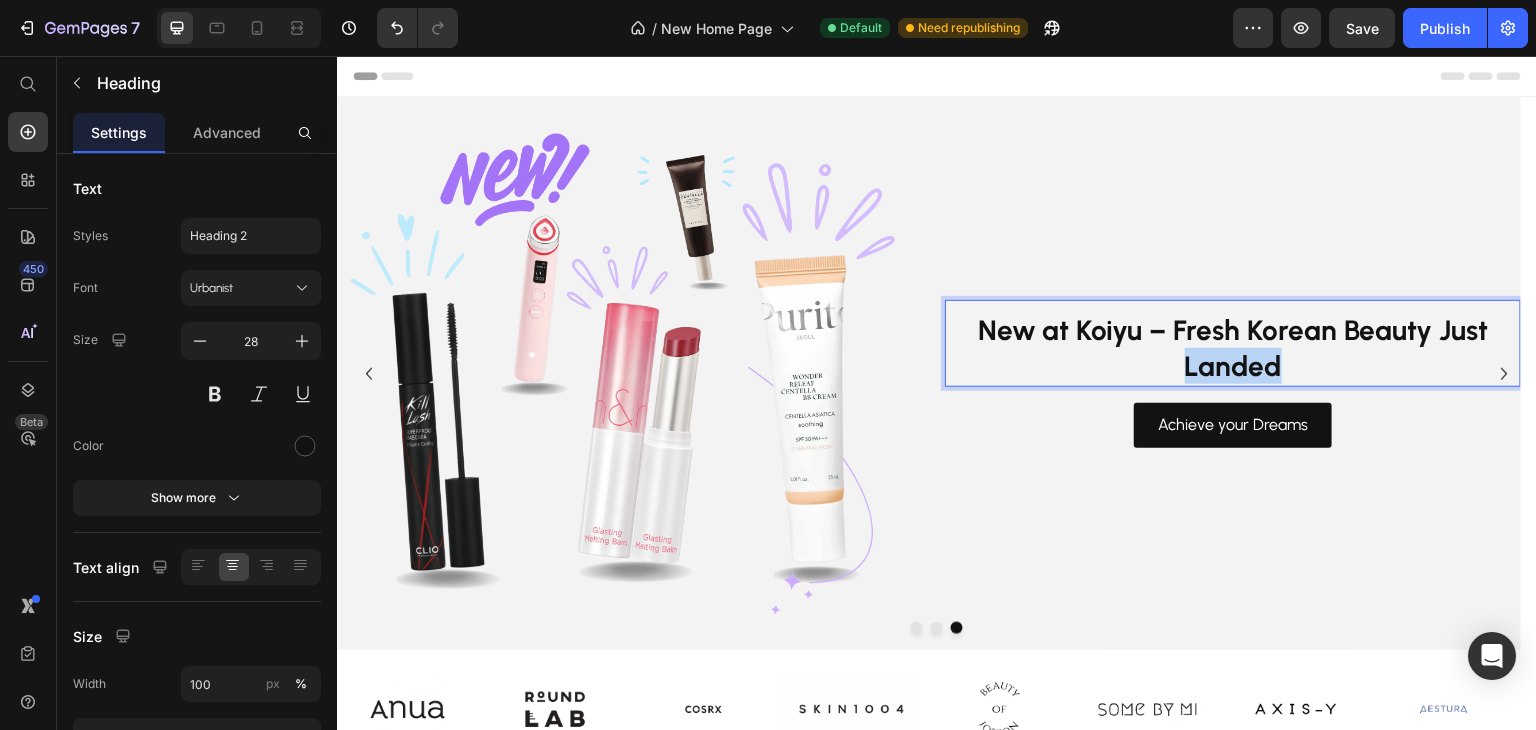 click on "New at Koiyu – Fresh Korean Beauty Just Landed" at bounding box center (1233, 348) 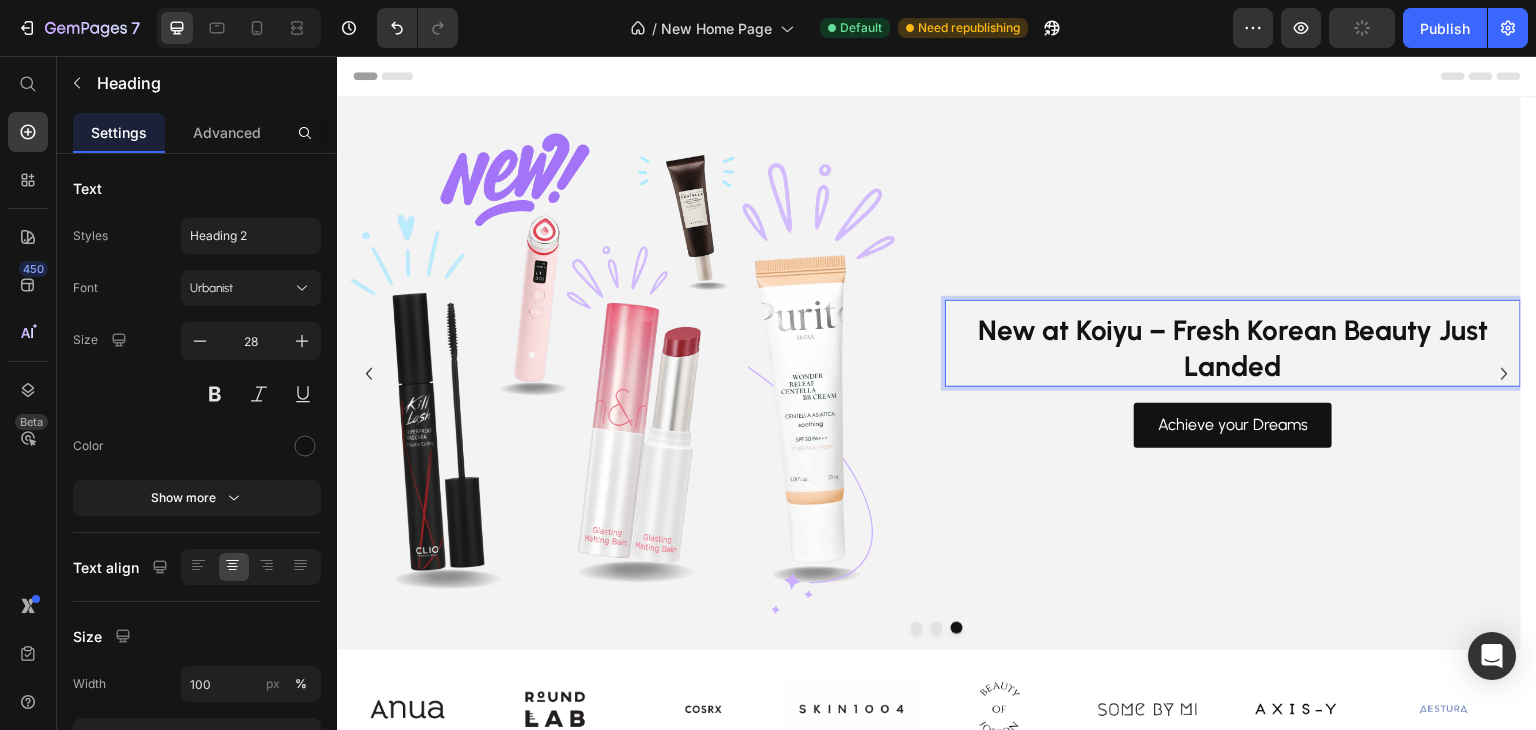 click on "New at Koiyu – Fresh Korean Beauty Just Landed" at bounding box center [1233, 348] 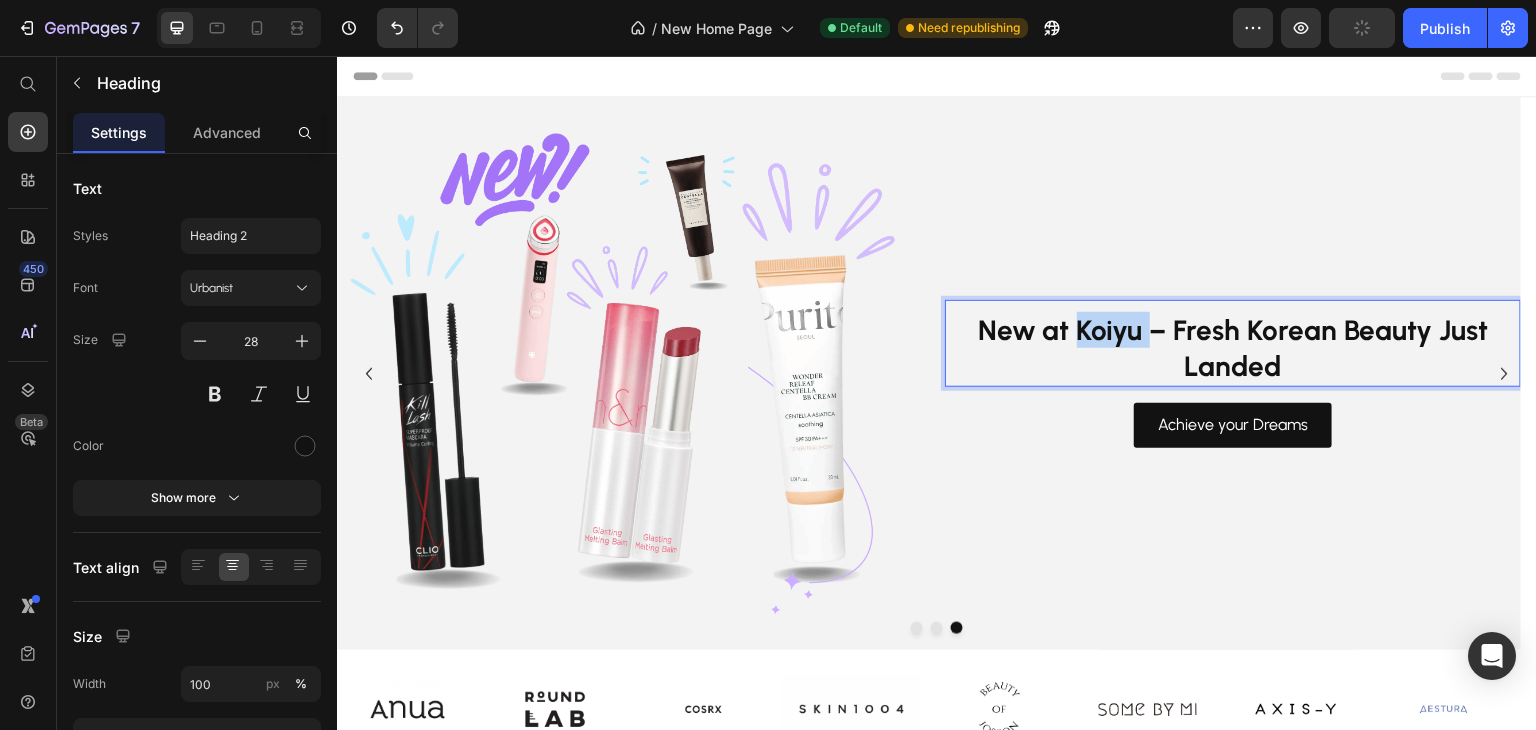 click on "New at Koiyu – Fresh Korean Beauty Just Landed" at bounding box center (1233, 348) 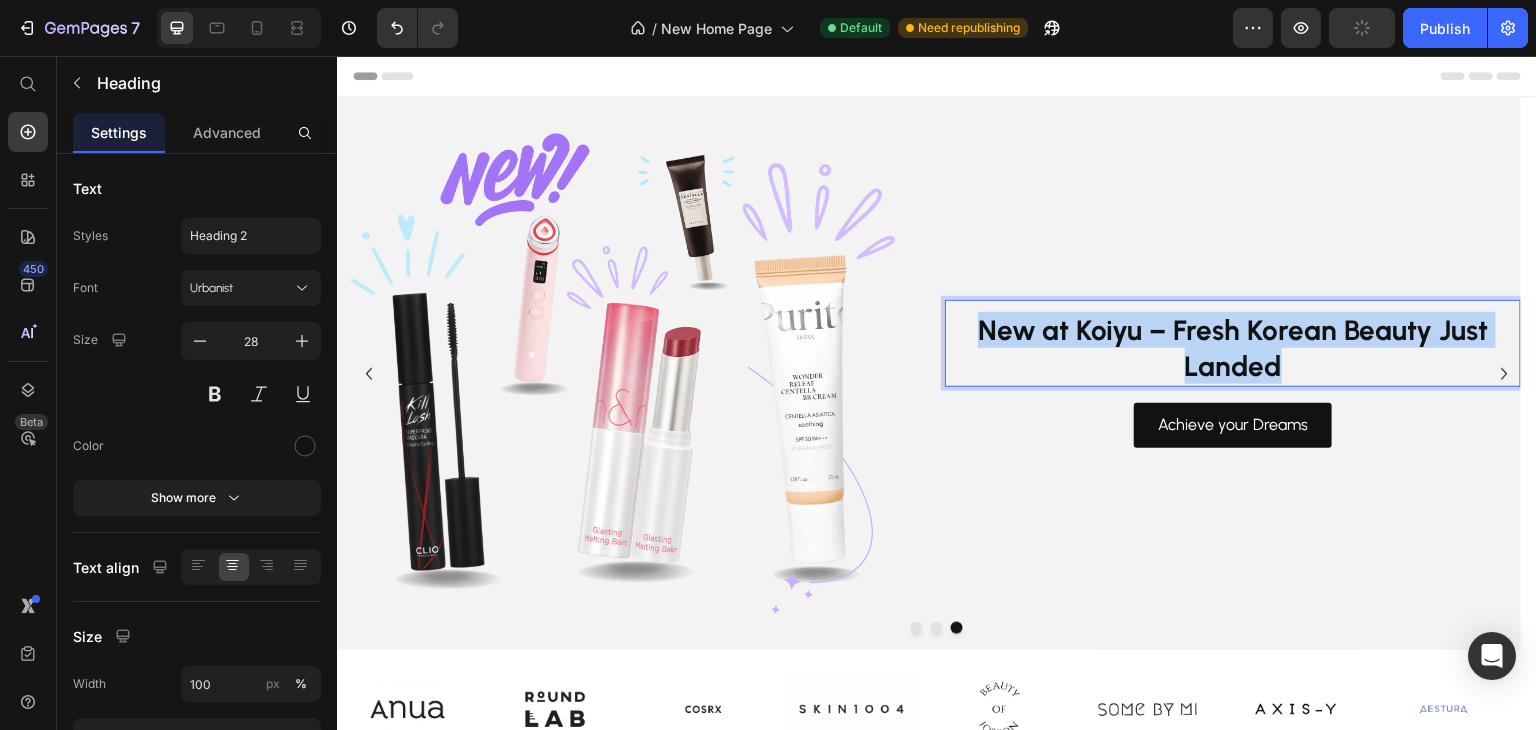 click on "New at Koiyu – Fresh Korean Beauty Just Landed" at bounding box center (1233, 348) 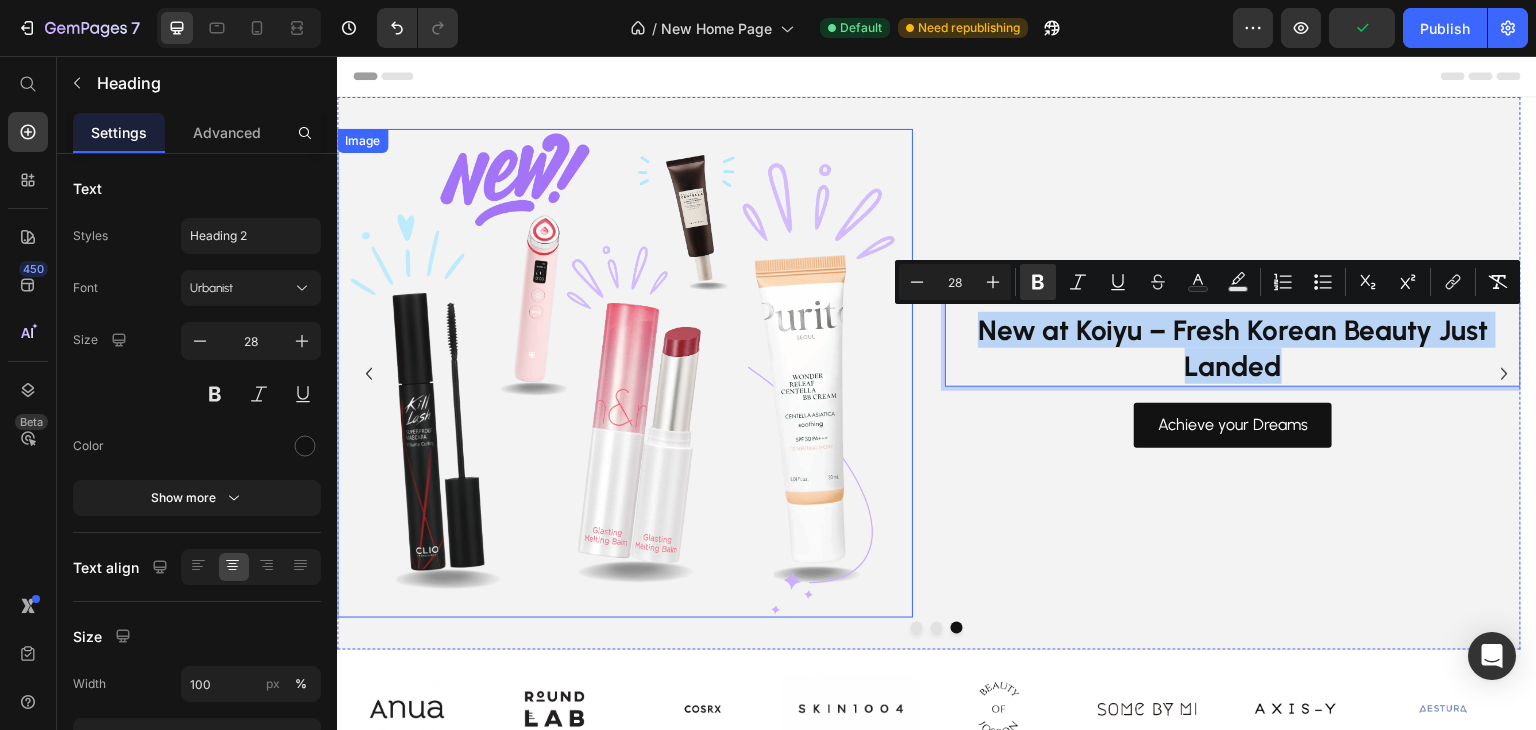 click 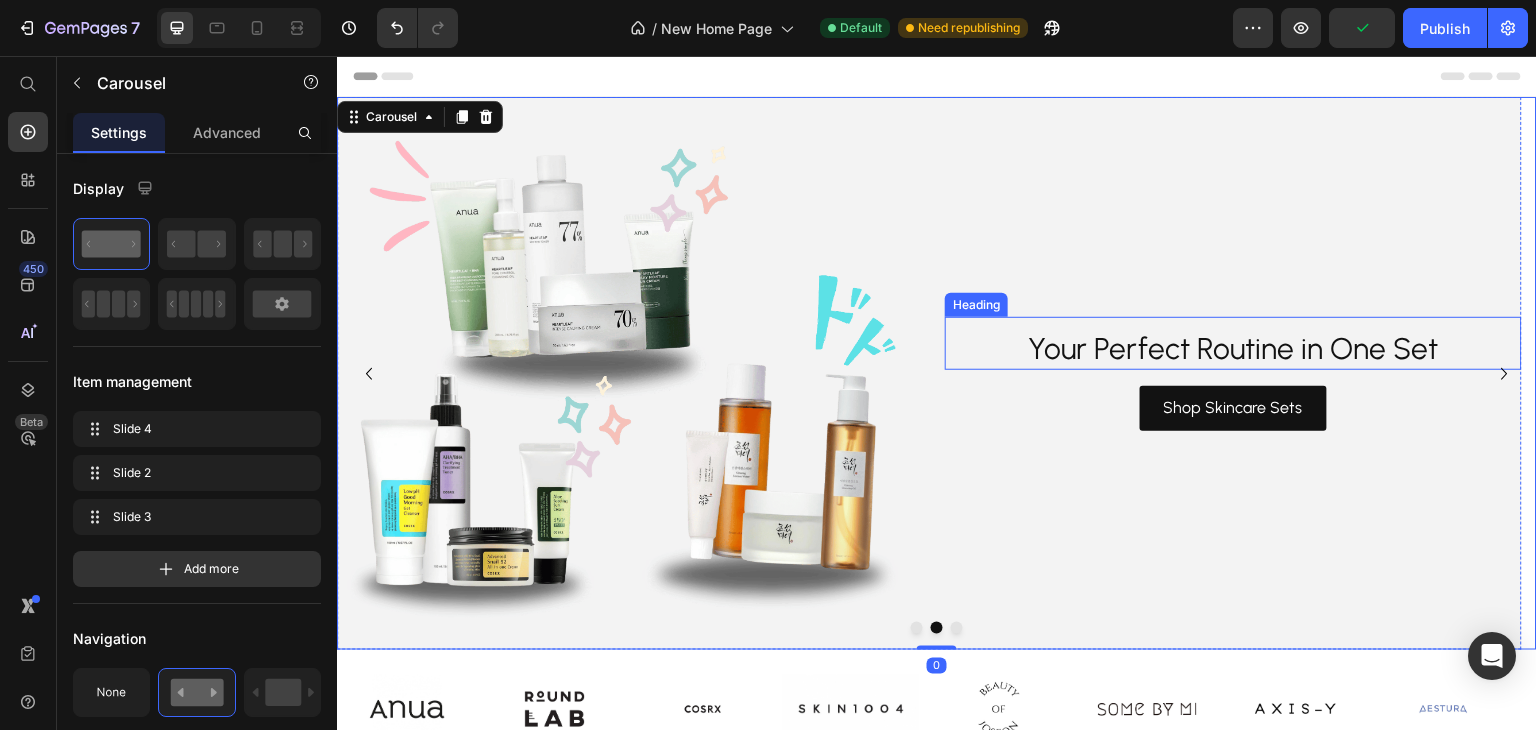 click on "Your Perfect Routine in One Set" at bounding box center (1233, 348) 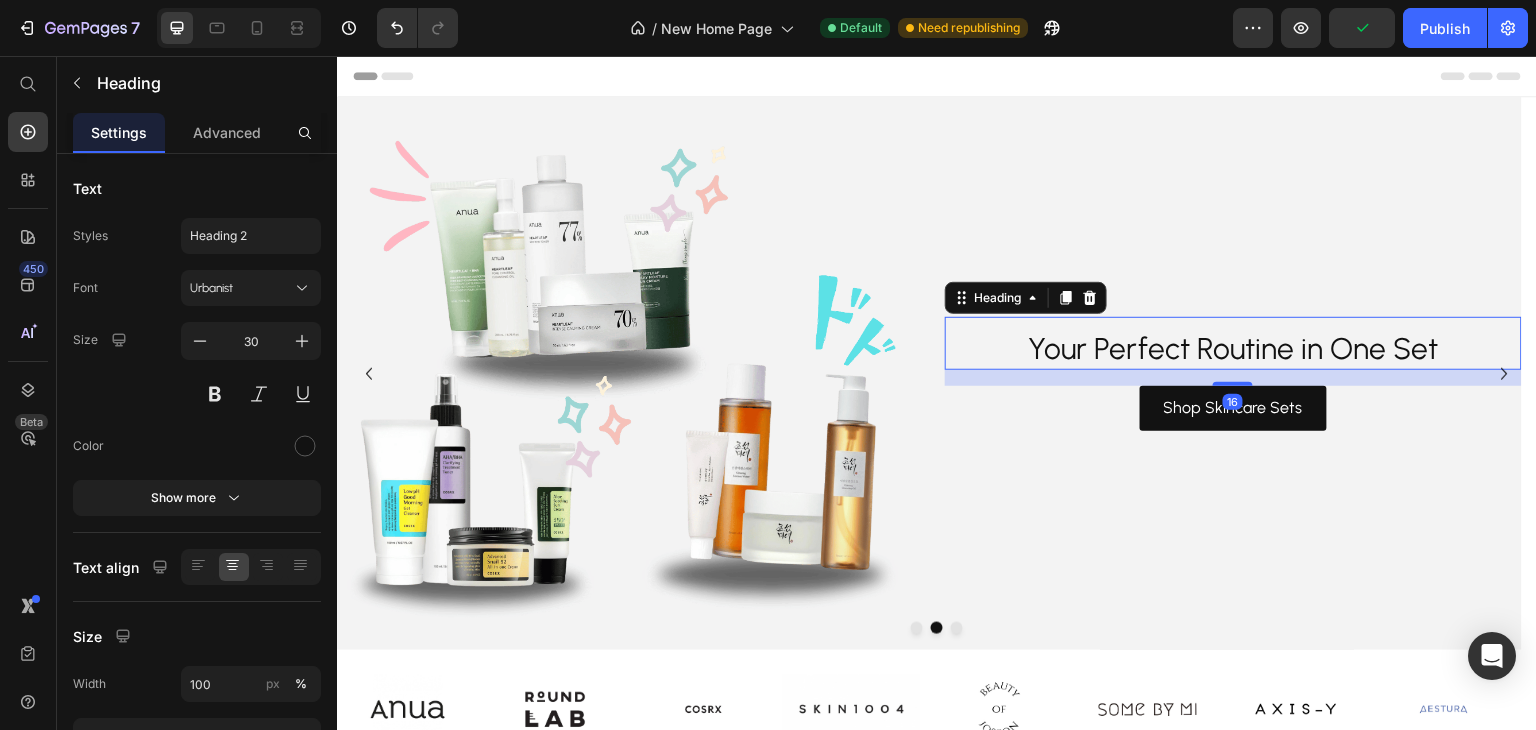 click on "Your Perfect Routine in One Set" at bounding box center (1233, 348) 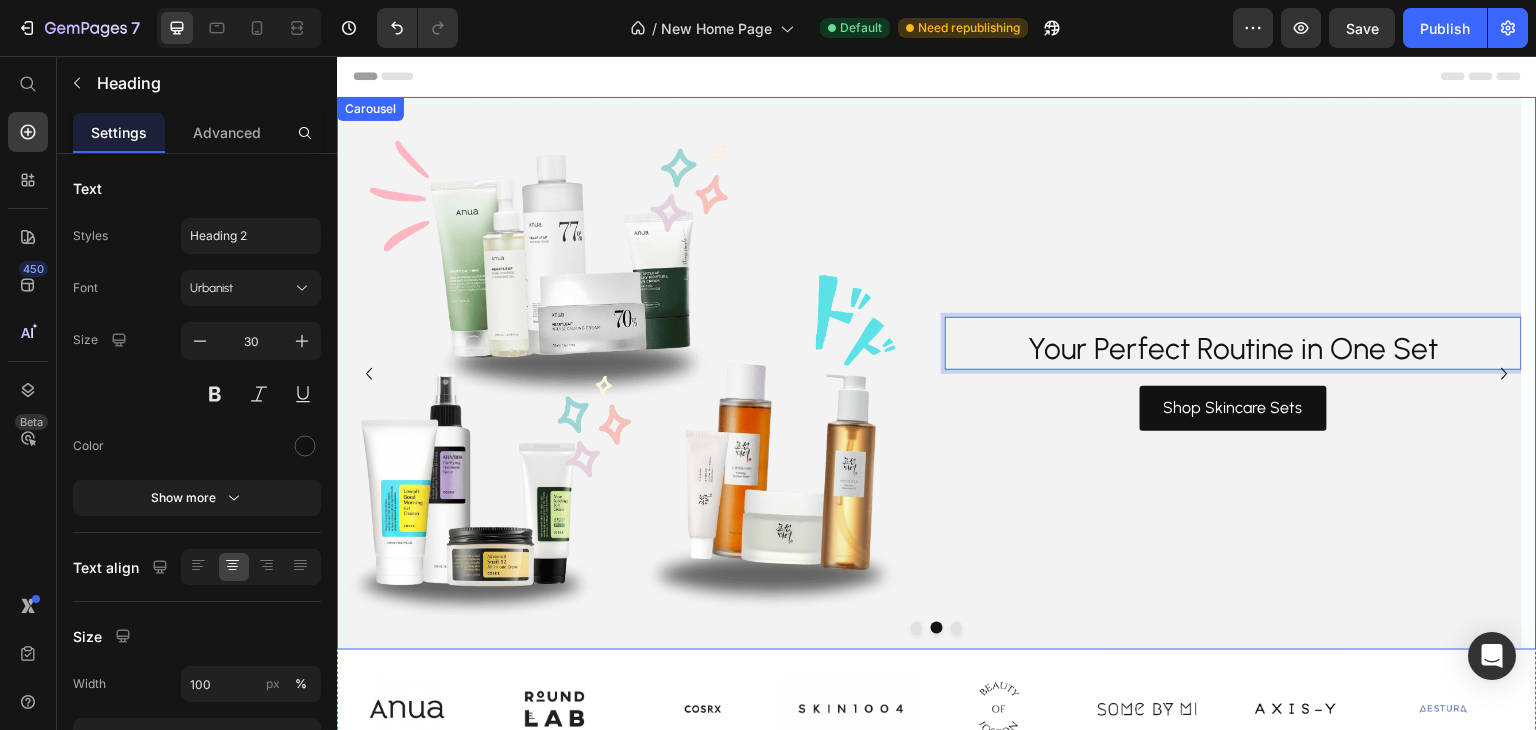 click 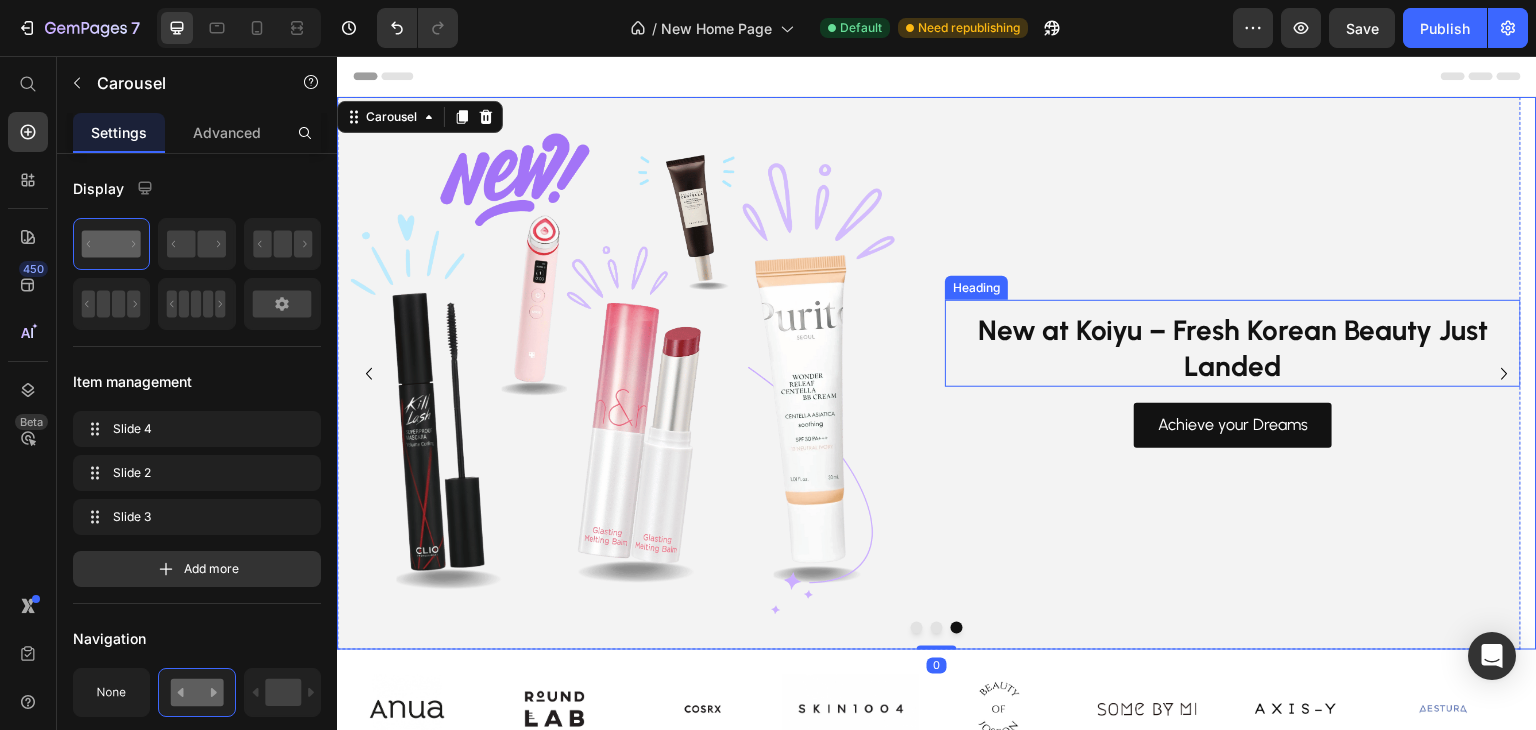 click on "⁠⁠⁠⁠⁠⁠⁠ New at Koiyu – Fresh Korean Beauty Just Landed" at bounding box center (1233, 348) 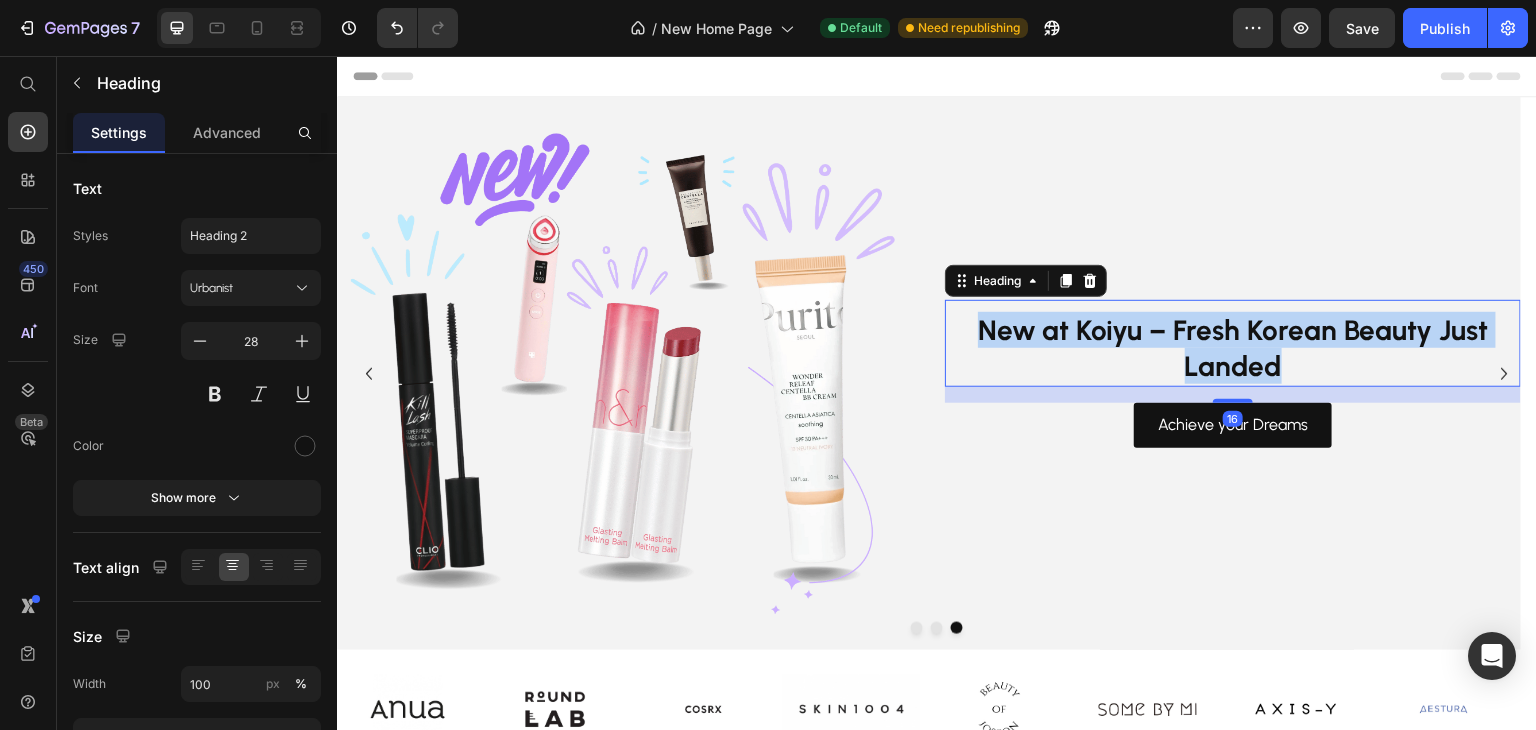 click on "New at Koiyu – Fresh Korean Beauty Just Landed" at bounding box center (1233, 348) 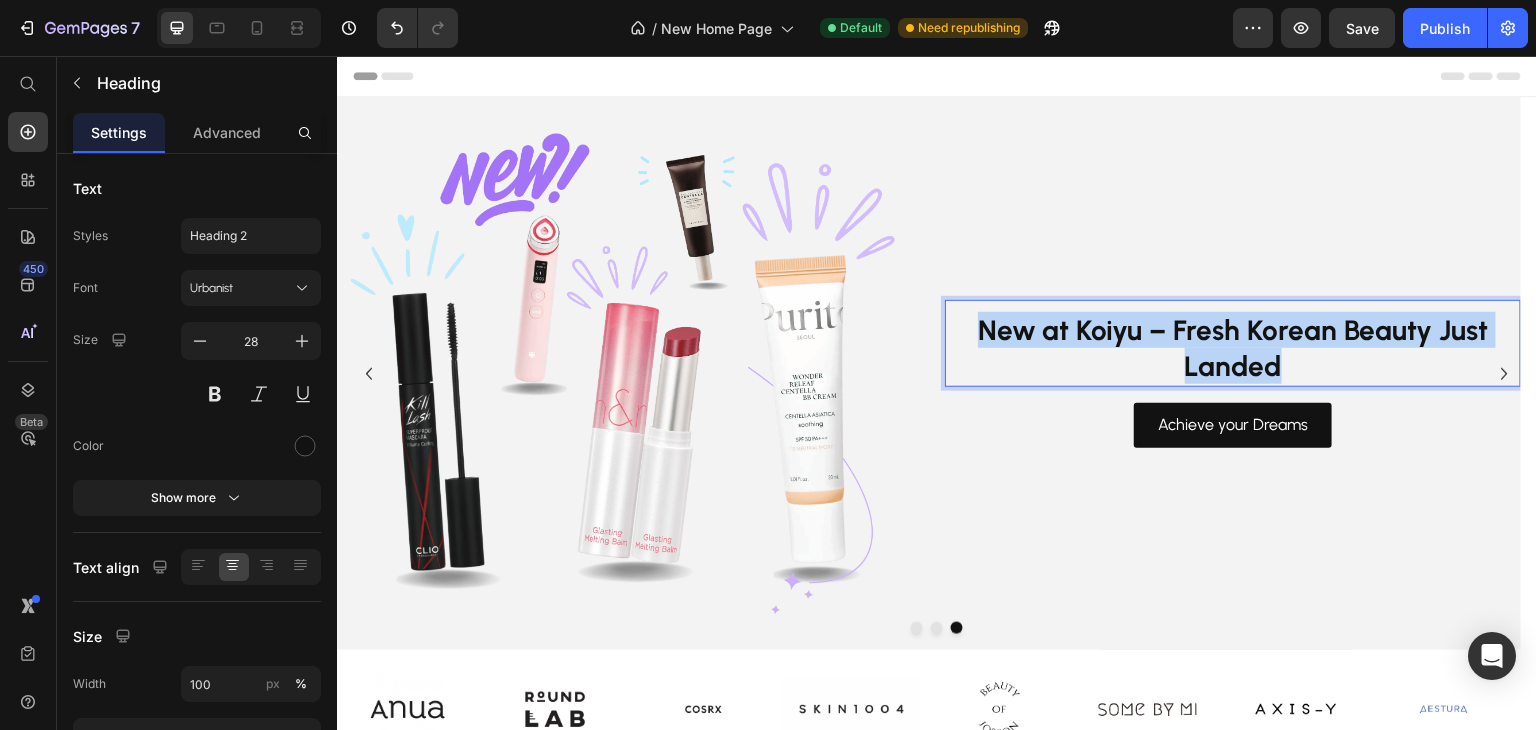 click on "New at Koiyu – Fresh Korean Beauty Just Landed" at bounding box center (1233, 348) 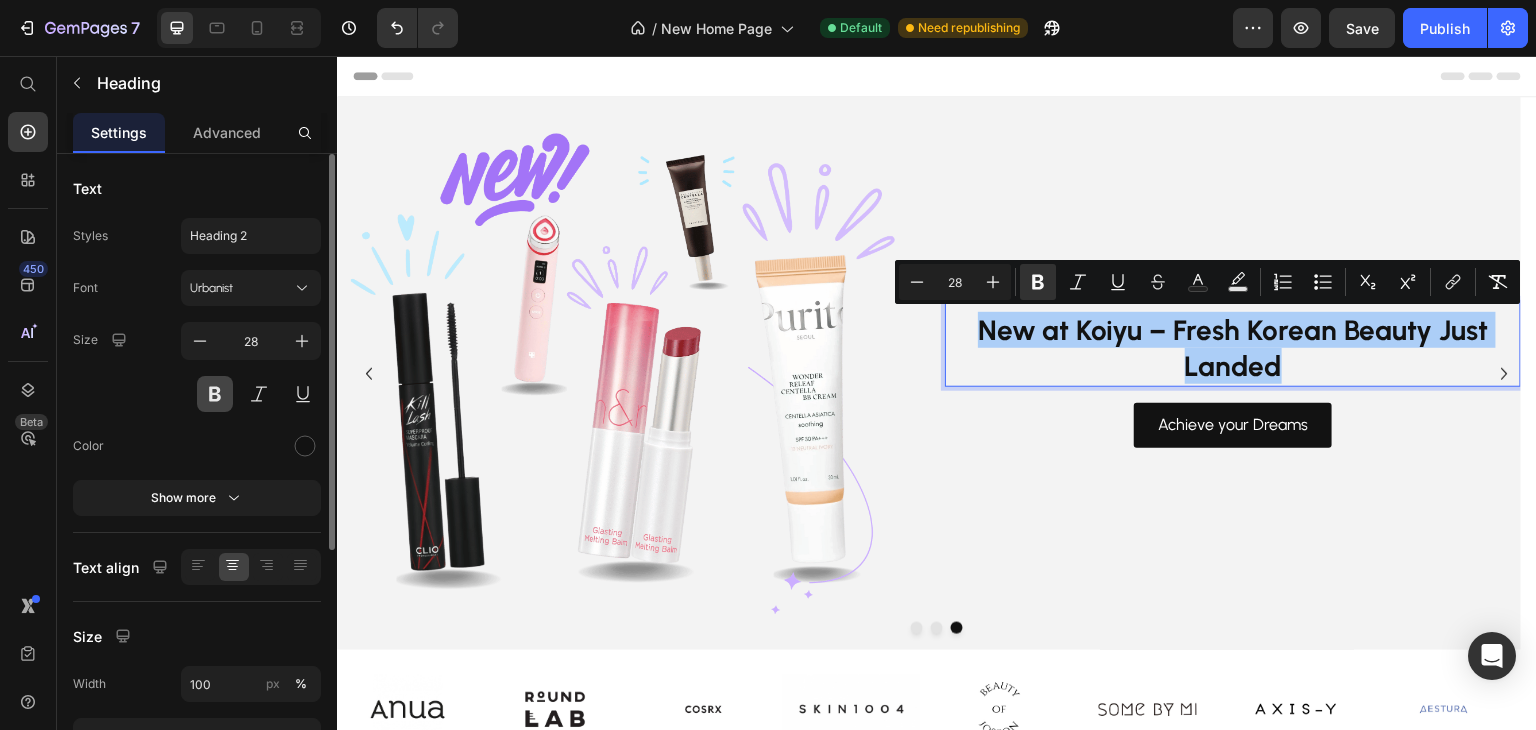 click at bounding box center [215, 394] 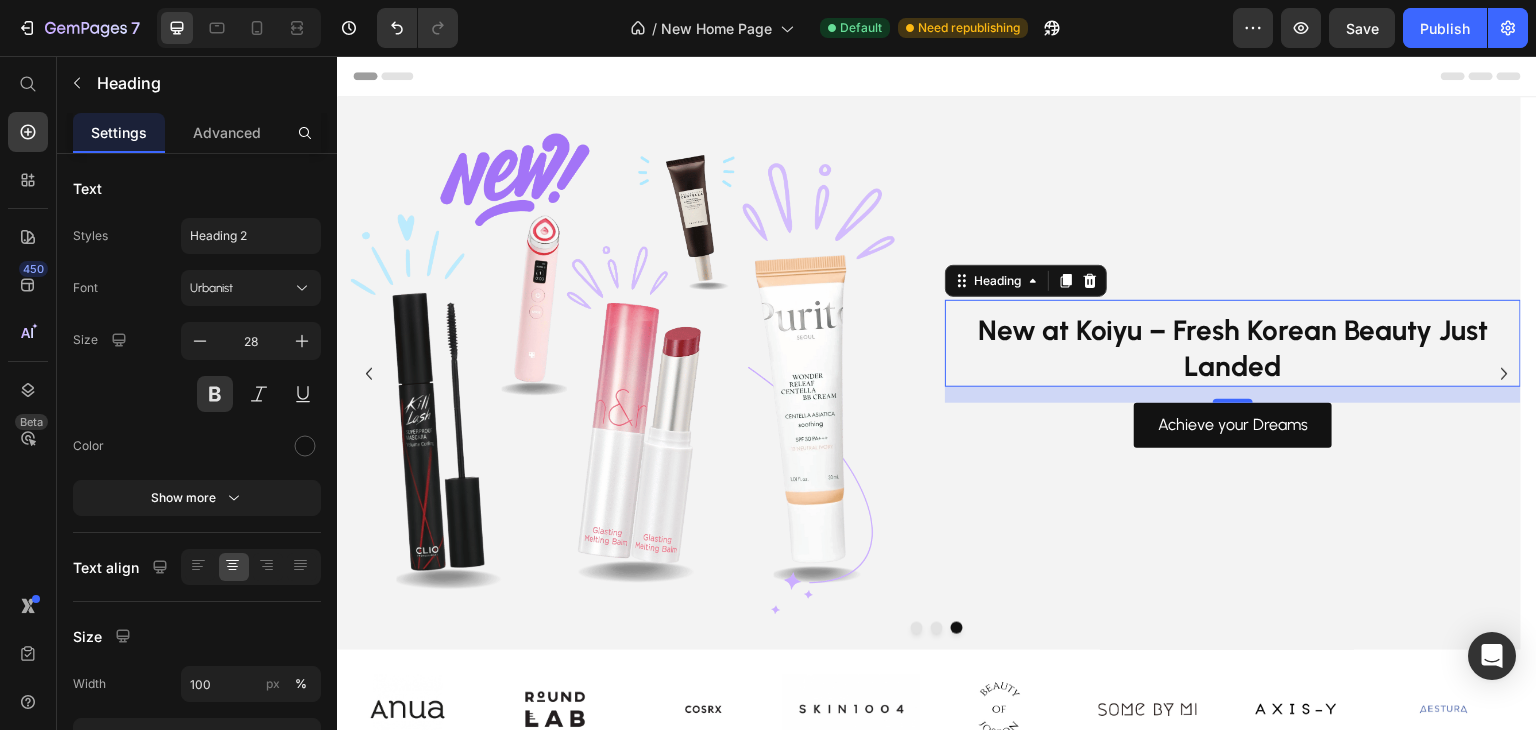 click on "New at Koiyu – Fresh Korean Beauty Just Landed" at bounding box center [1233, 348] 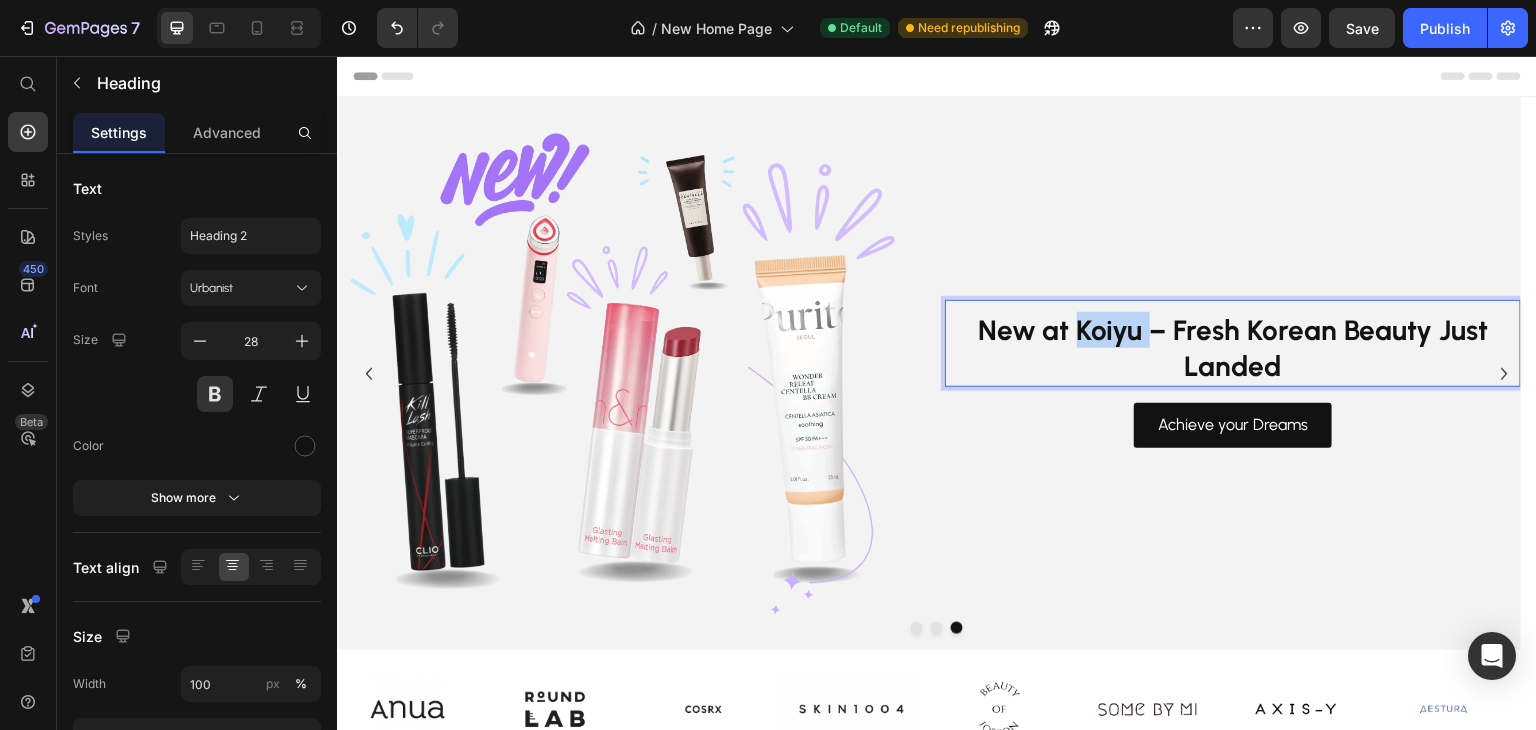 click on "New at Koiyu – Fresh Korean Beauty Just Landed" at bounding box center [1233, 348] 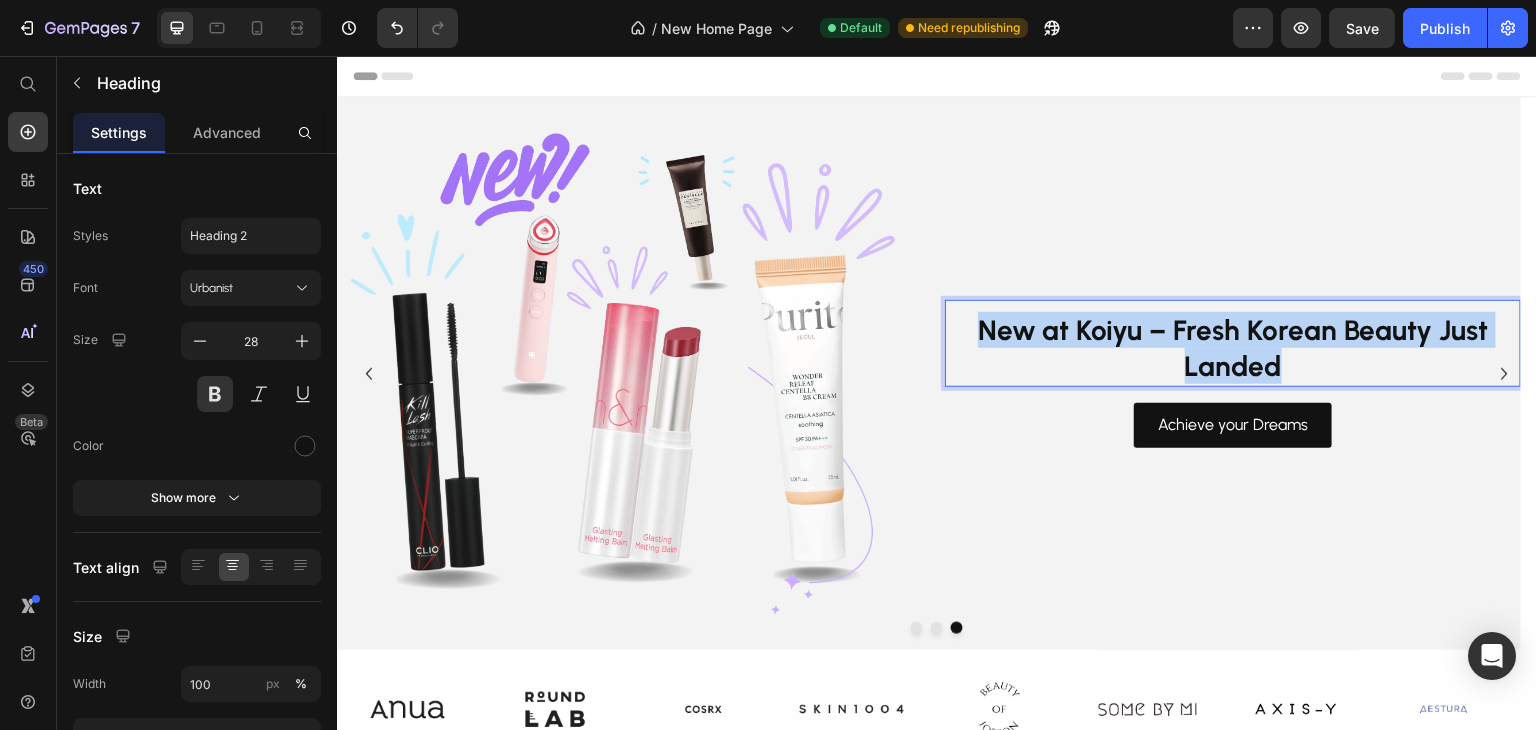 click on "New at Koiyu – Fresh Korean Beauty Just Landed" at bounding box center (1233, 348) 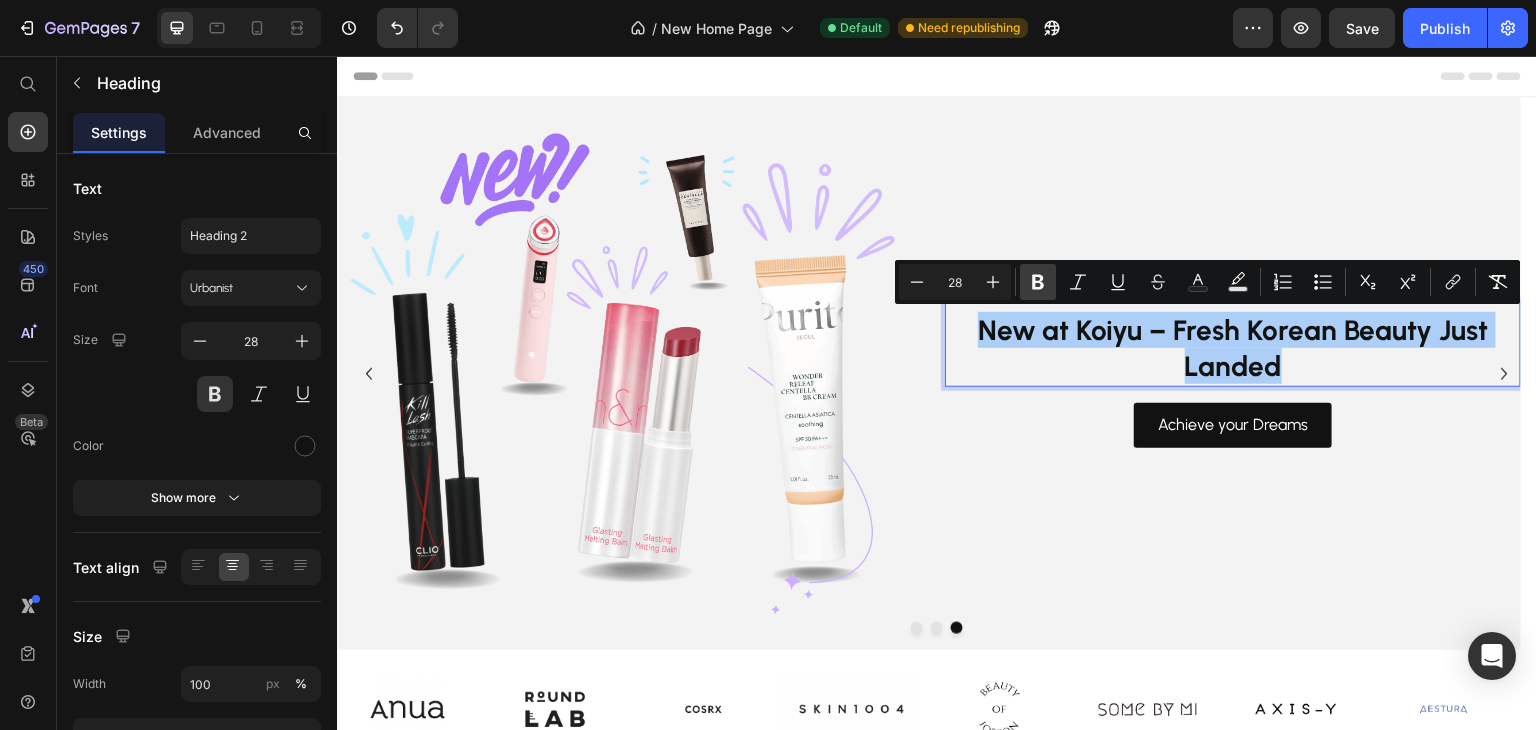 click on "Bold" at bounding box center [1038, 282] 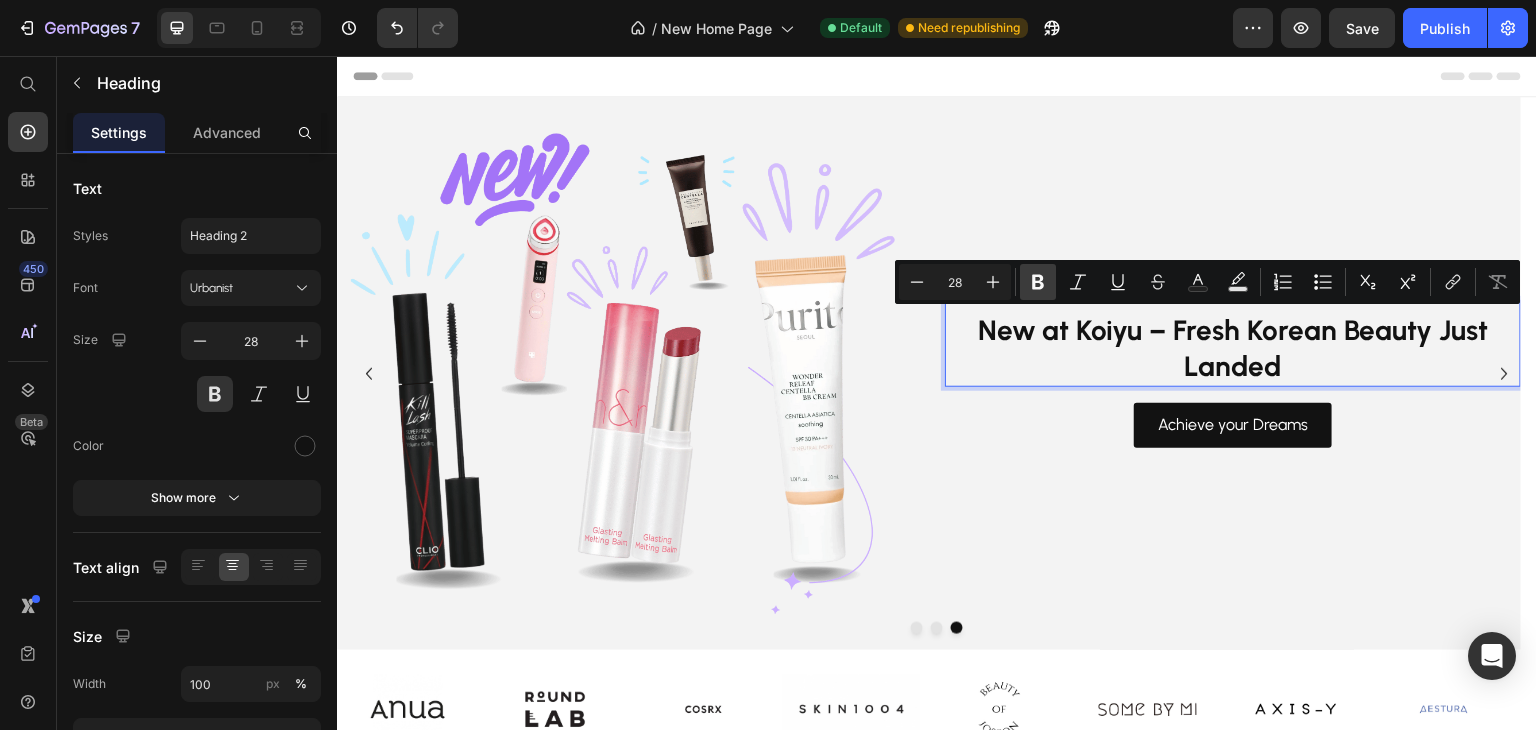 click 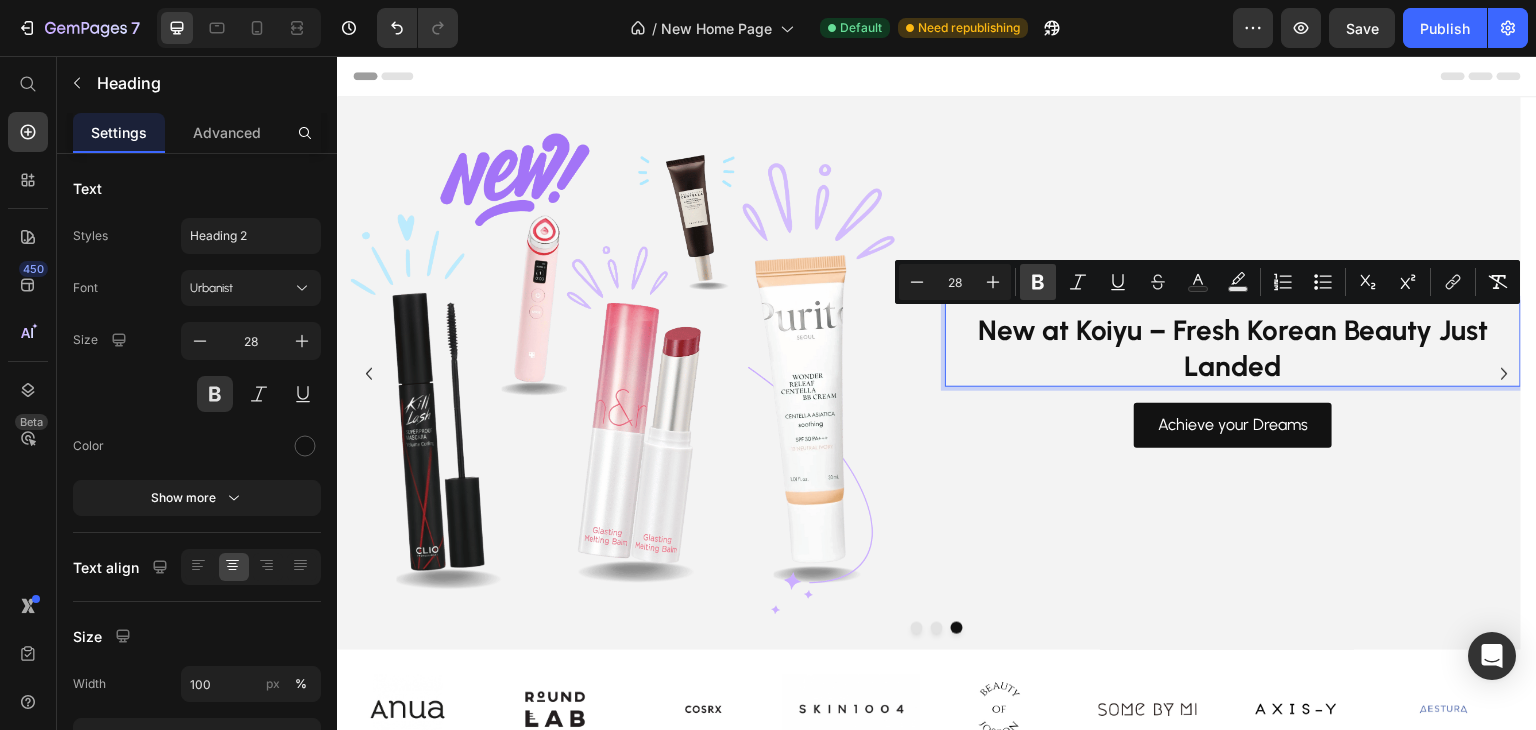 click 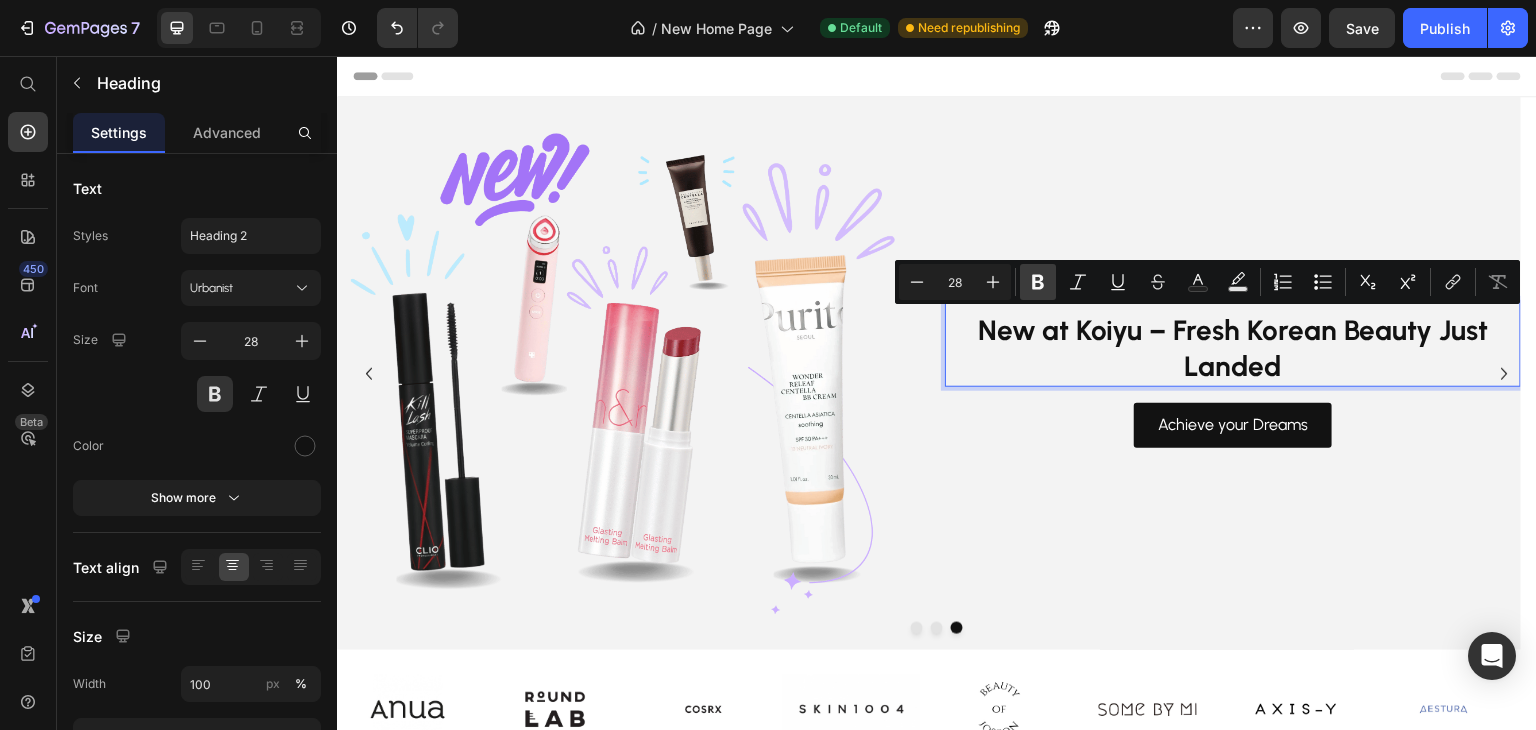 click 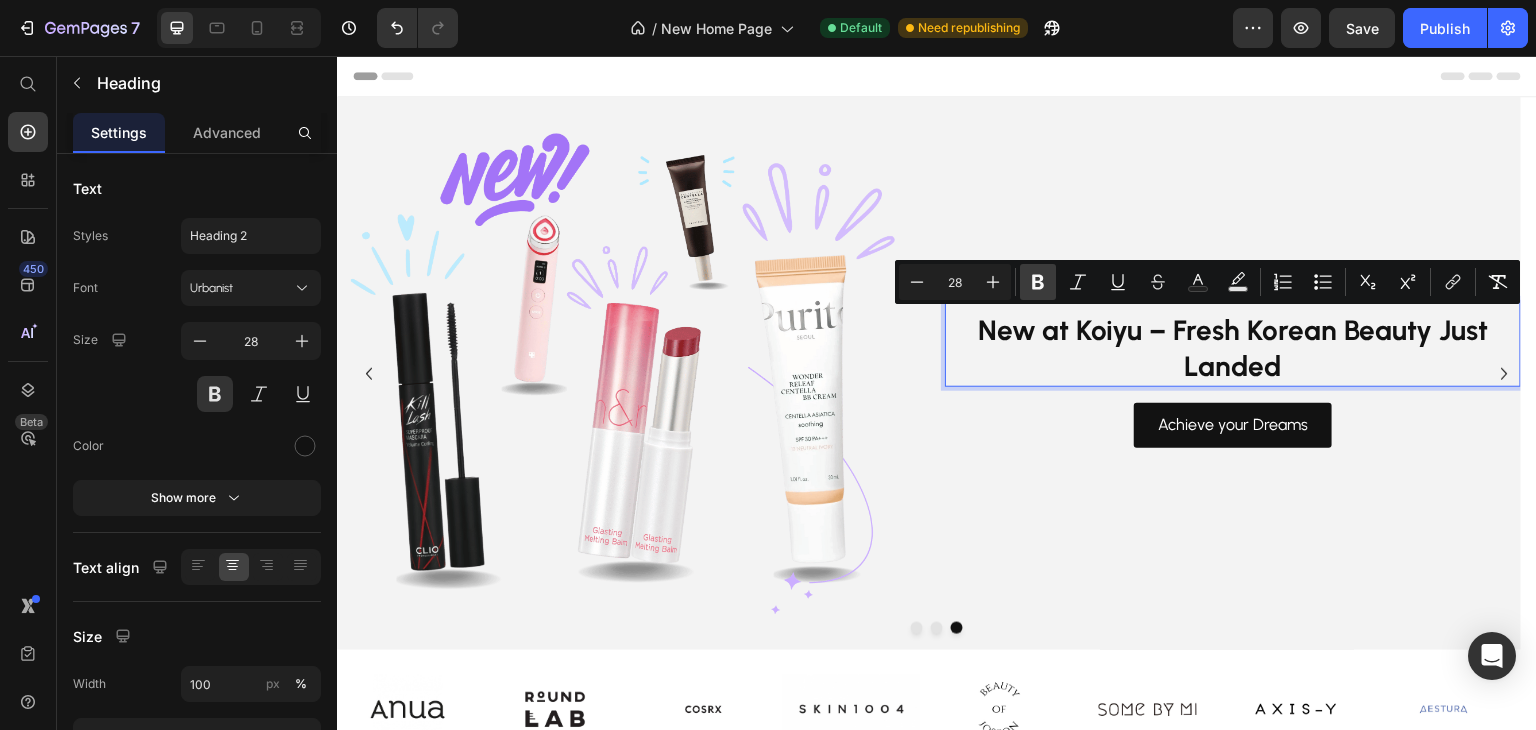click 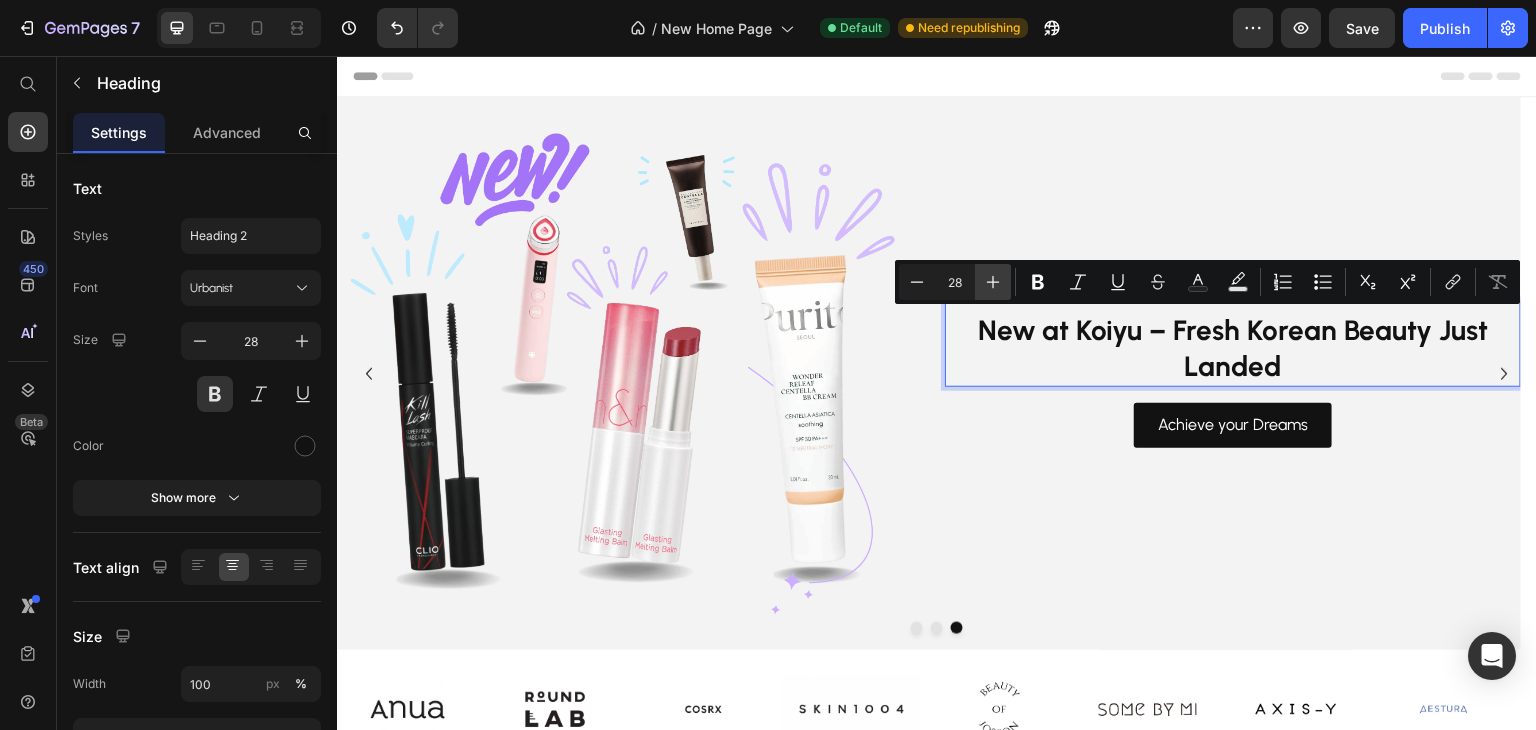 click 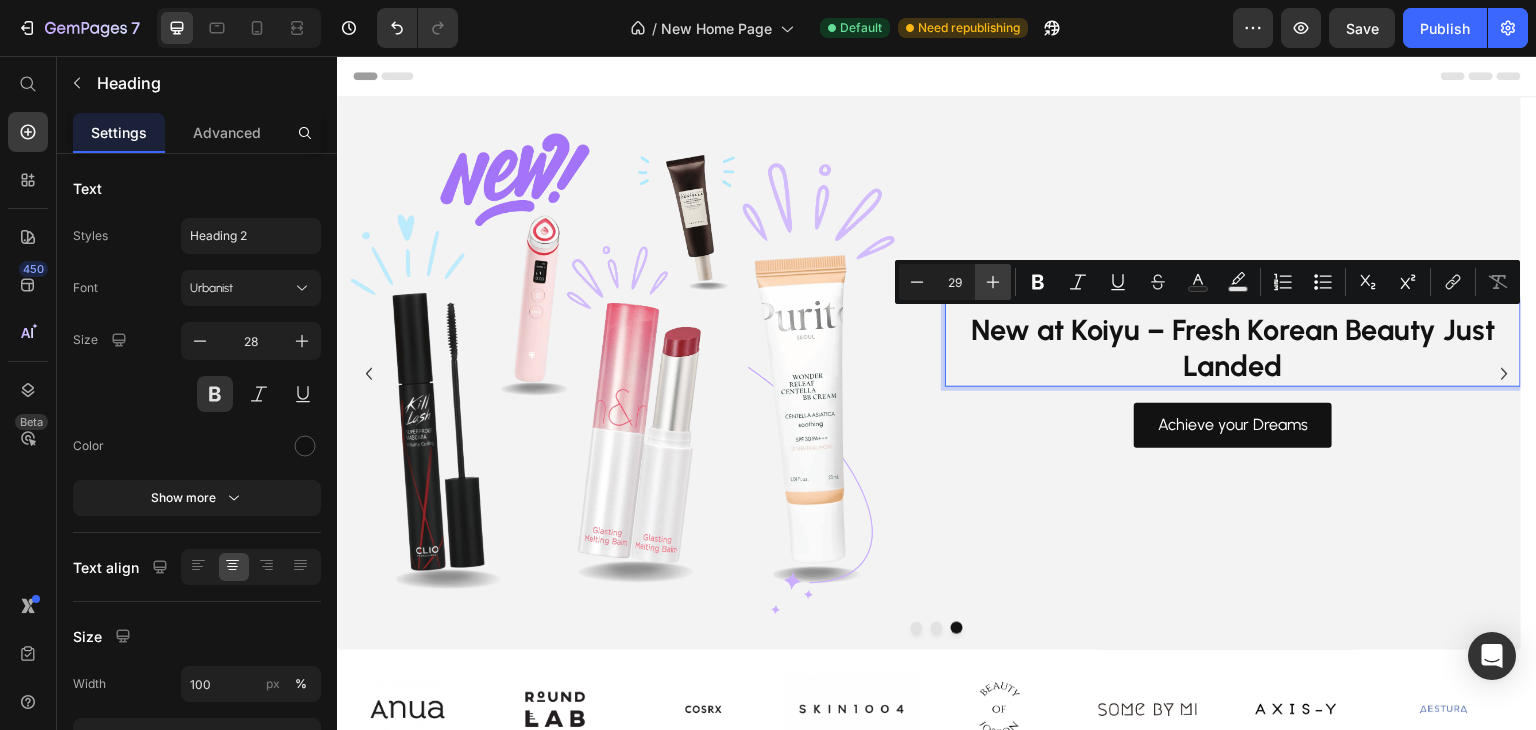 click 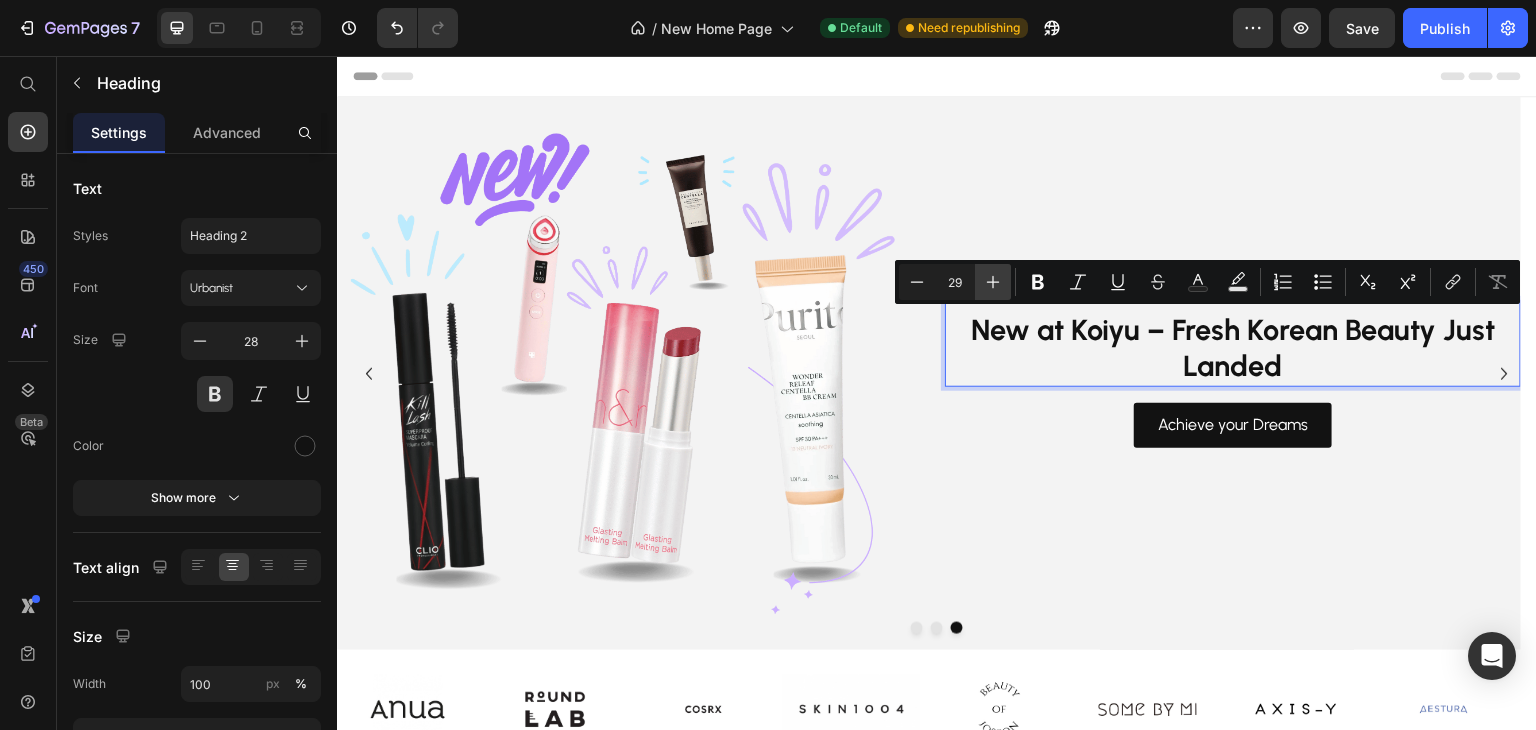 type on "30" 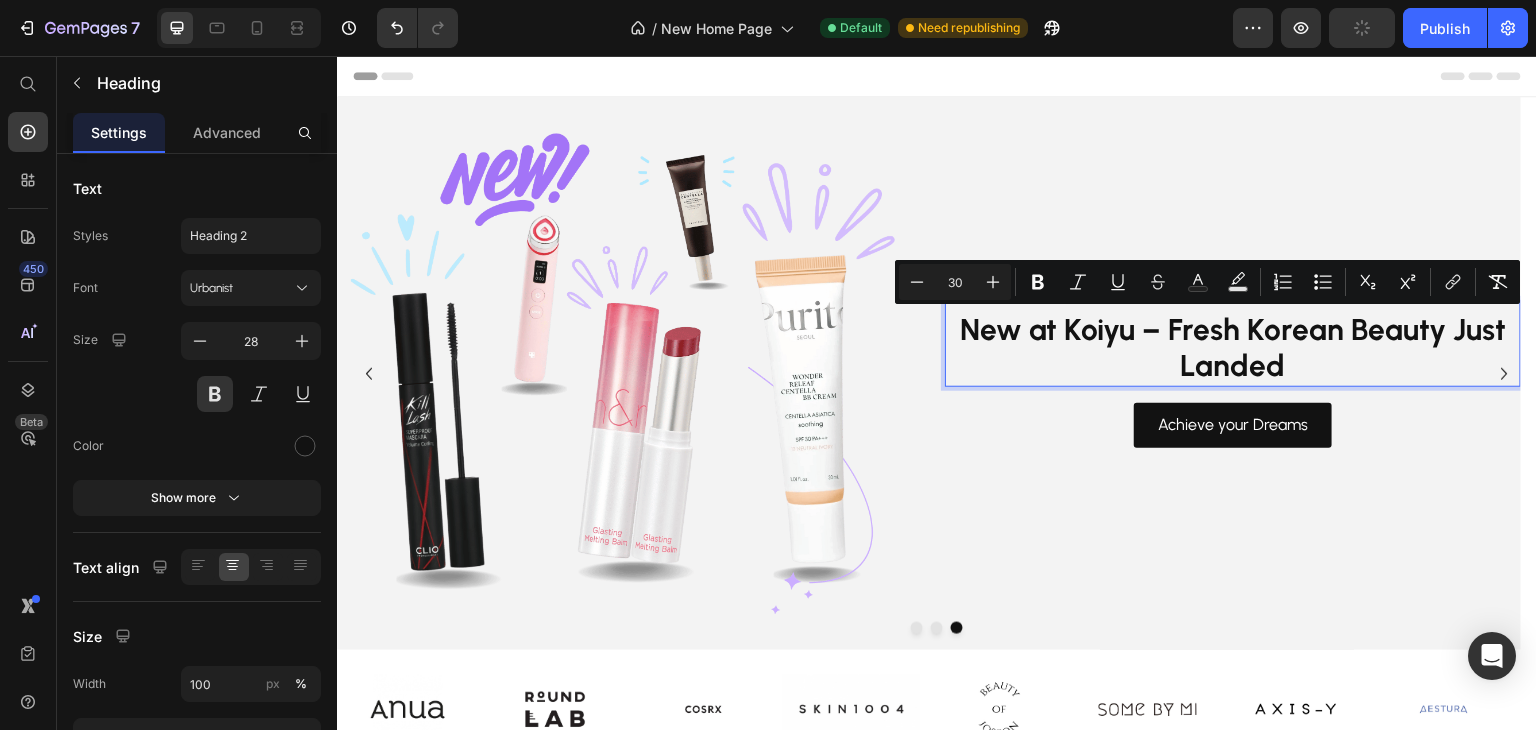 click on "New at Koiyu – Fresh Korean Beauty Just Landed" at bounding box center [1233, 347] 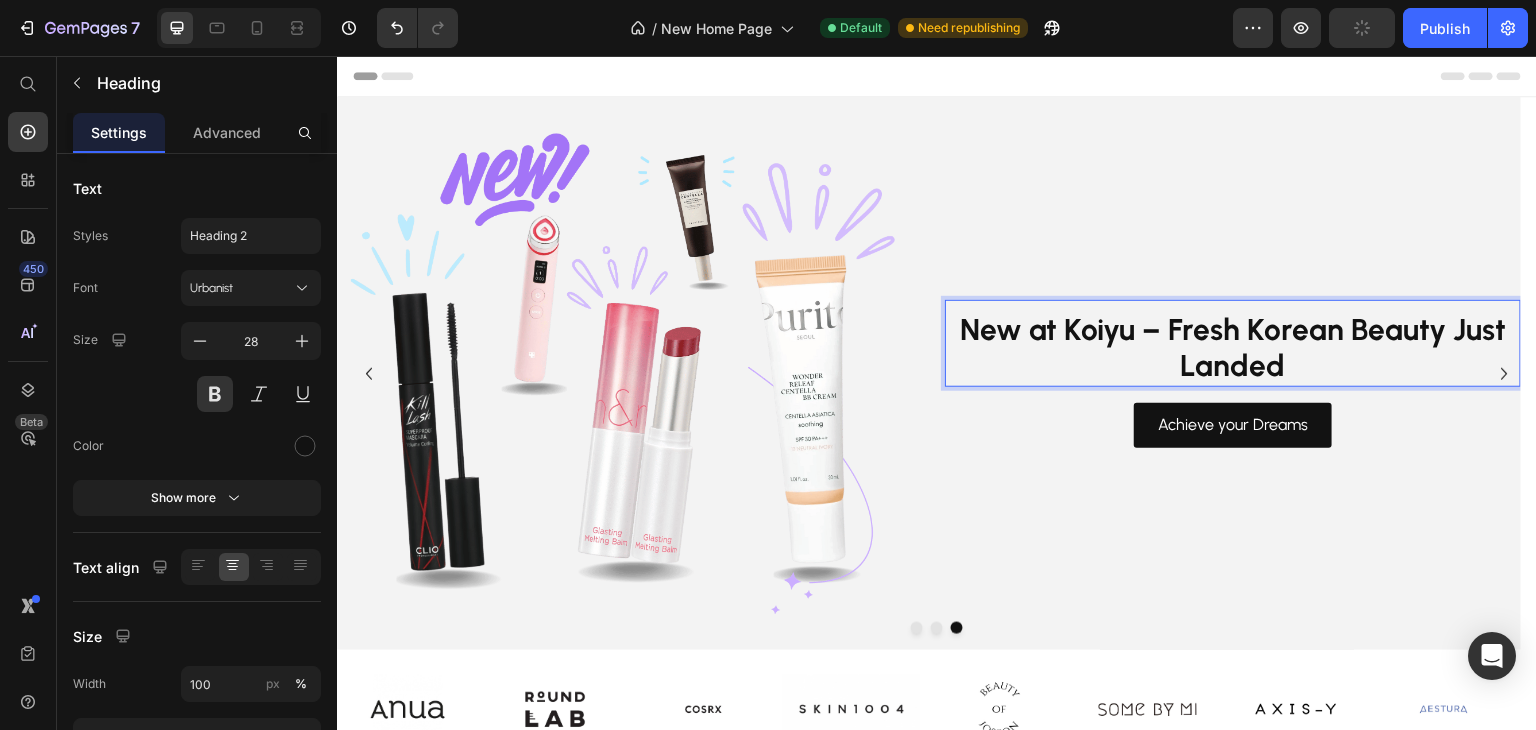 click on "New at Koiyu – Fresh Korean Beauty Just Landed" at bounding box center [1233, 347] 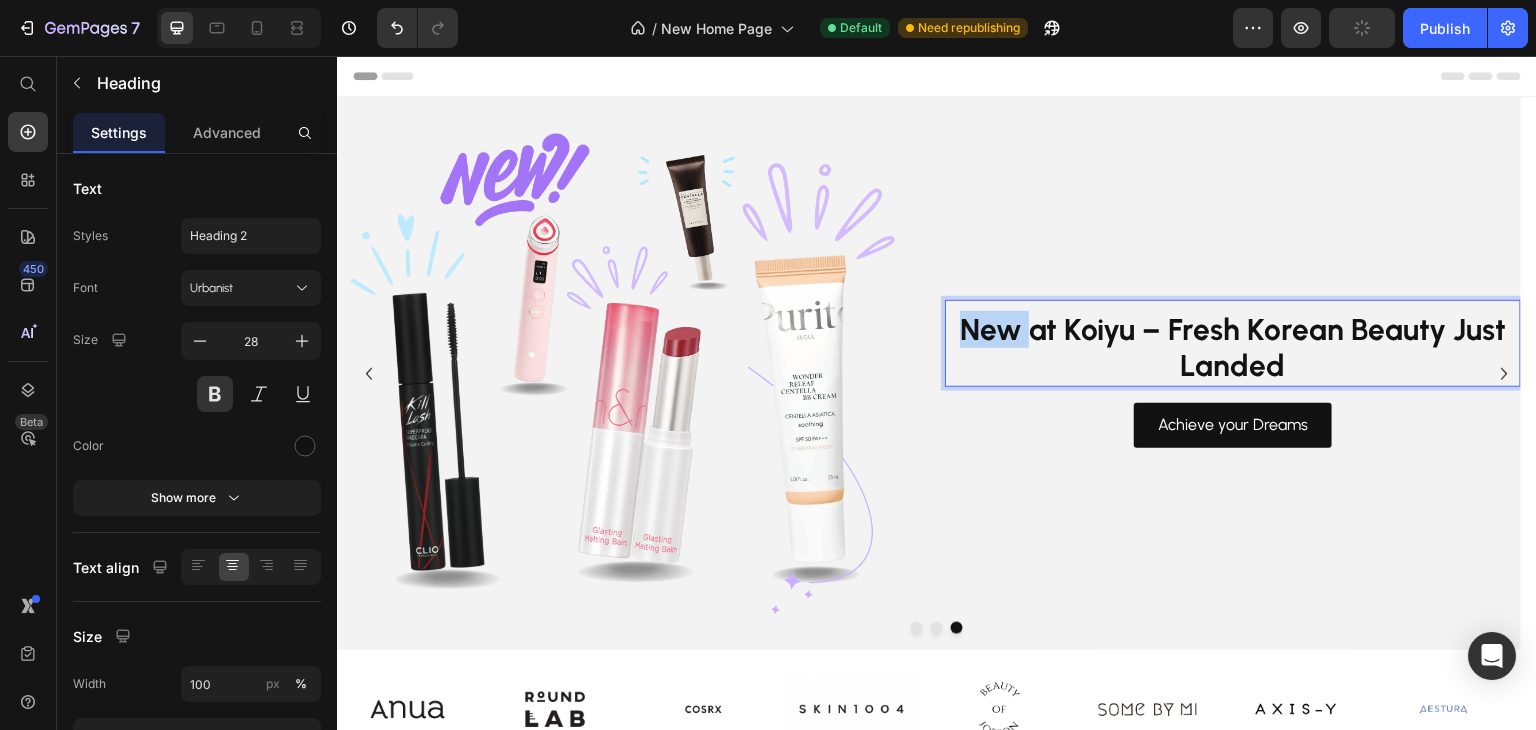 click on "New at Koiyu – Fresh Korean Beauty Just Landed" at bounding box center [1233, 347] 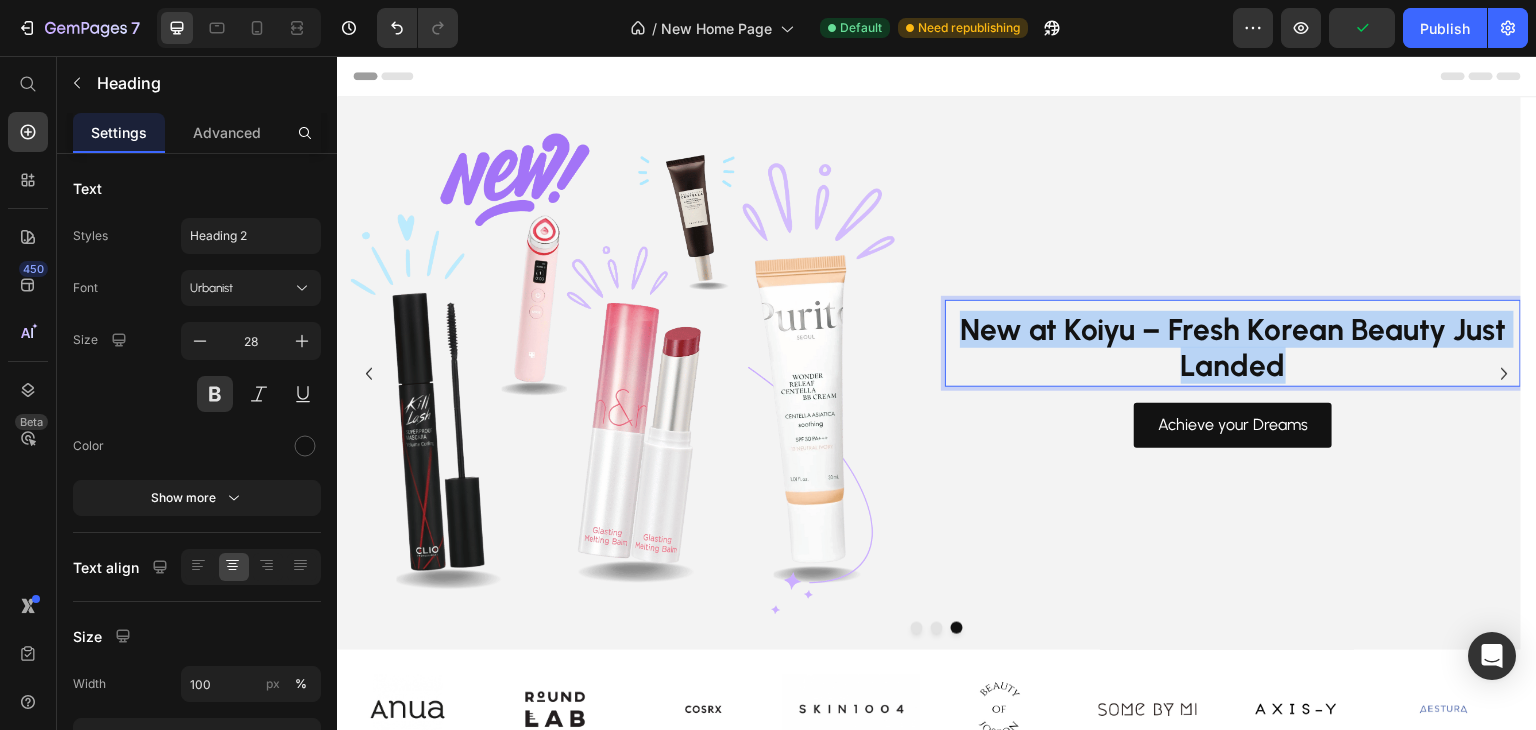 click on "New at Koiyu – Fresh Korean Beauty Just Landed" at bounding box center (1233, 347) 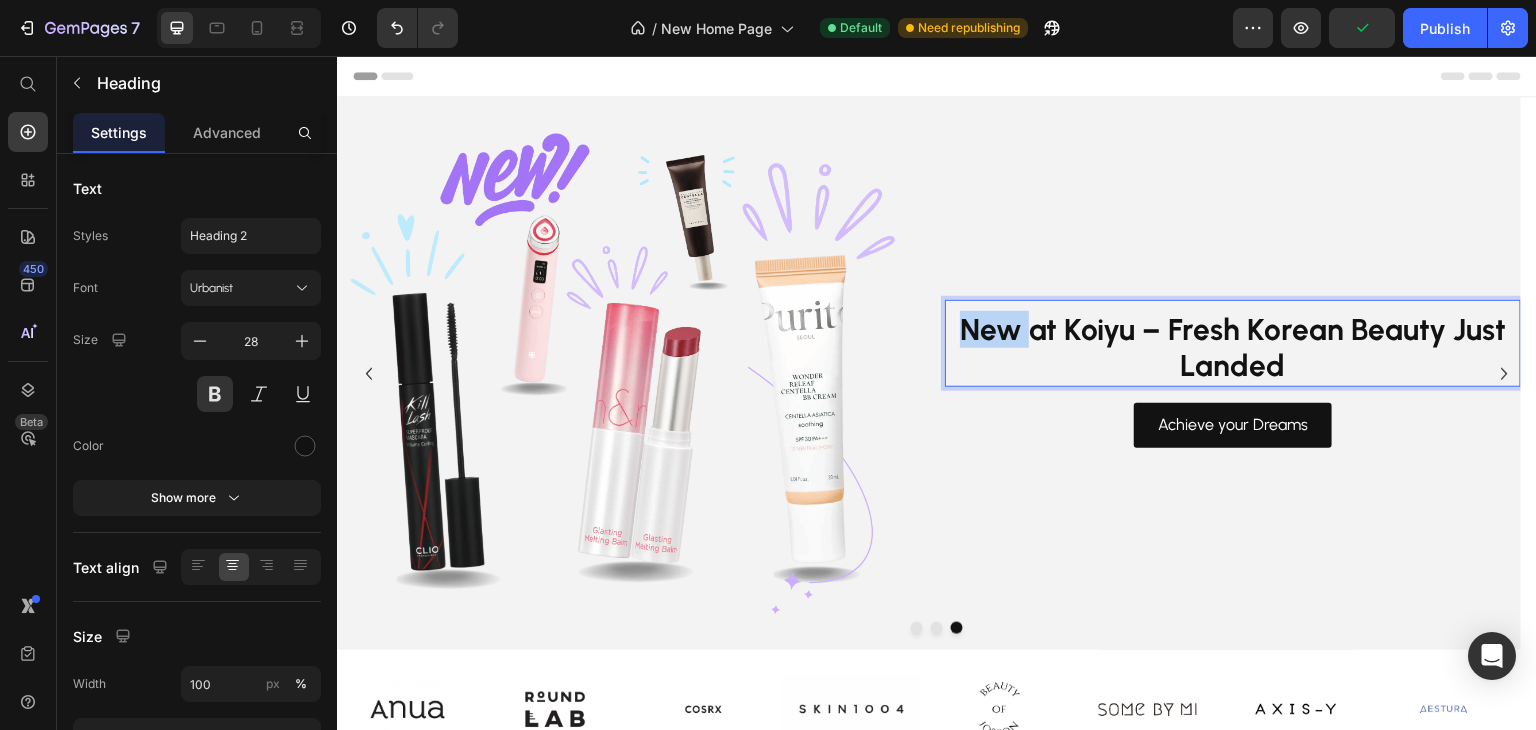 click on "New at Koiyu – Fresh Korean Beauty Just Landed" at bounding box center (1233, 347) 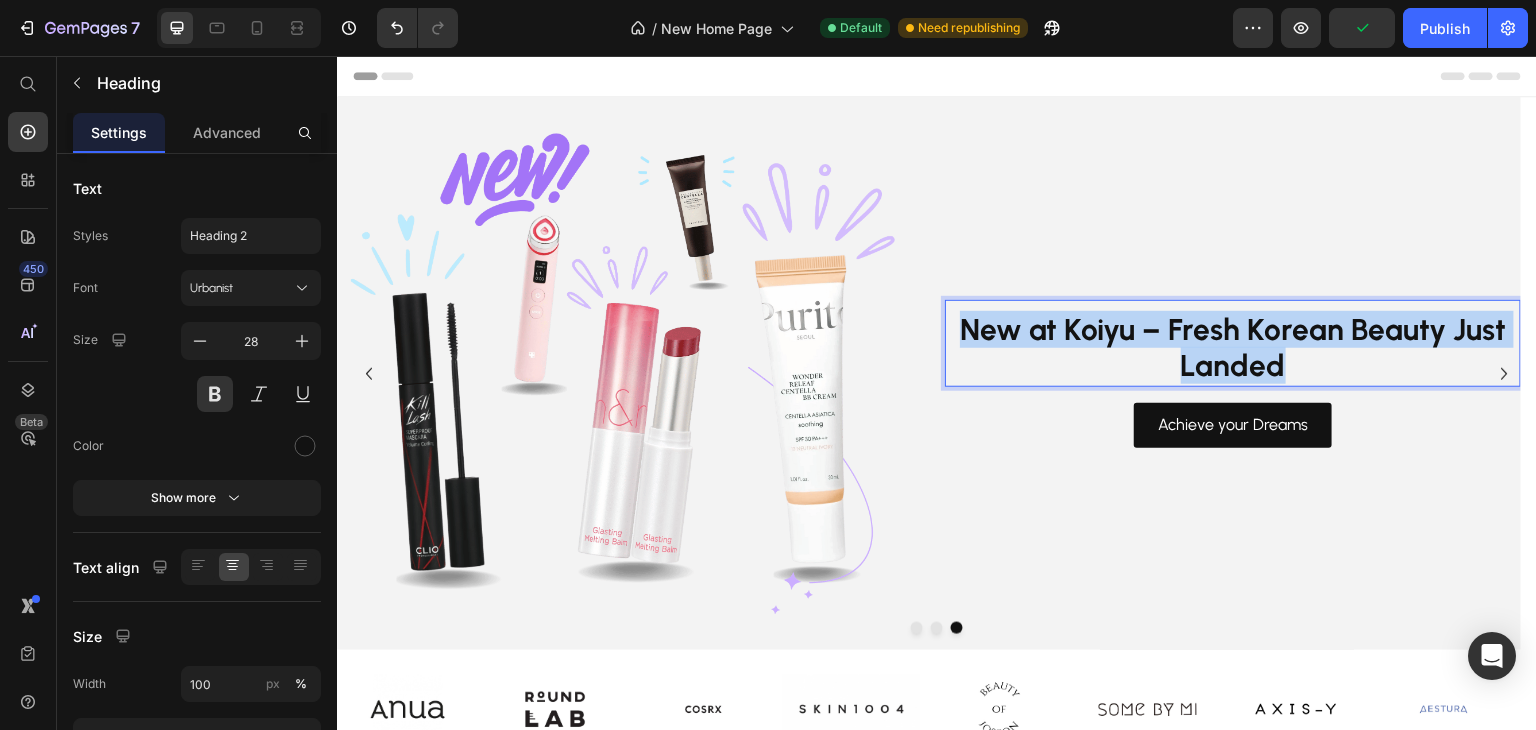 click on "New at Koiyu – Fresh Korean Beauty Just Landed" at bounding box center (1233, 347) 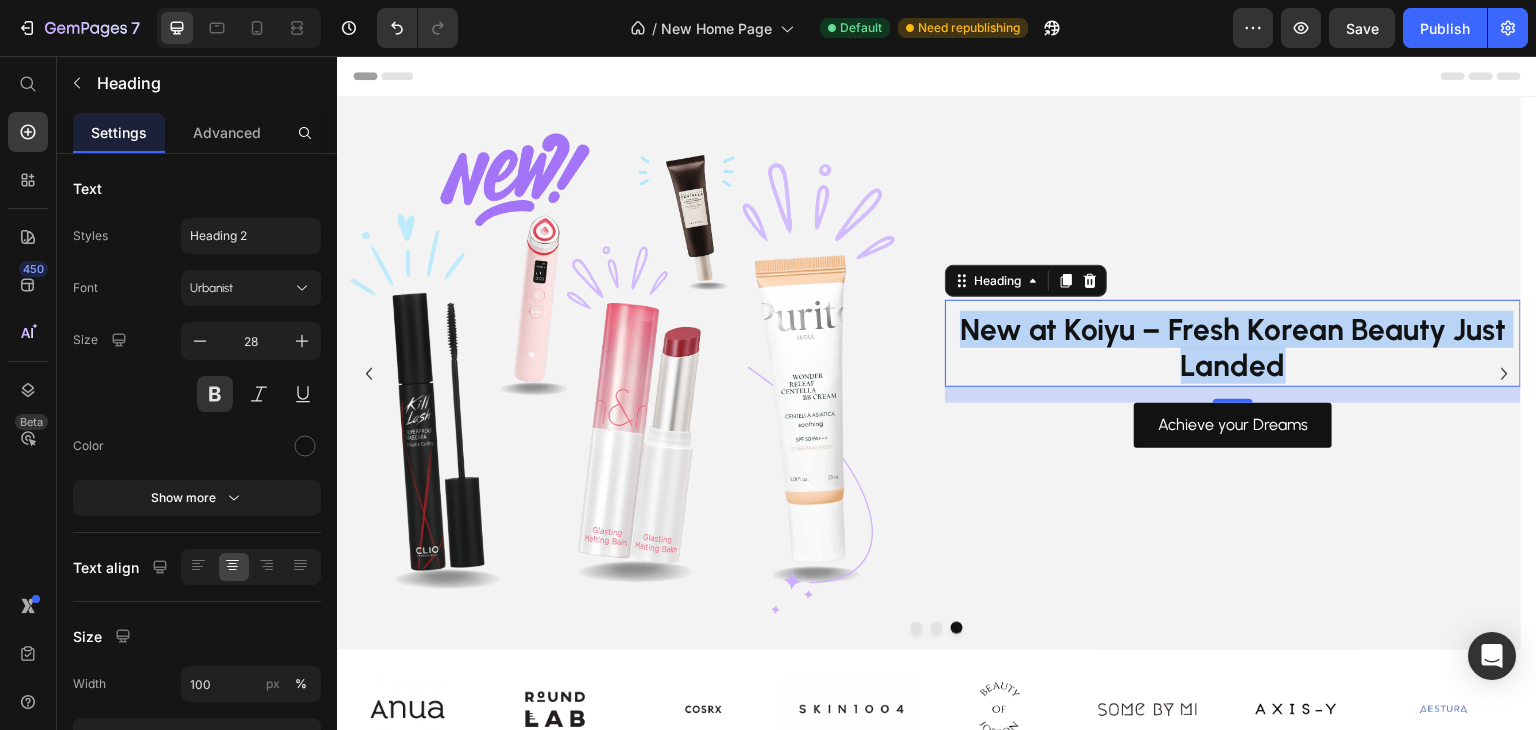 click on "New at Koiyu – Fresh Korean Beauty Just Landed" at bounding box center [1233, 347] 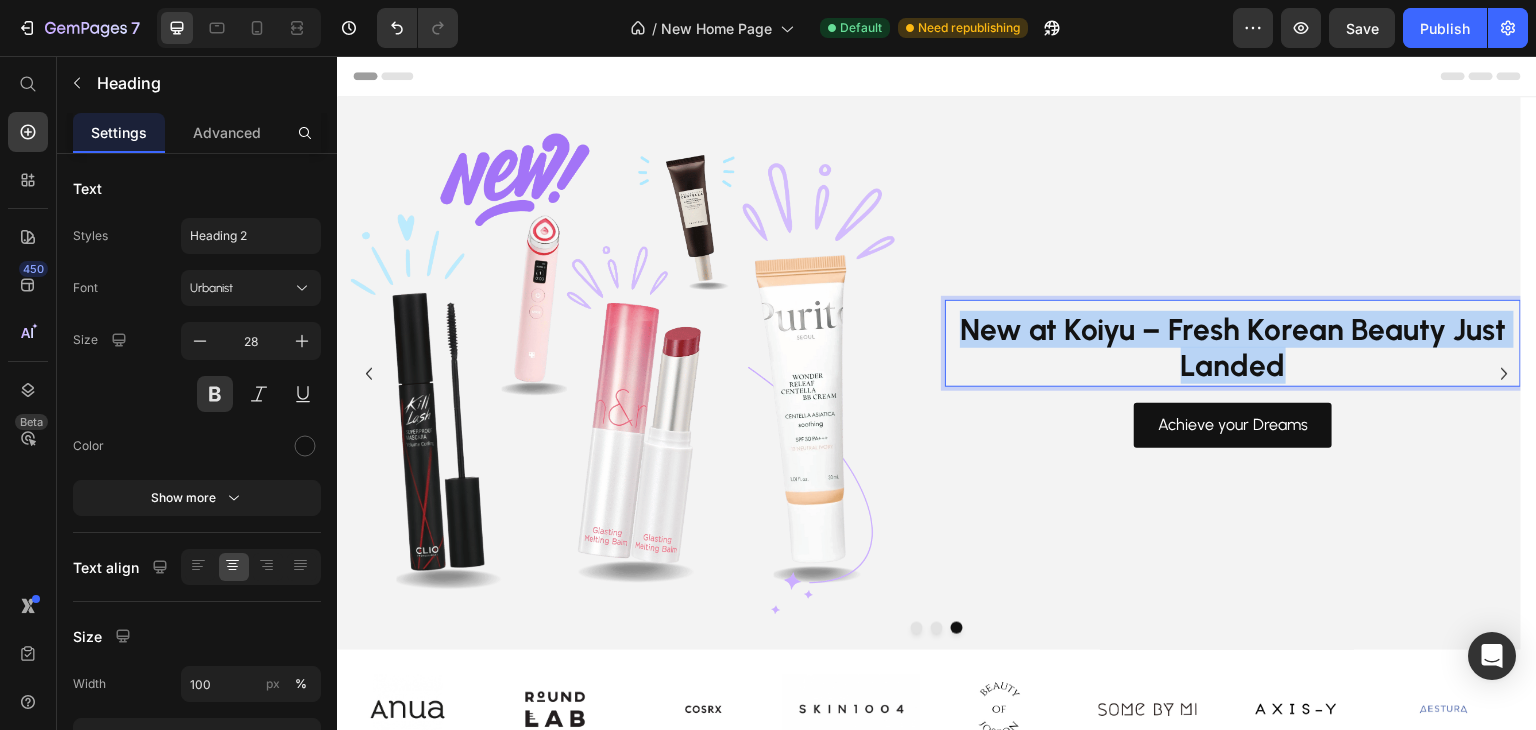 drag, startPoint x: 1324, startPoint y: 361, endPoint x: 959, endPoint y: 339, distance: 365.6624 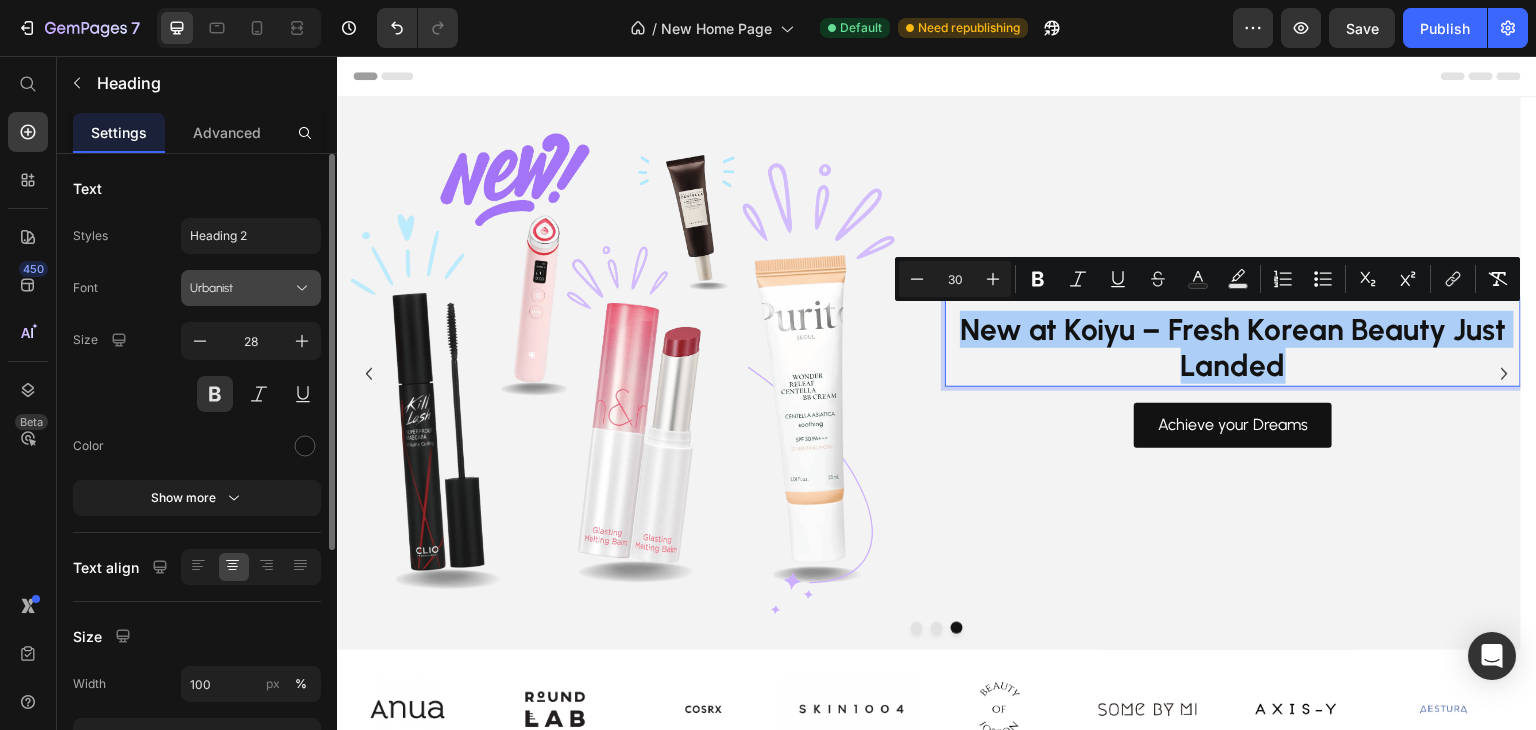 click on "Urbanist" at bounding box center (241, 288) 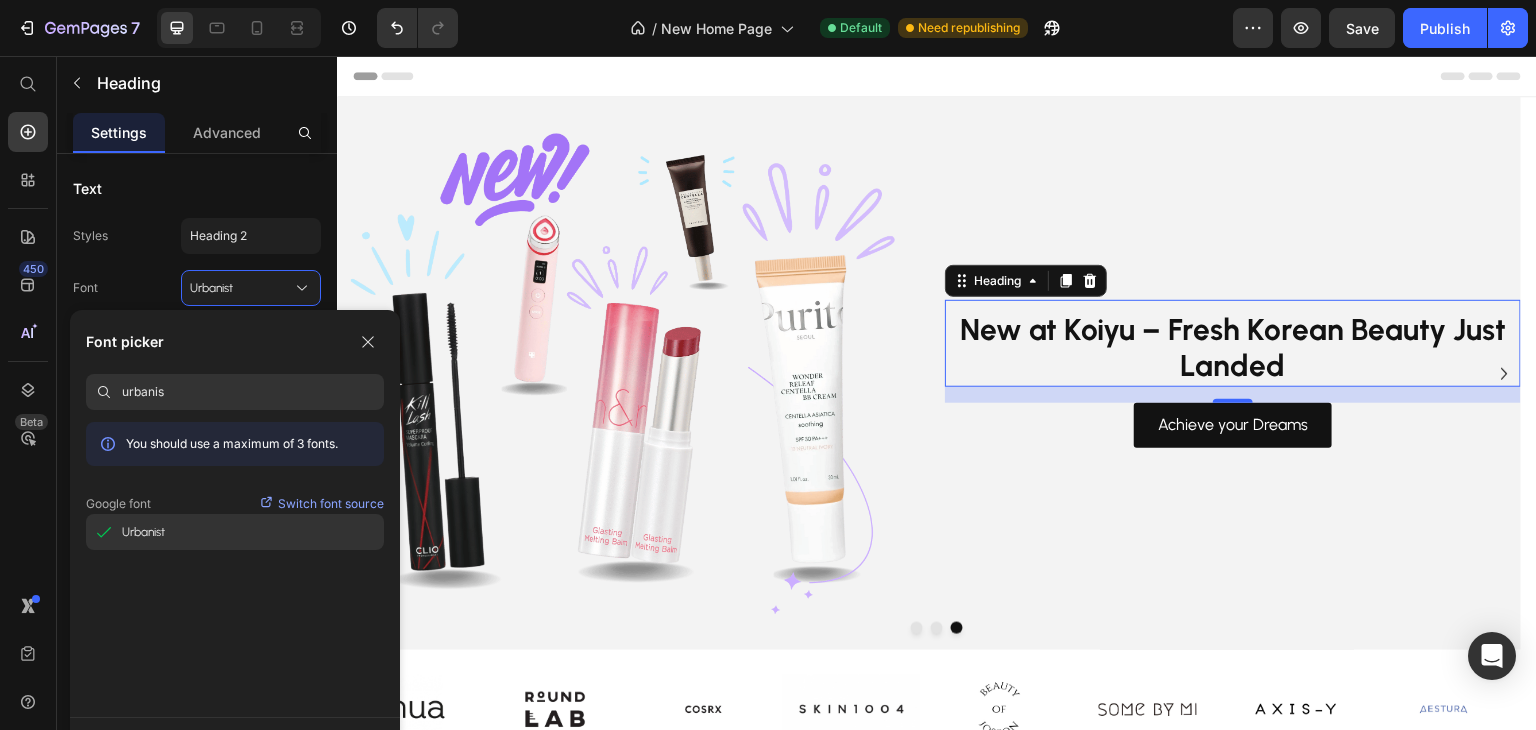 type on "urbanis" 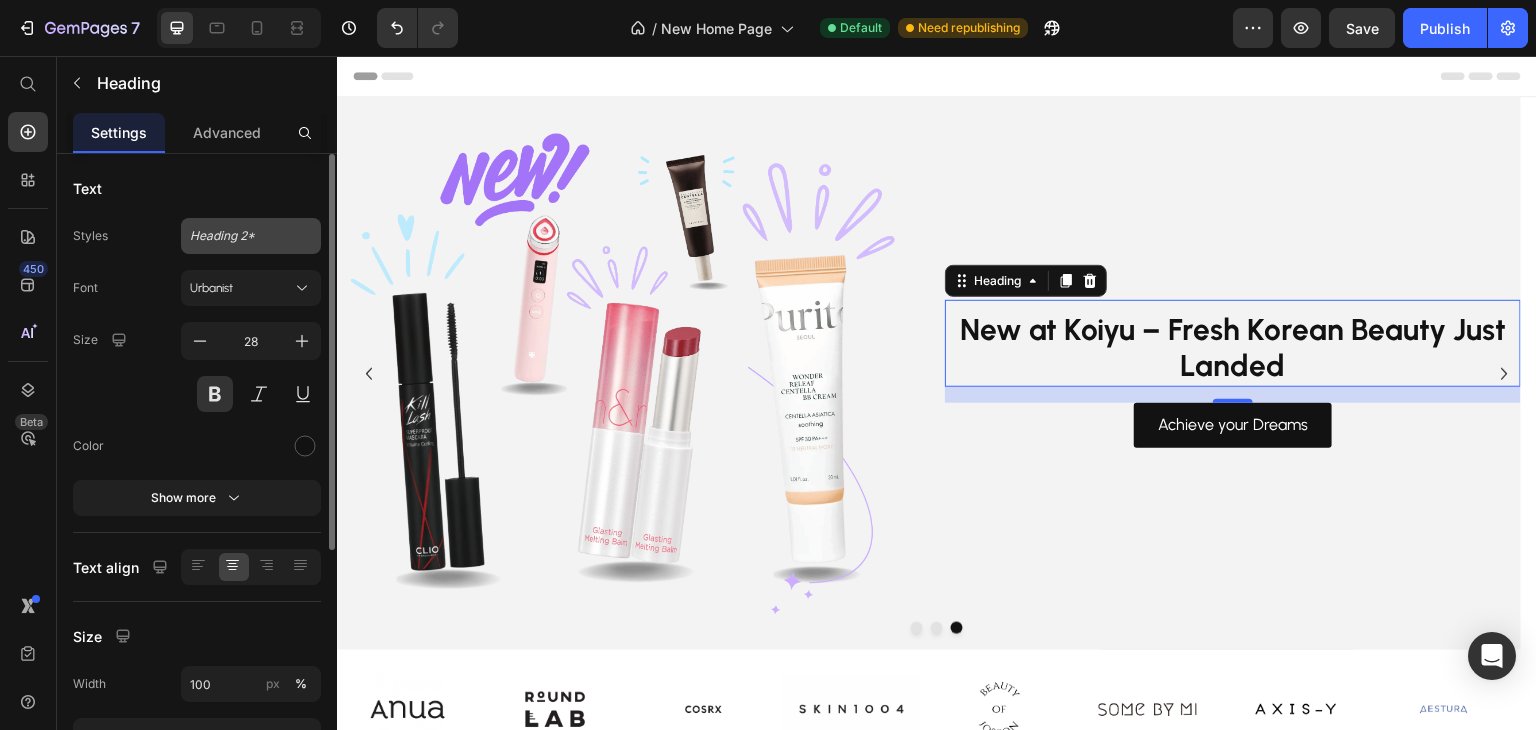 click on "Heading 2*" at bounding box center [239, 236] 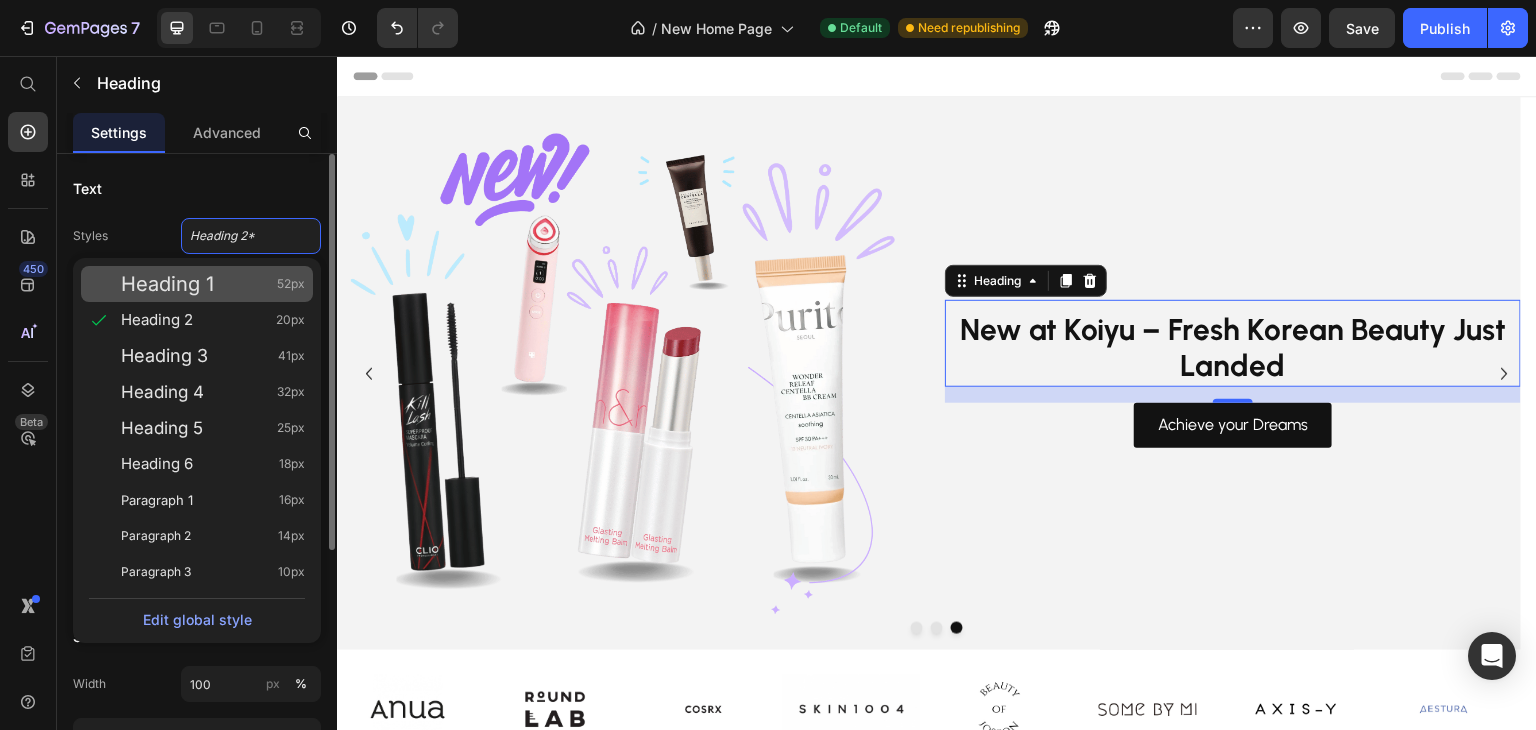 click on "Heading 1 52px" at bounding box center [213, 284] 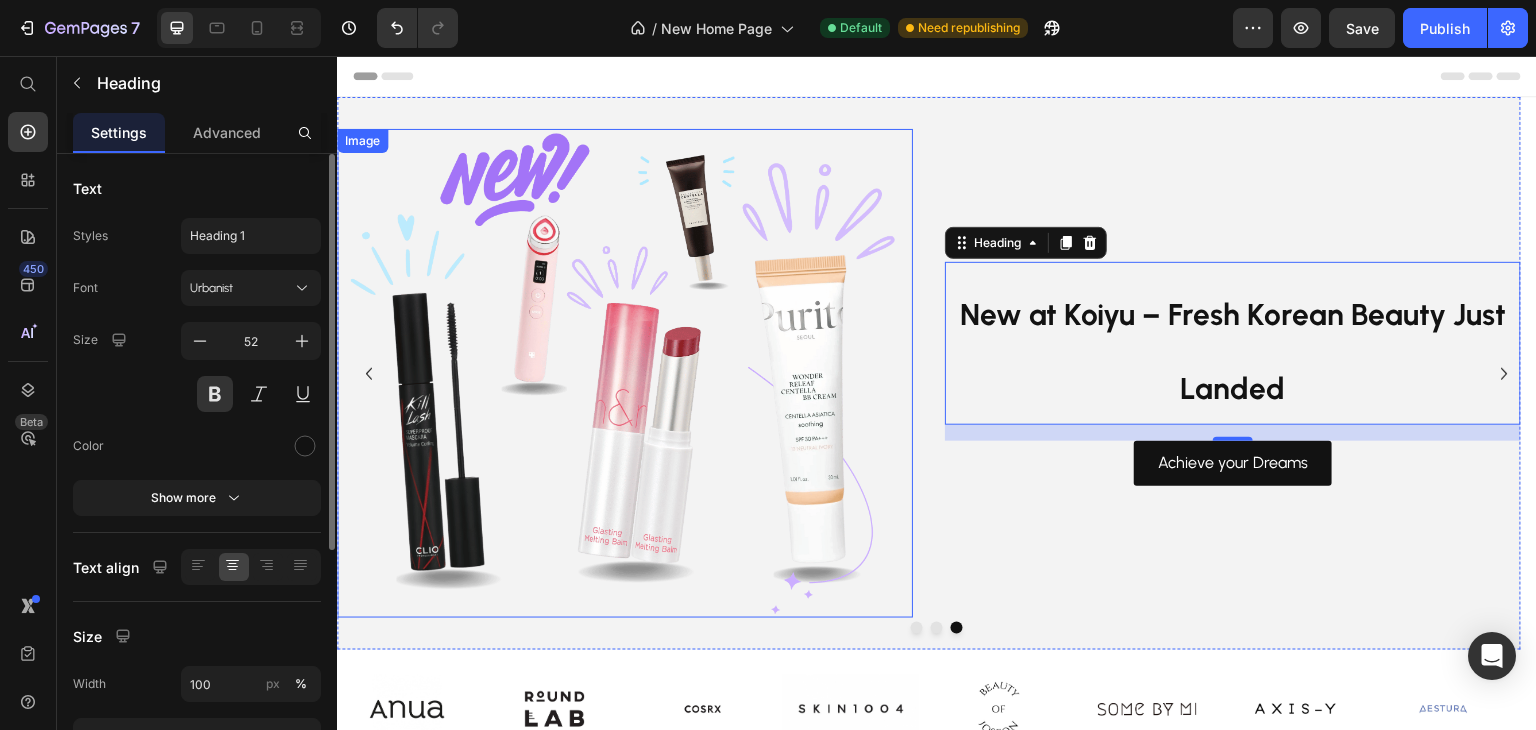 click 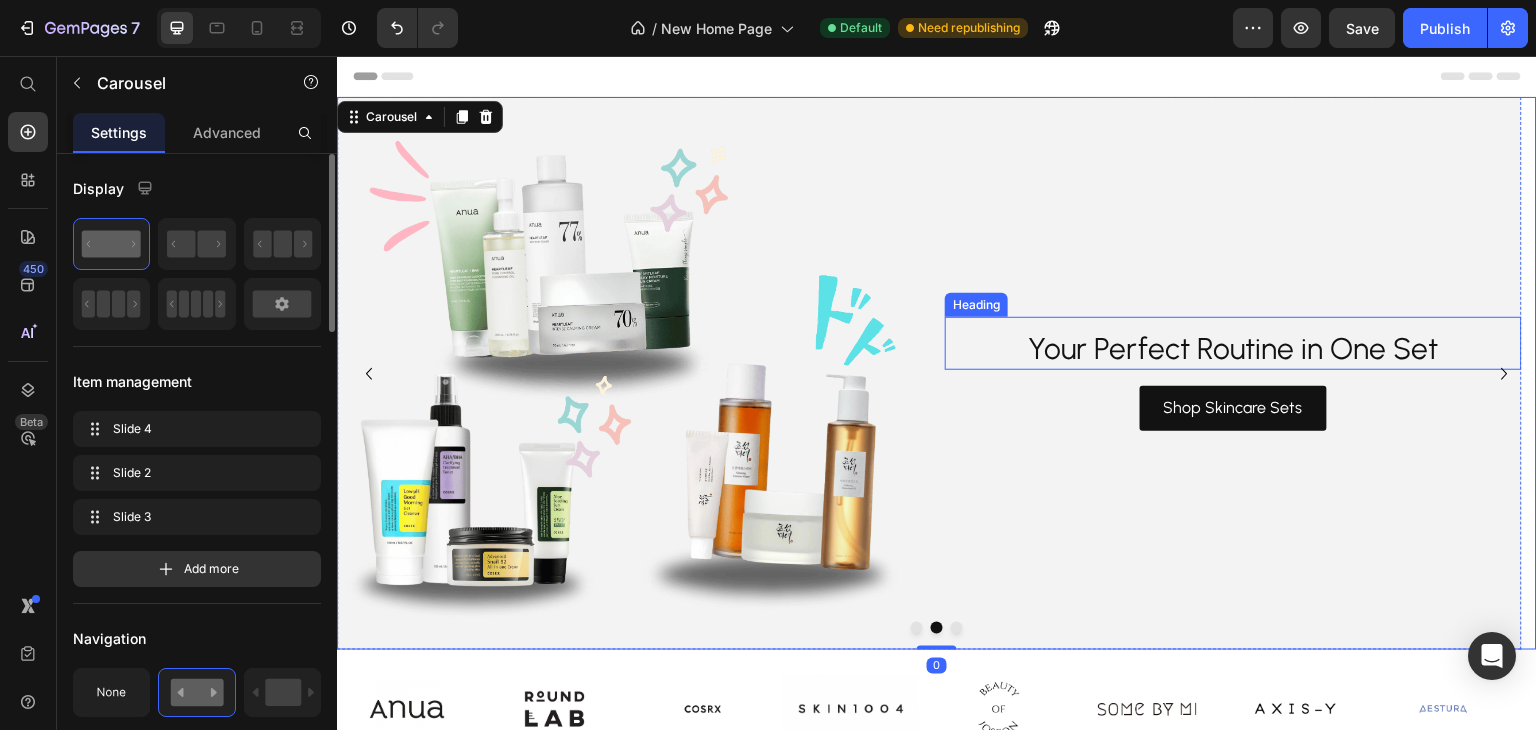 click on "Your Perfect Routine in One Set" at bounding box center (1233, 348) 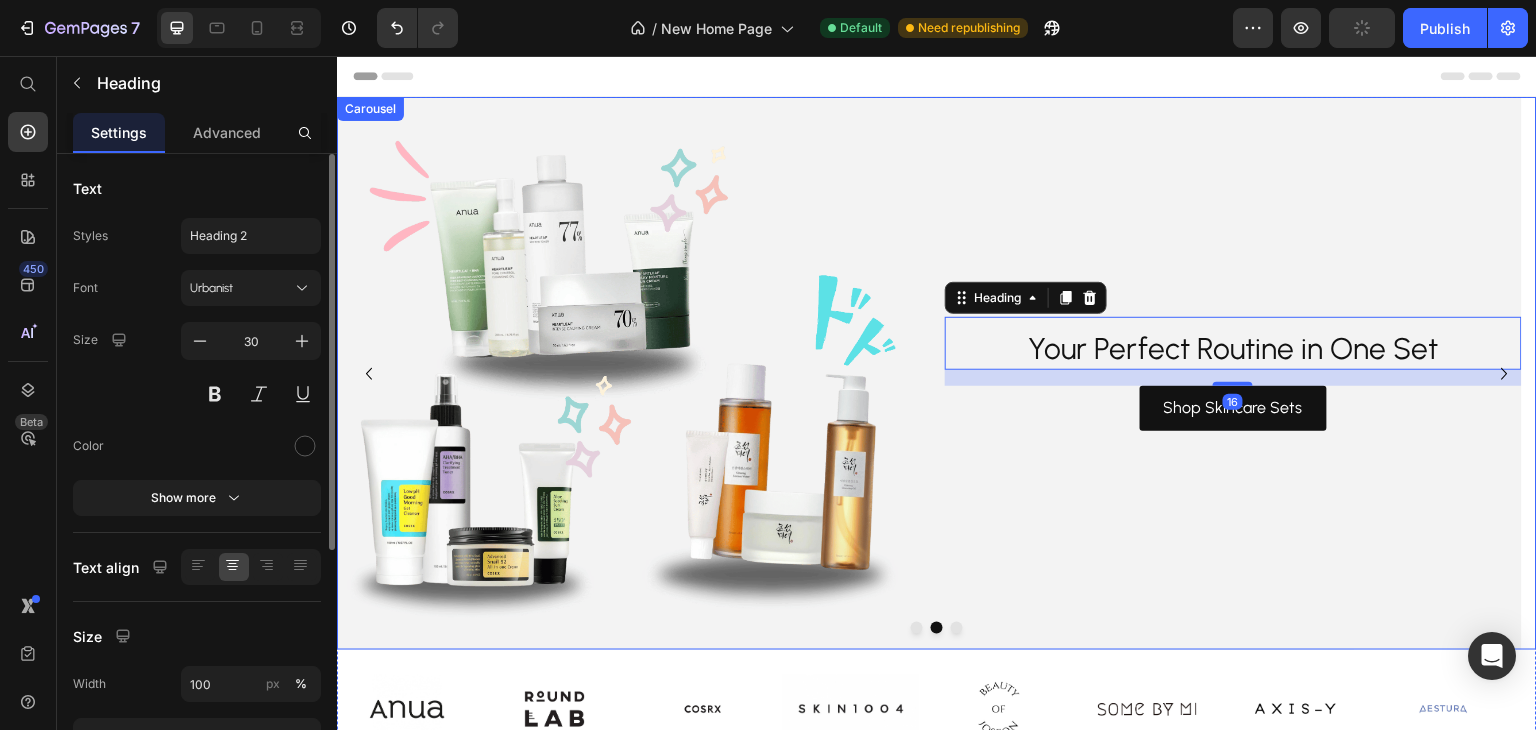 click 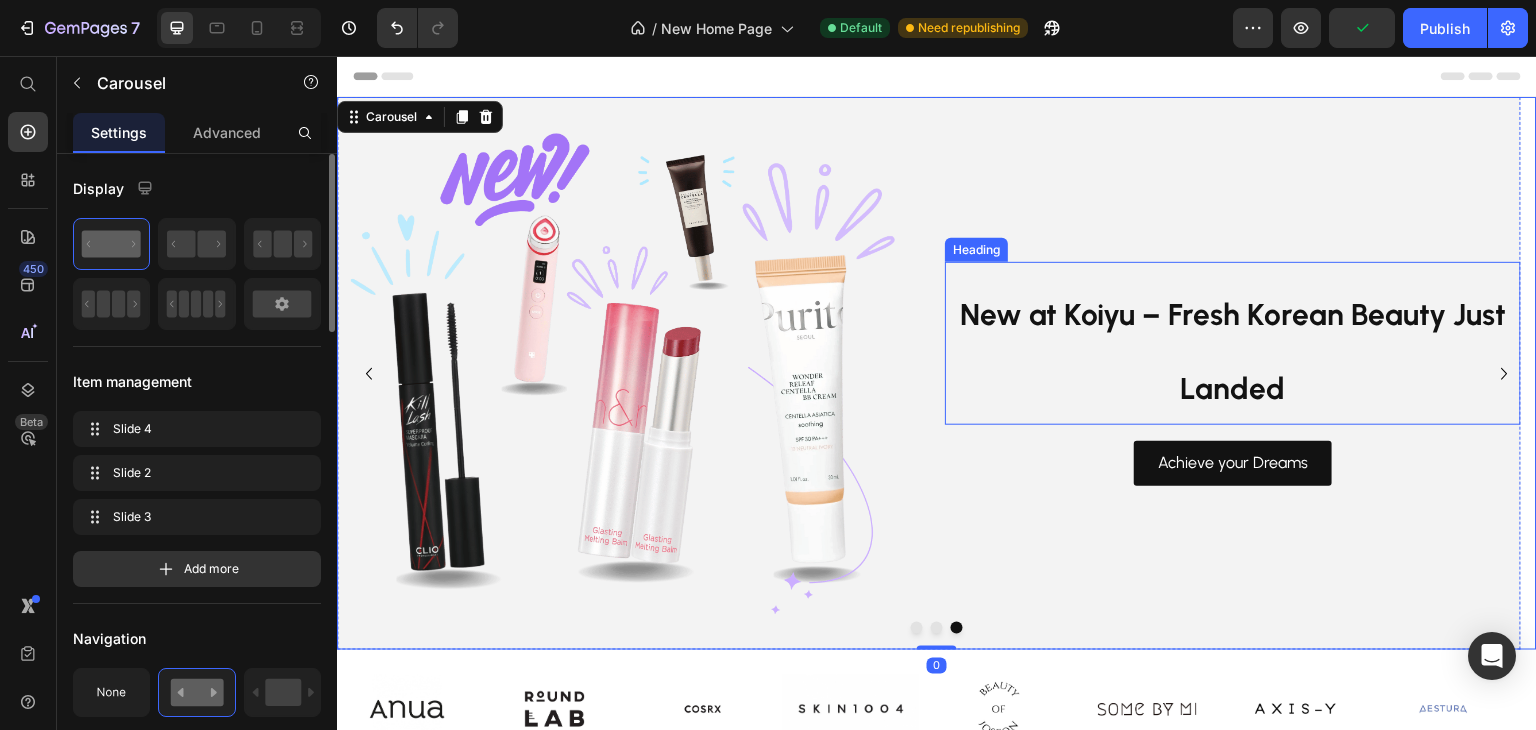 click on "New at Koiyu – Fresh Korean Beauty Just Landed" at bounding box center (1233, 352) 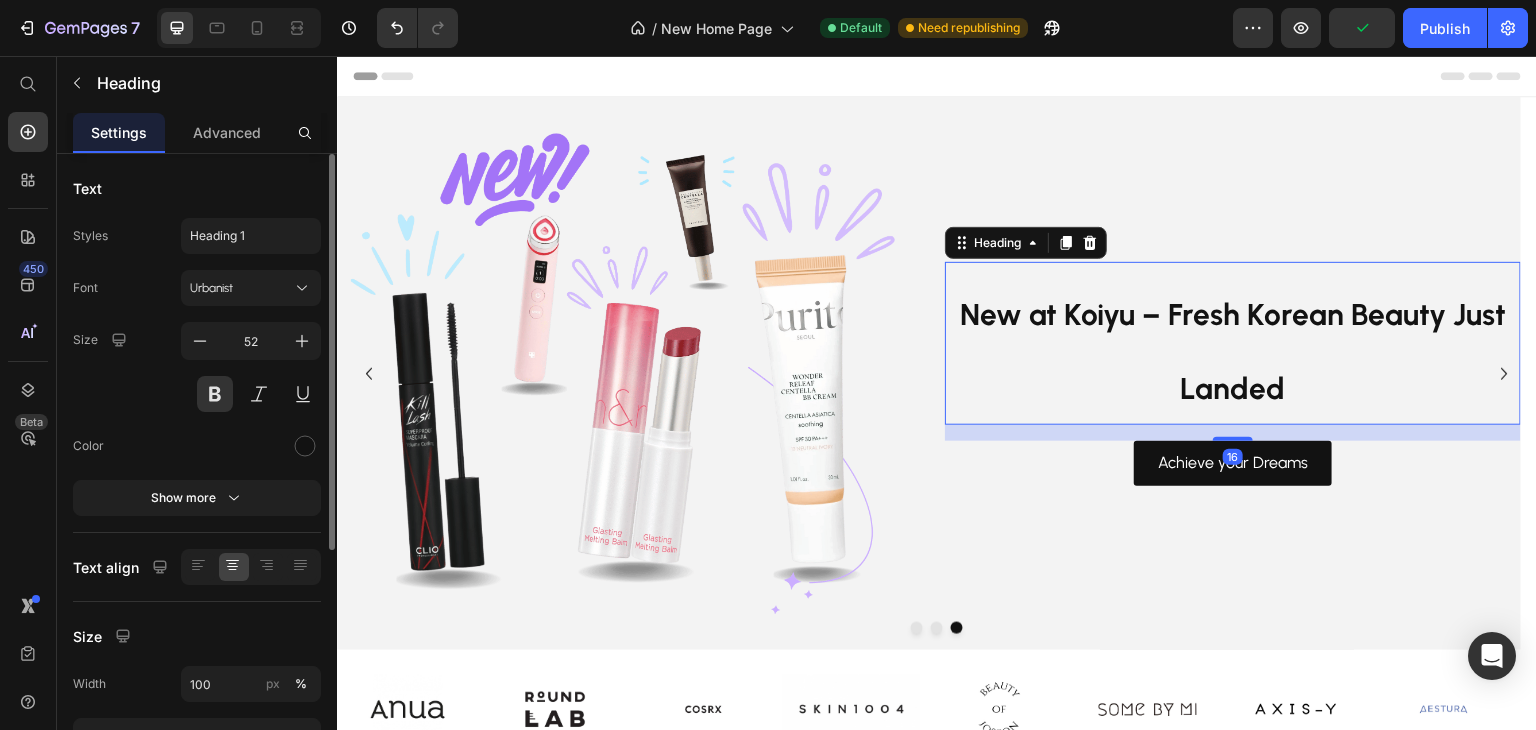 click on "Styles Heading 1 Font Urbanist Size 52 Color Show more" 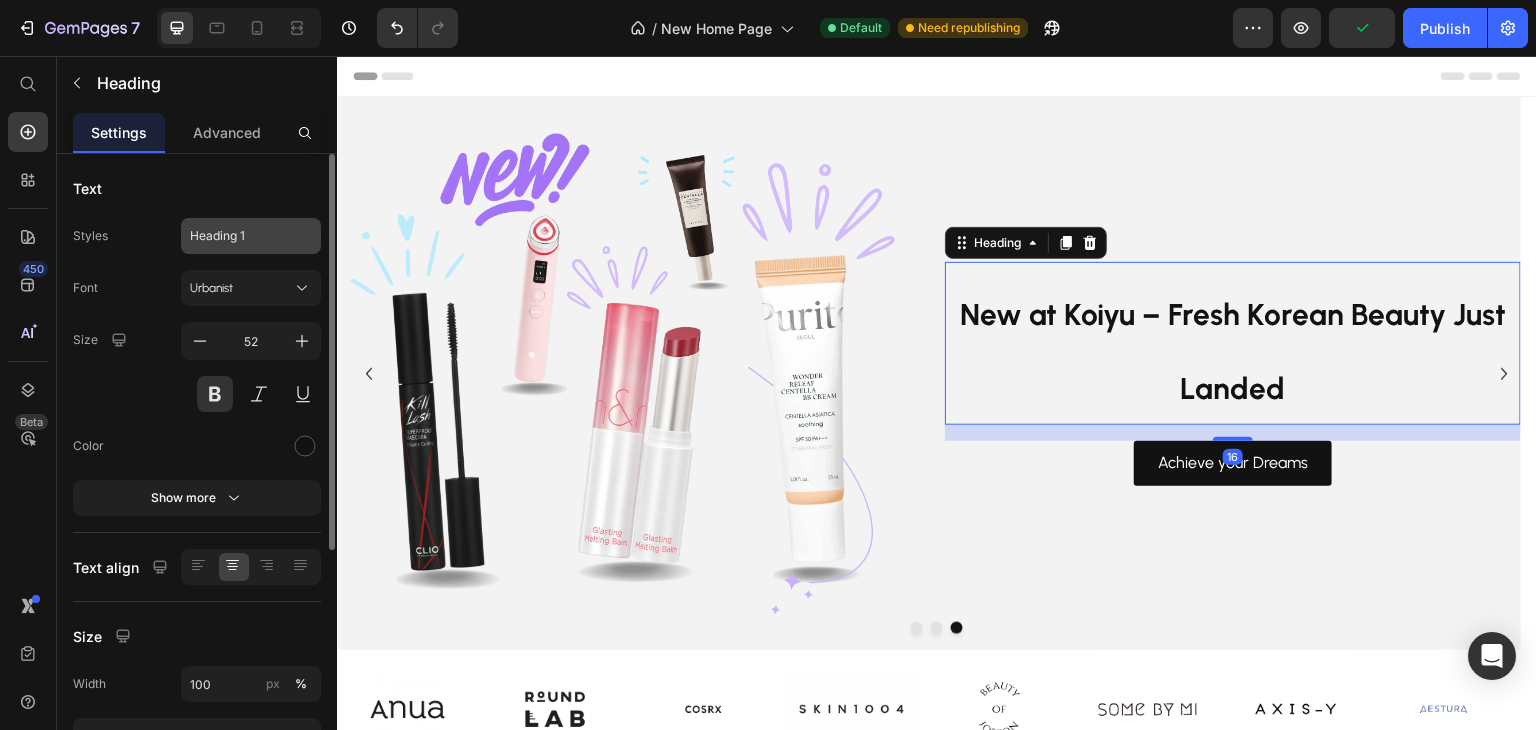click on "Heading 1" at bounding box center [251, 236] 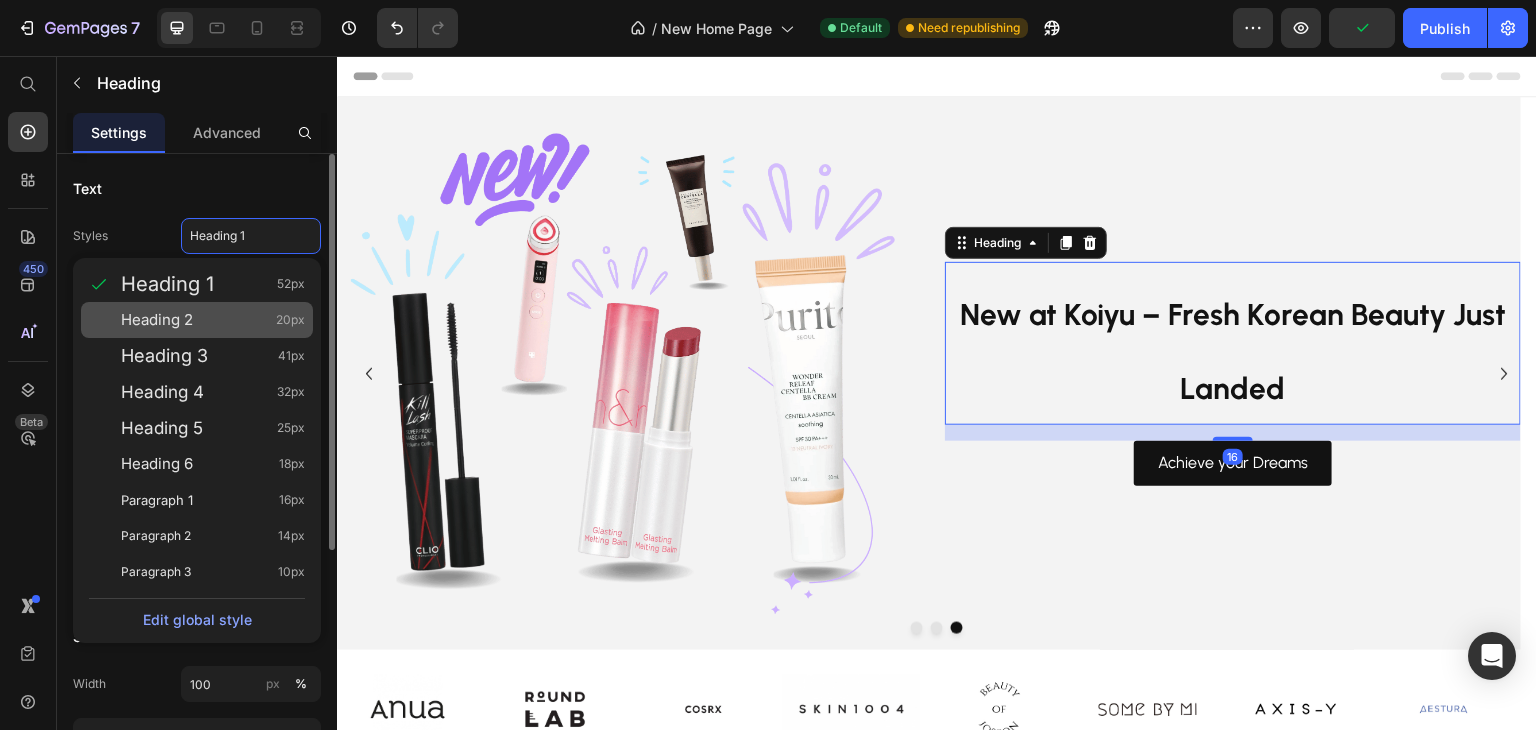 click on "Heading 2 20px" at bounding box center [213, 320] 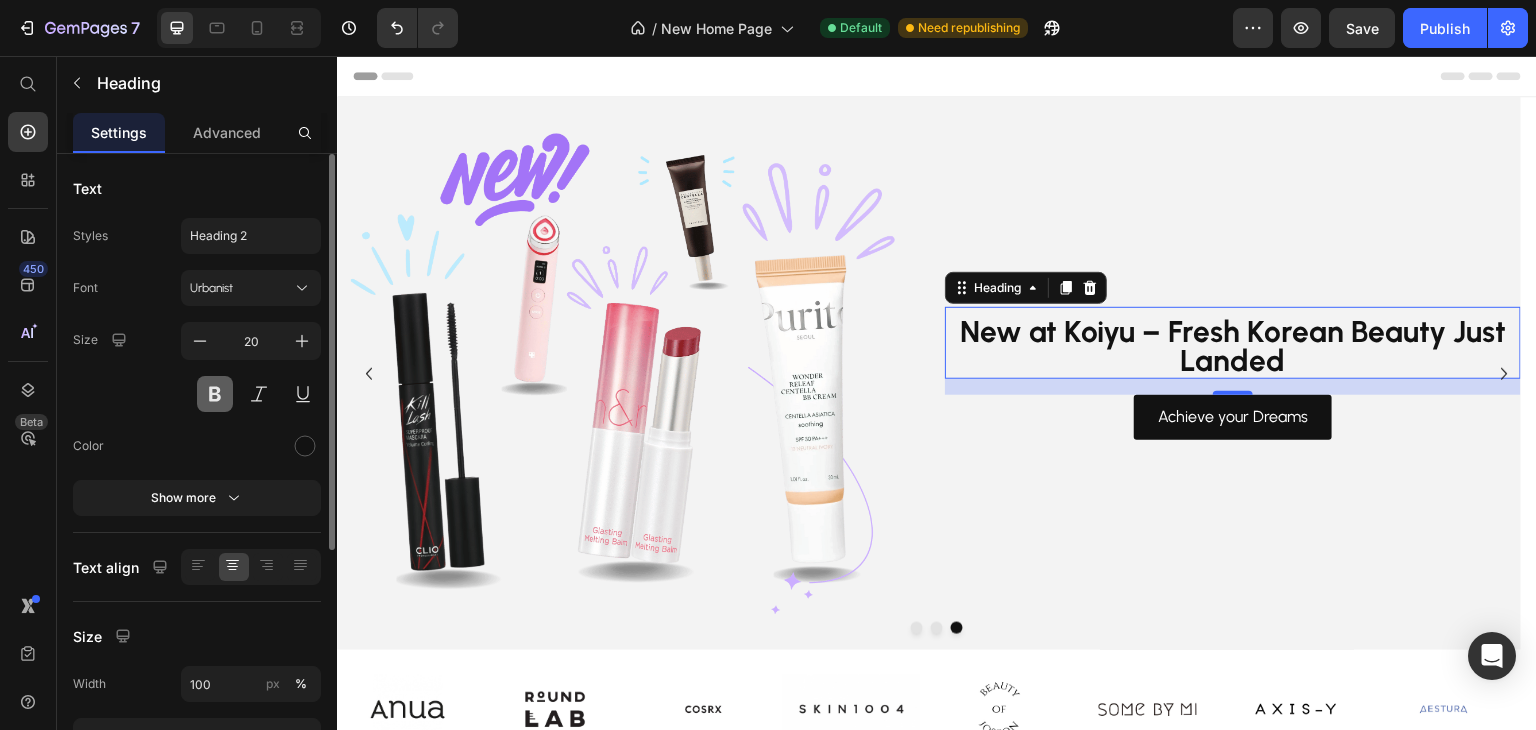 click at bounding box center (215, 394) 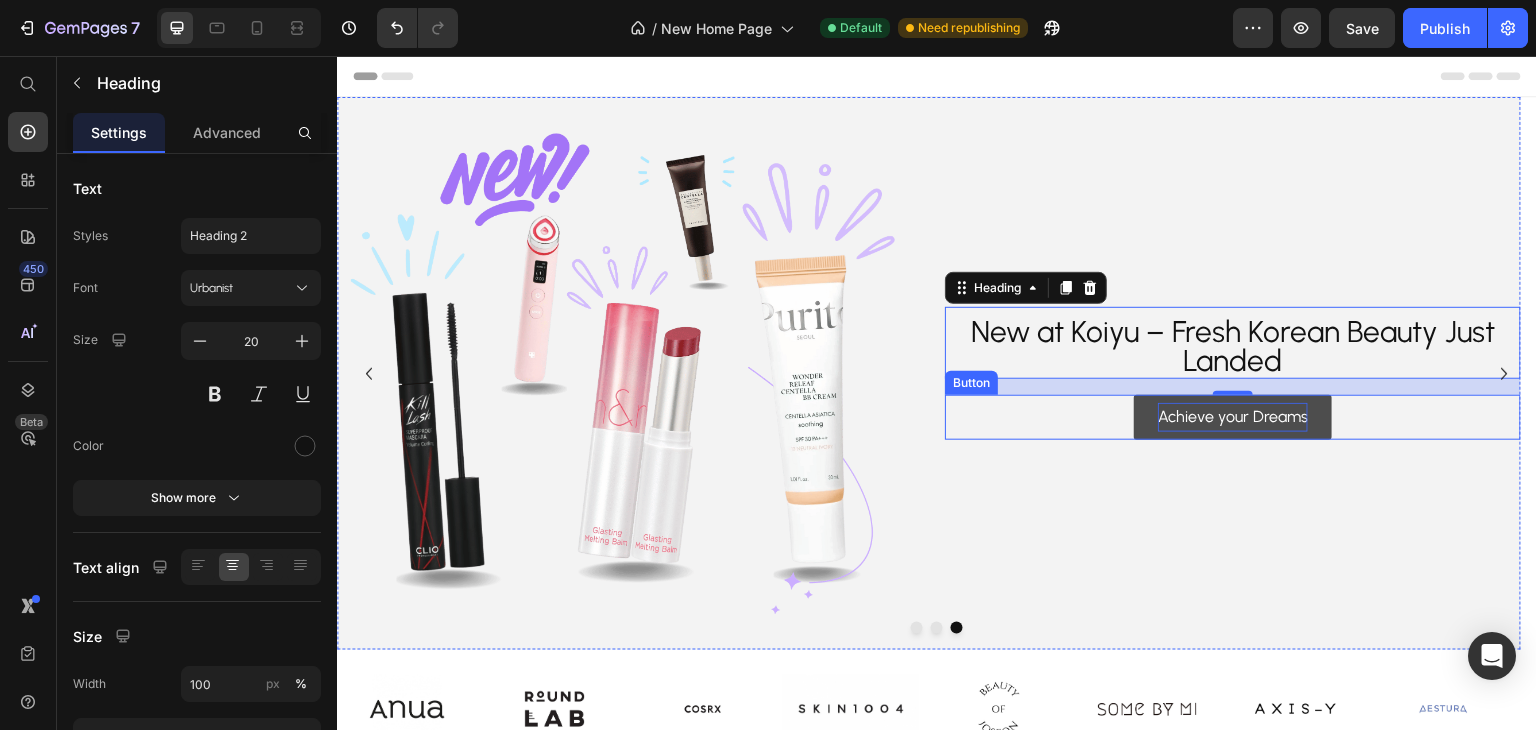 click on "Achieve your Dreams" at bounding box center [1234, 417] 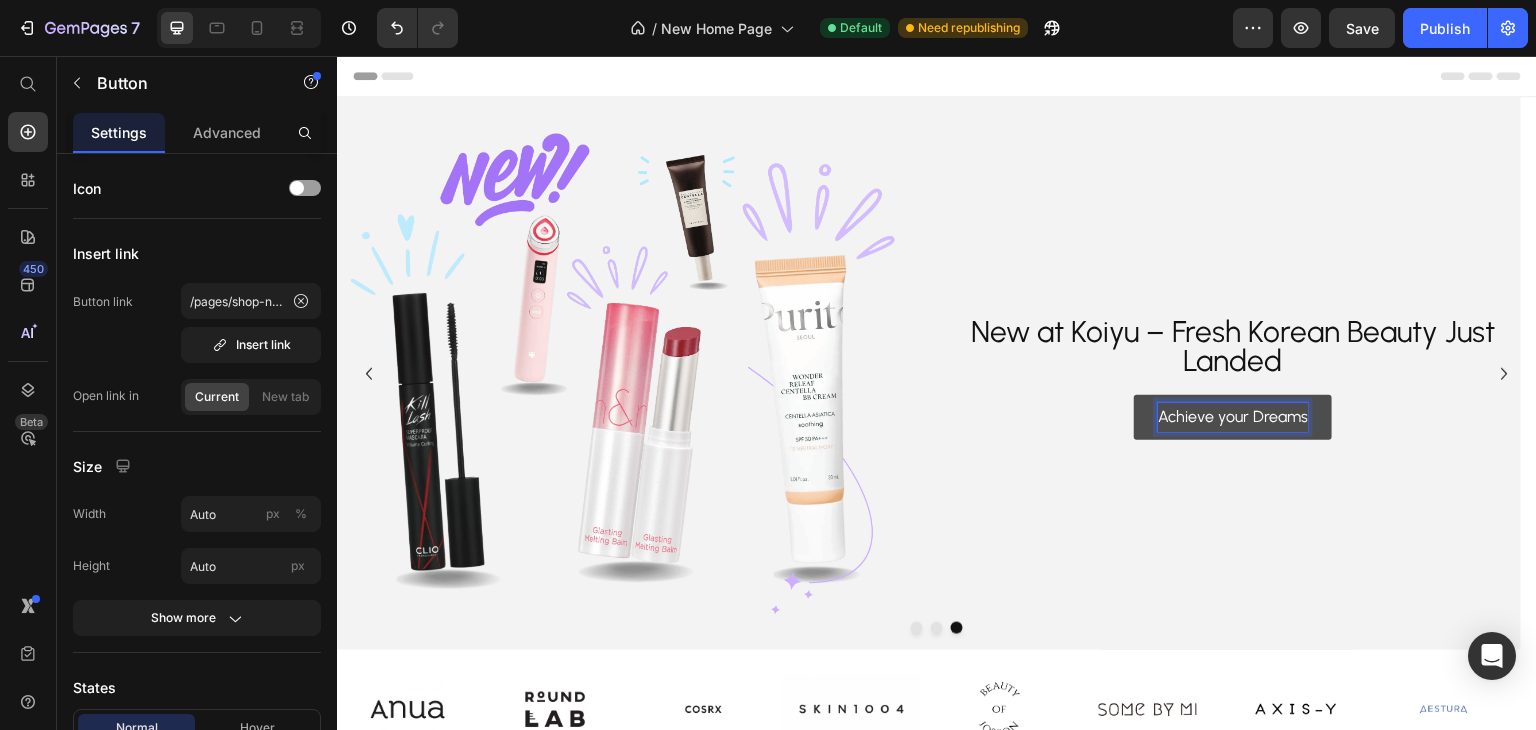 click on "Achieve your Dreams" at bounding box center (1234, 417) 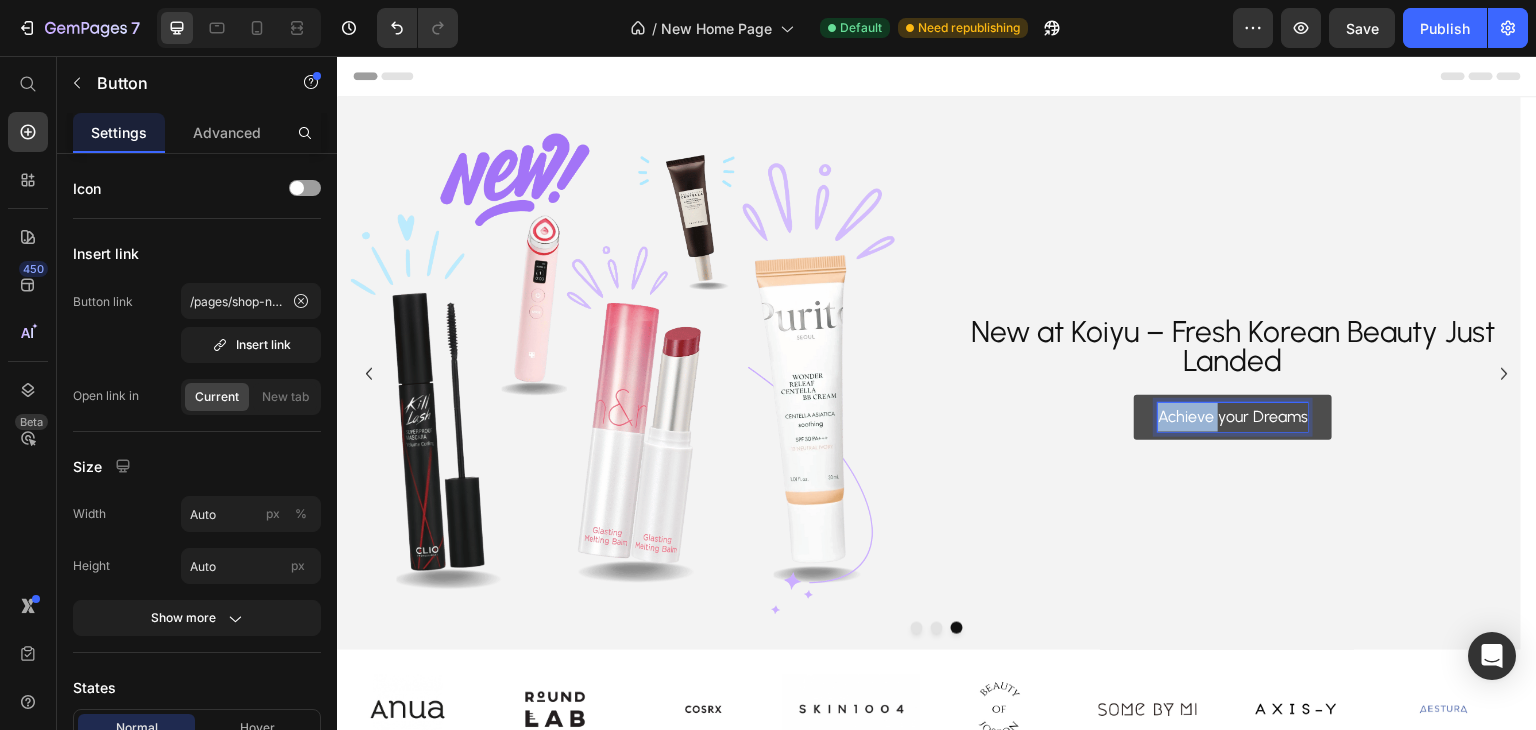 click on "Achieve your Dreams" at bounding box center (1234, 417) 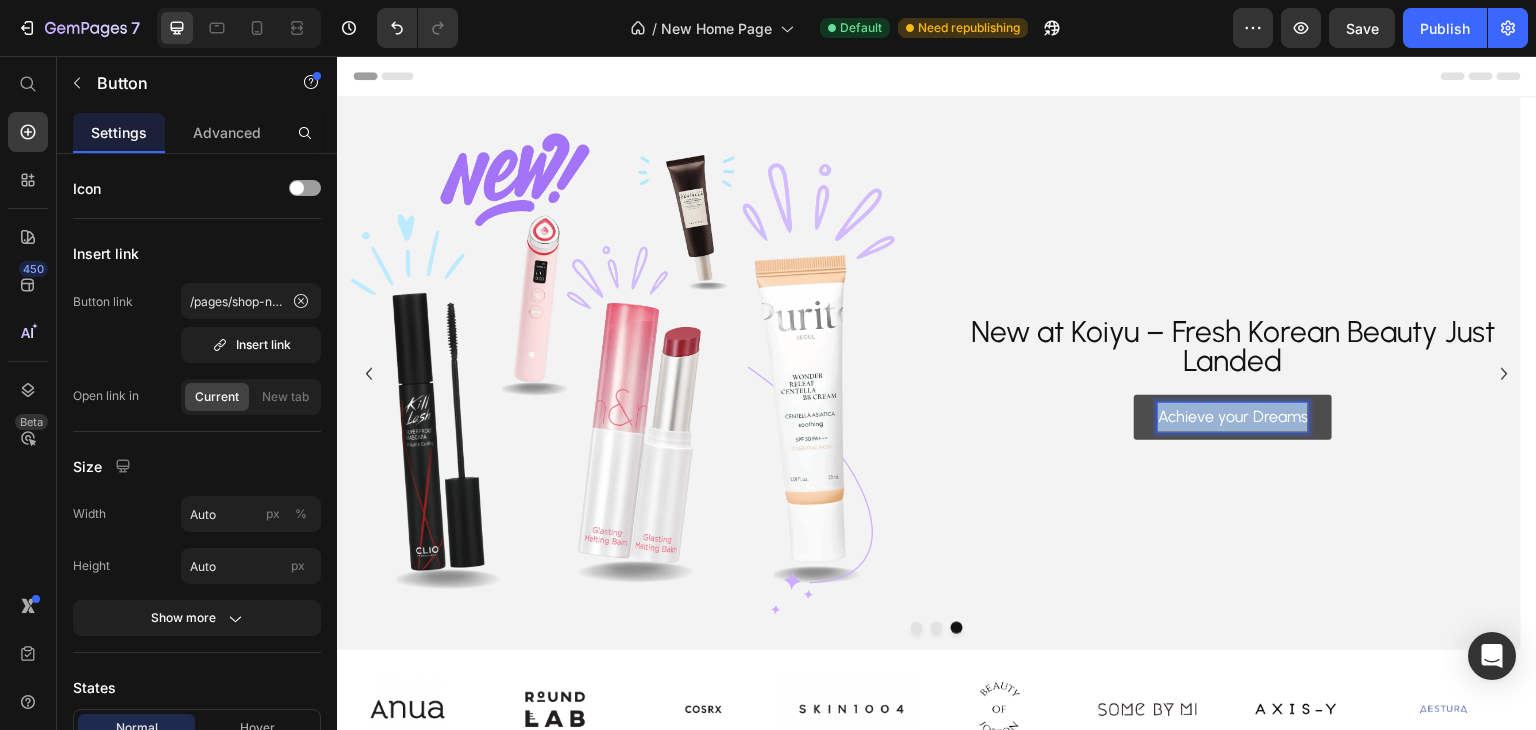 click on "Achieve your Dreams" at bounding box center [1234, 417] 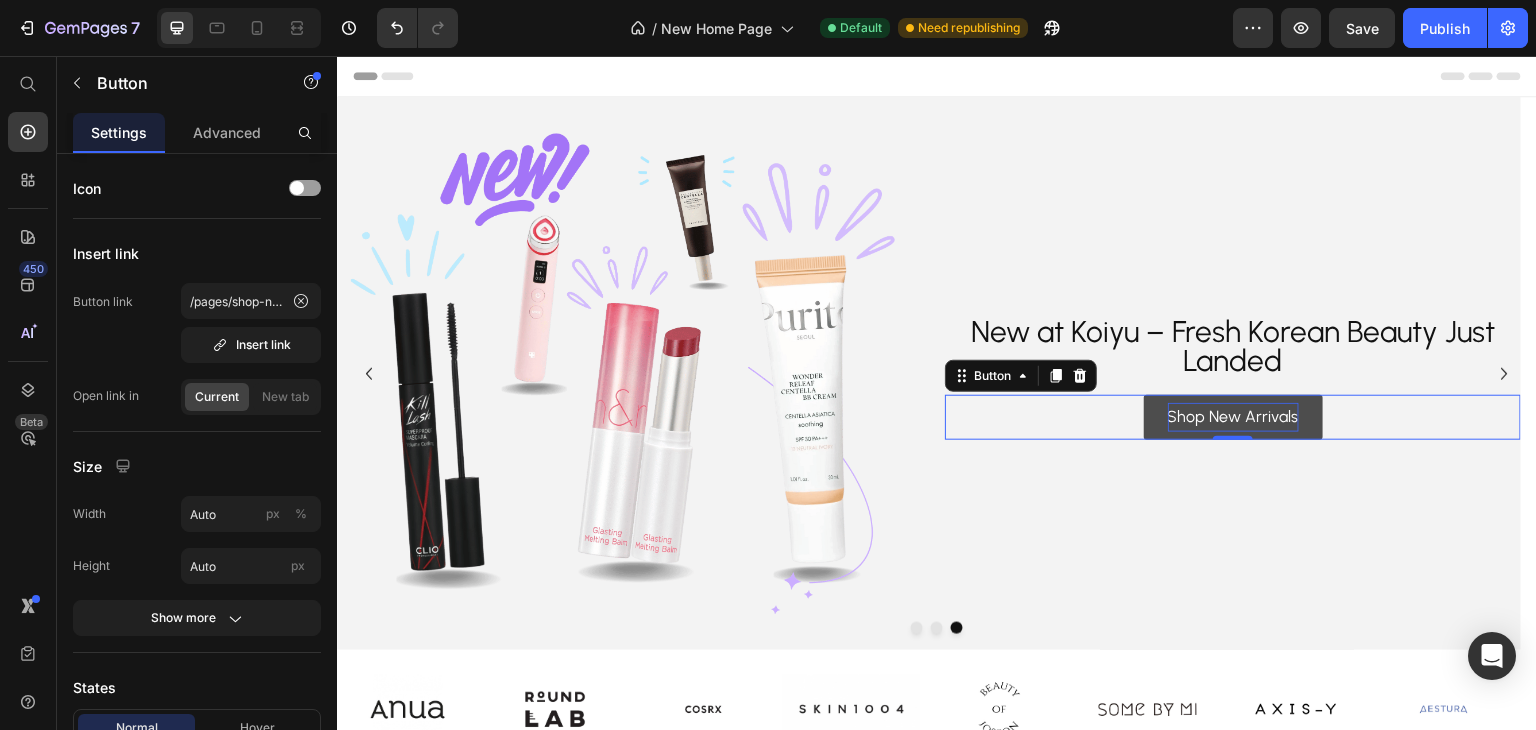 click on "Shop New Arrivals" at bounding box center (1233, 417) 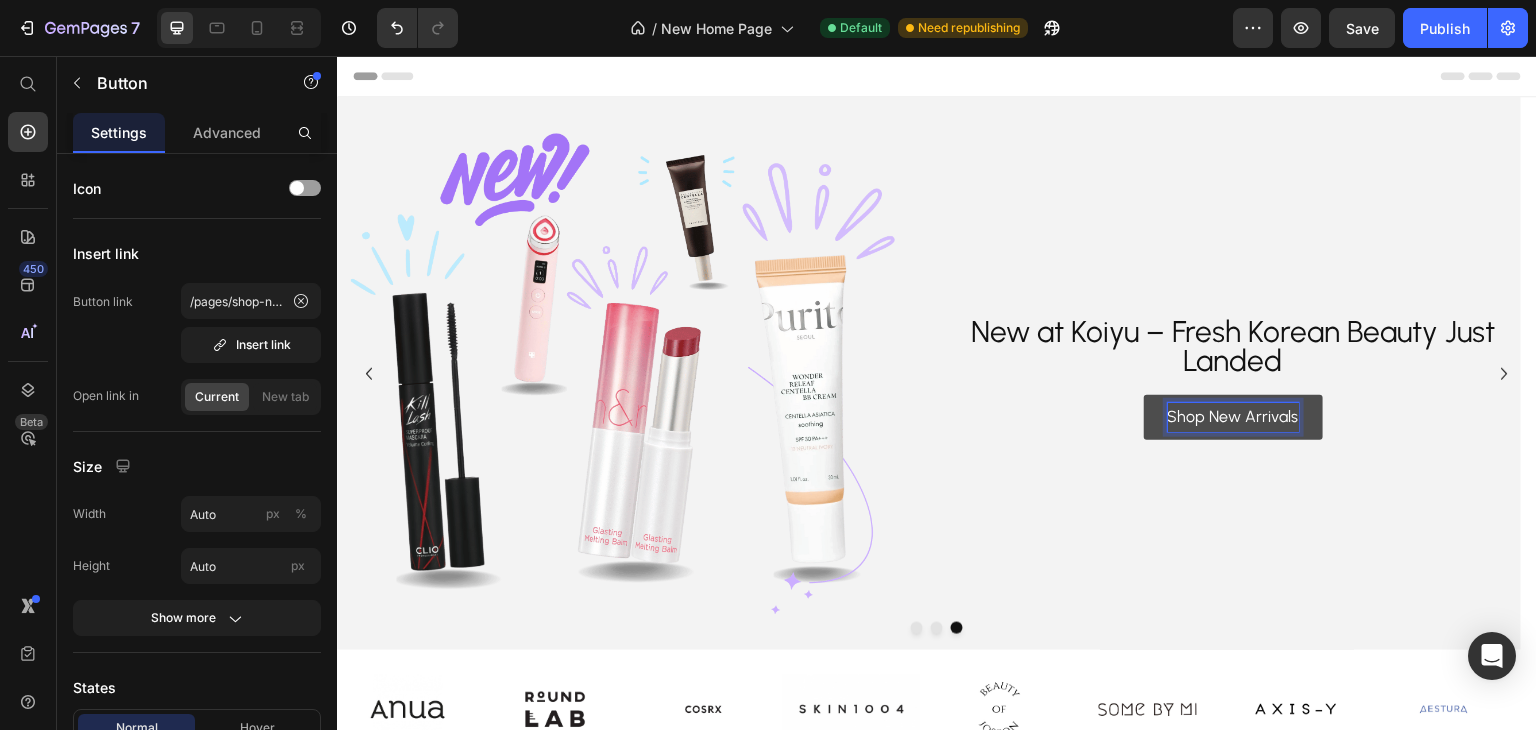 click on "Shop New Arrivals" at bounding box center (1233, 417) 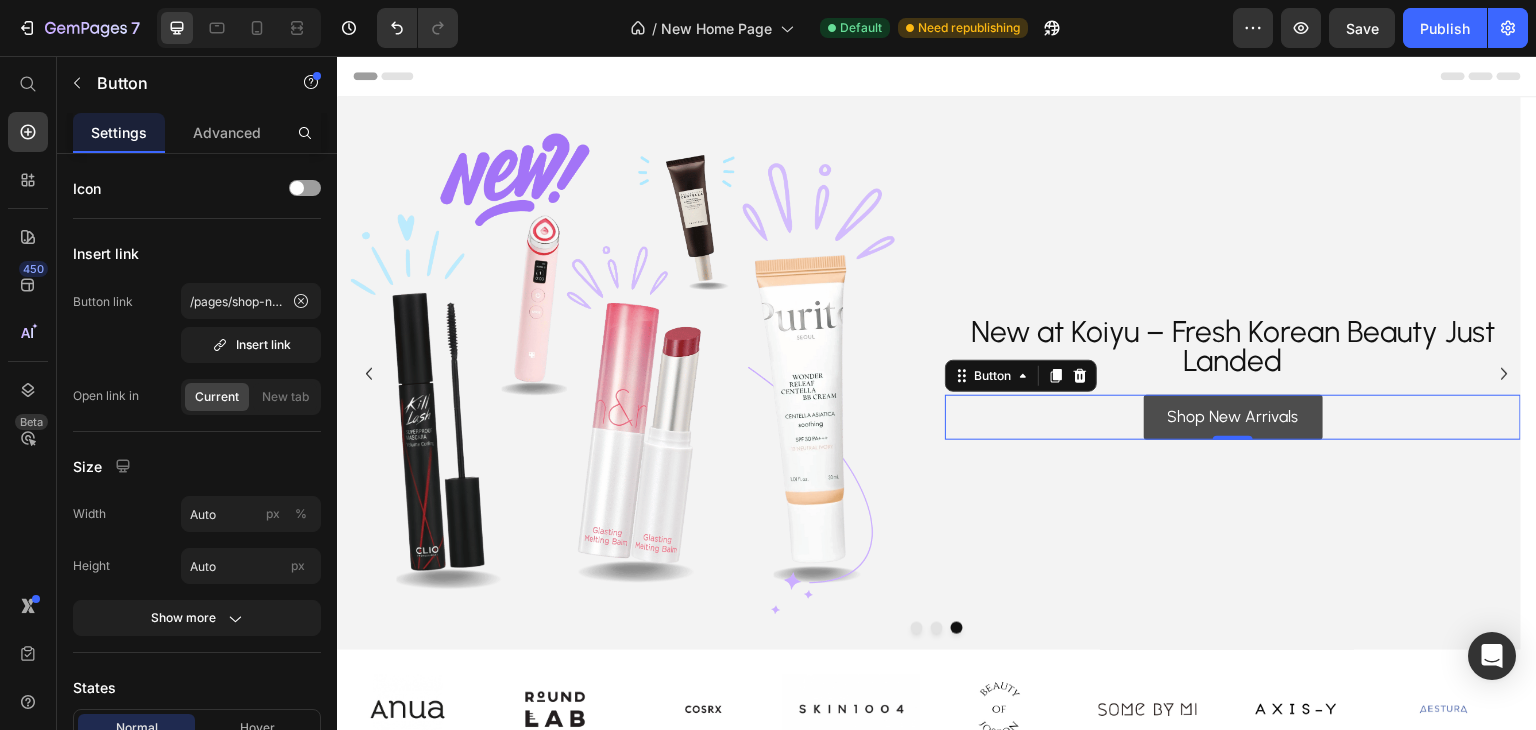 click on "⁠⁠⁠⁠⁠⁠⁠ New at Koiyu – Fresh Korean Beauty Just Landed Heading Shop New Arrivals Button   0" at bounding box center (1233, 373) 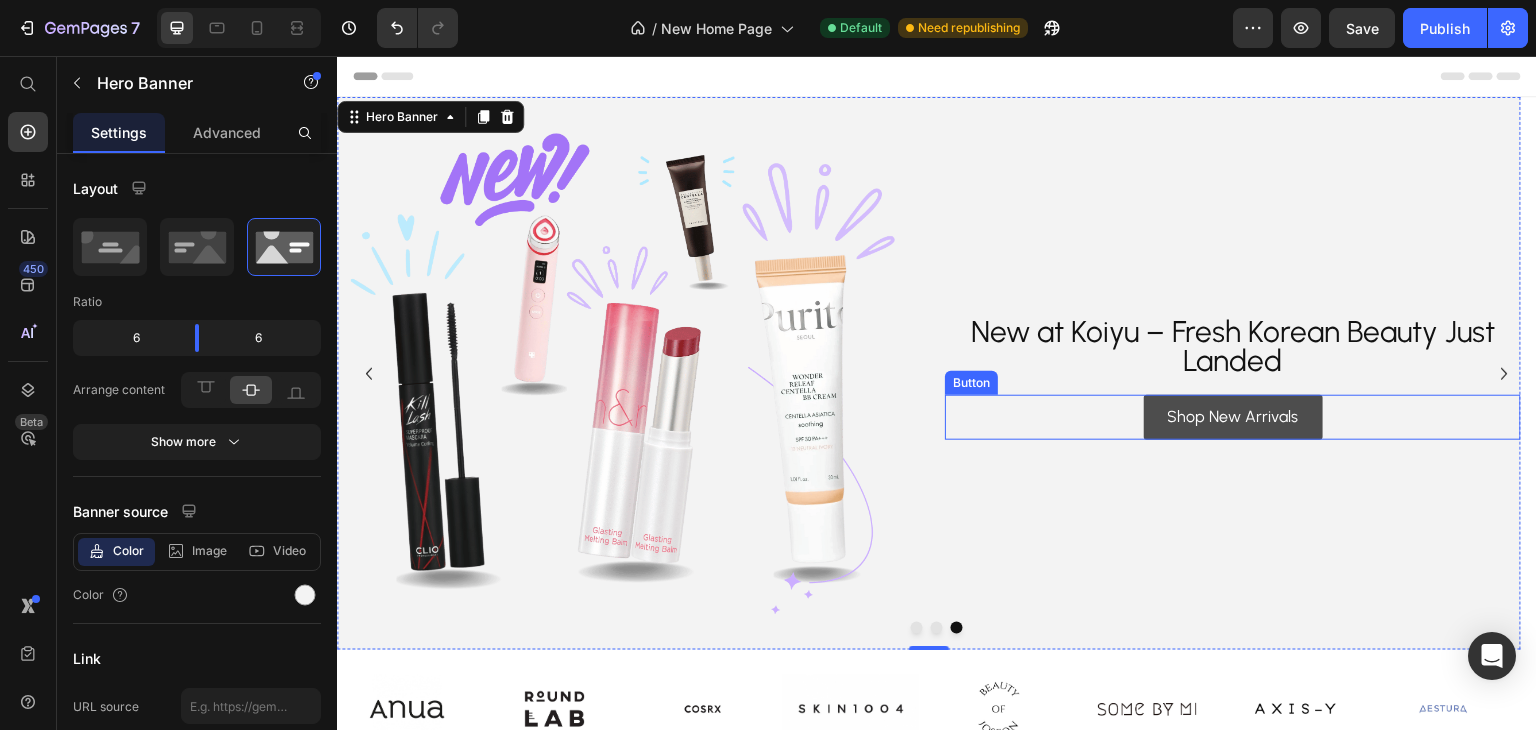 click on "Shop New Arrivals" at bounding box center (1233, 417) 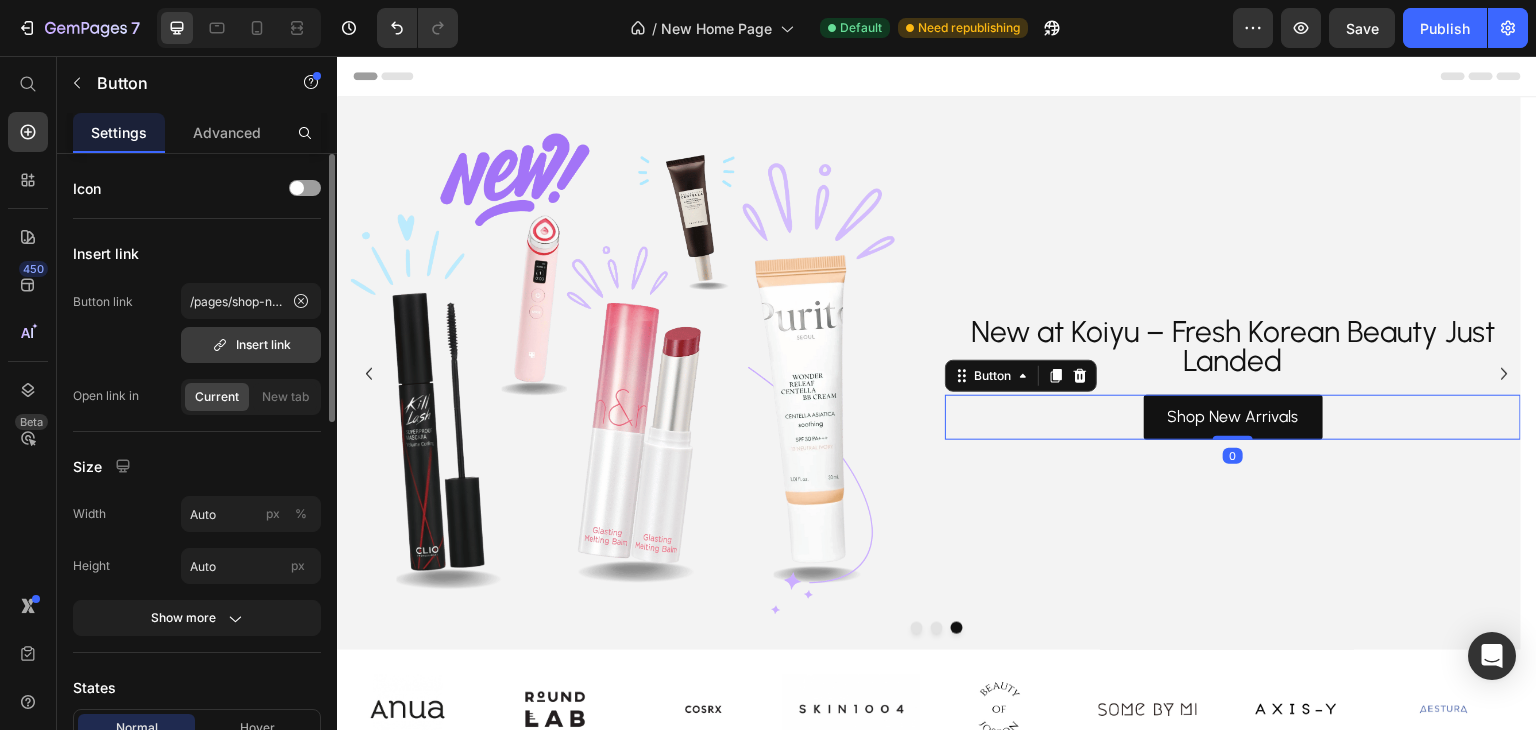 click on "Insert link" at bounding box center (251, 345) 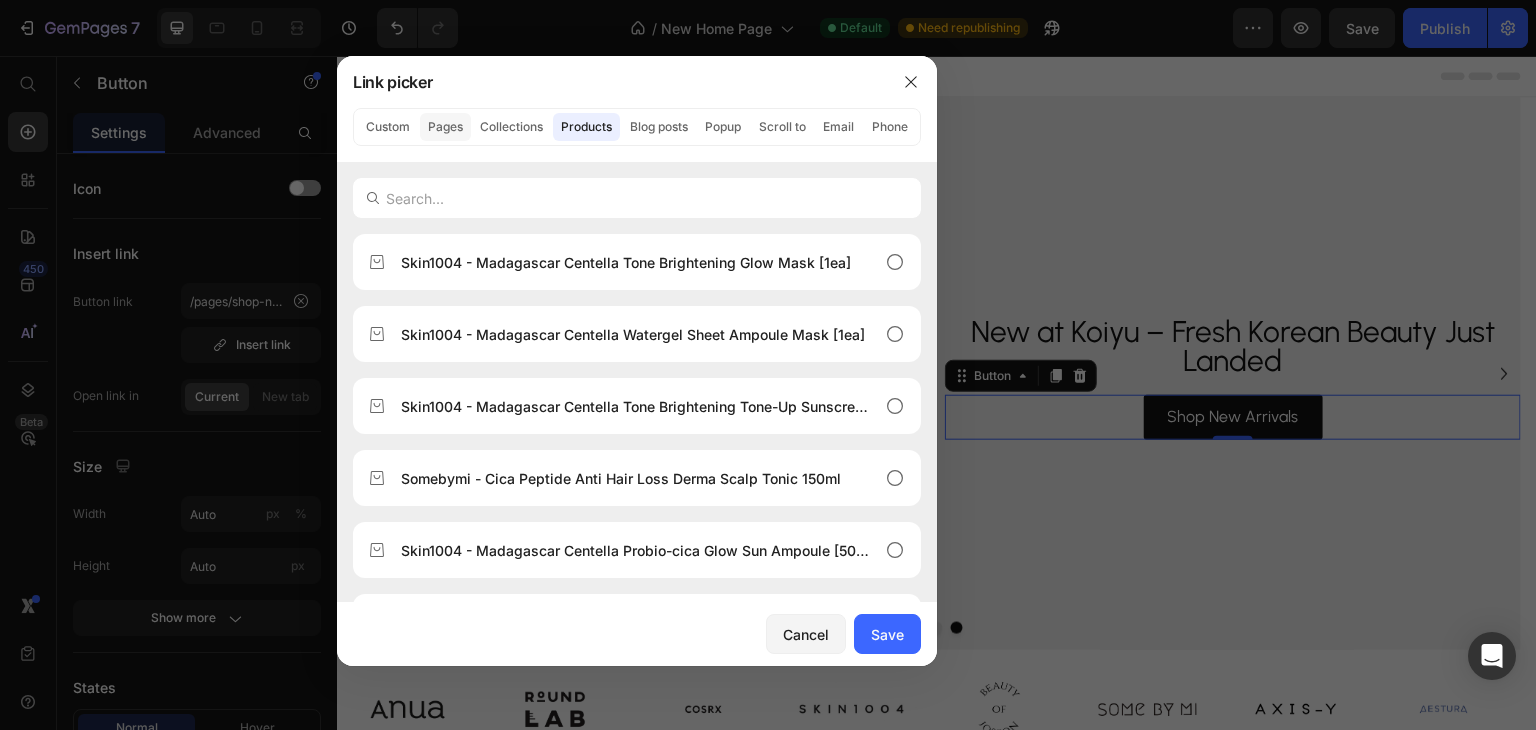 click on "Pages" 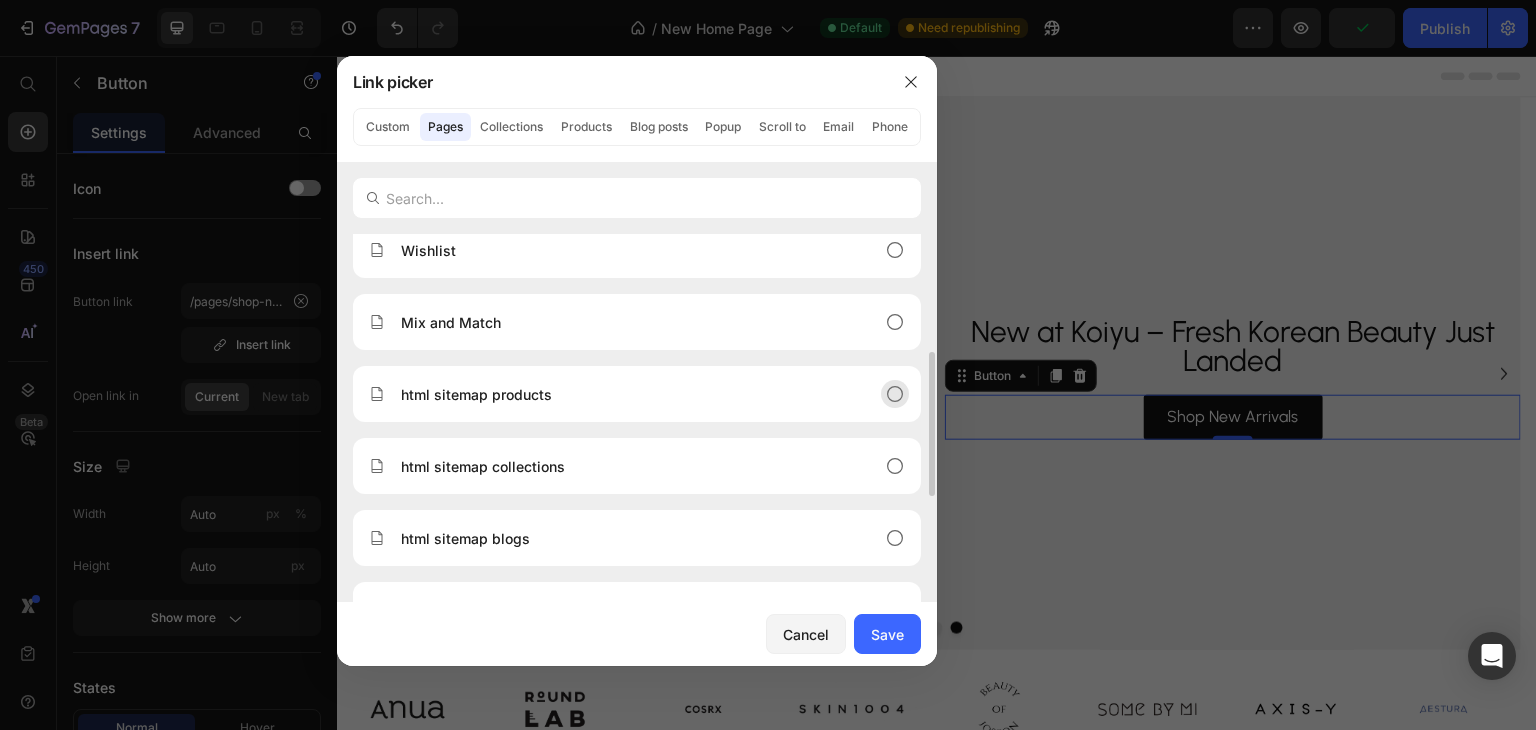 scroll, scrollTop: 568, scrollLeft: 0, axis: vertical 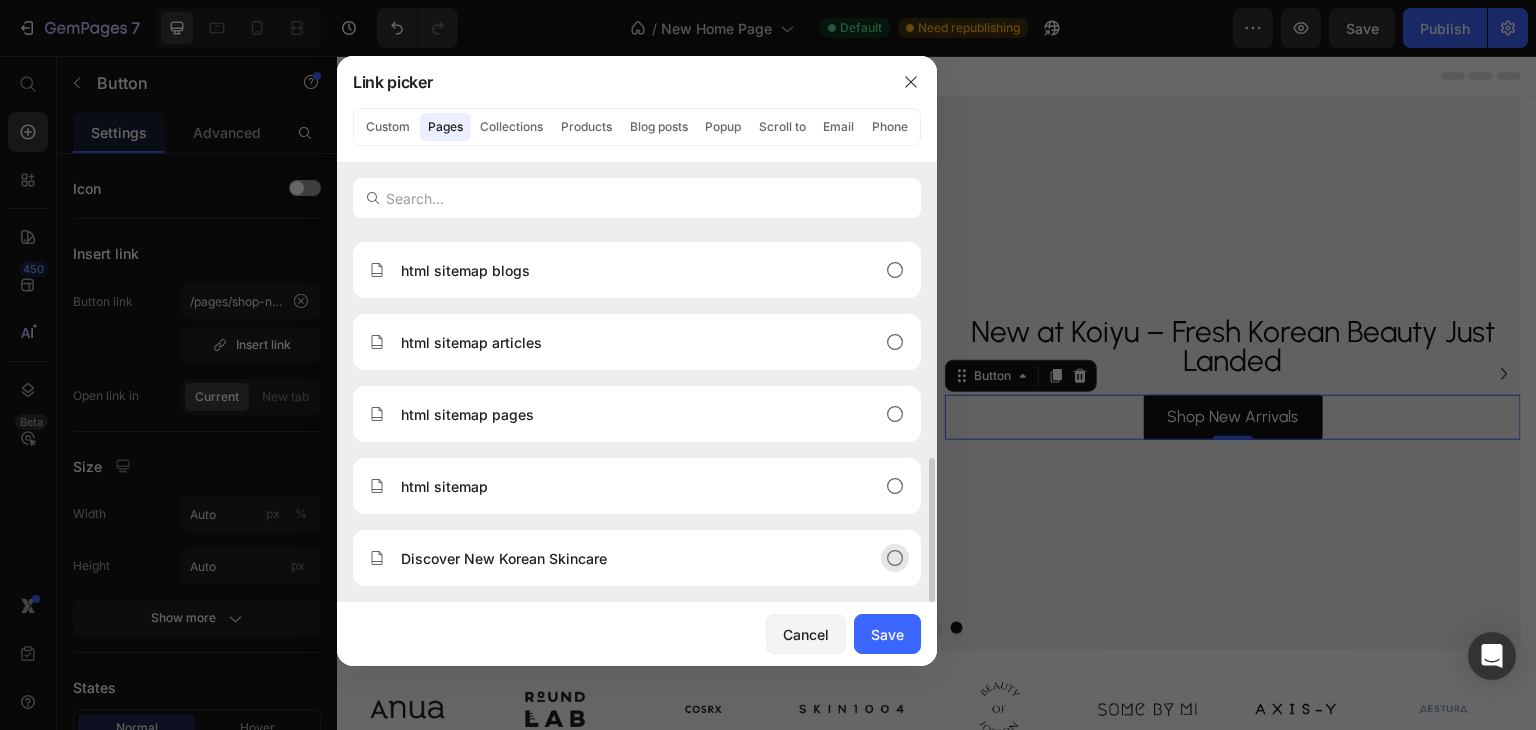 click on "Discover New Korean Skincare" at bounding box center [621, 558] 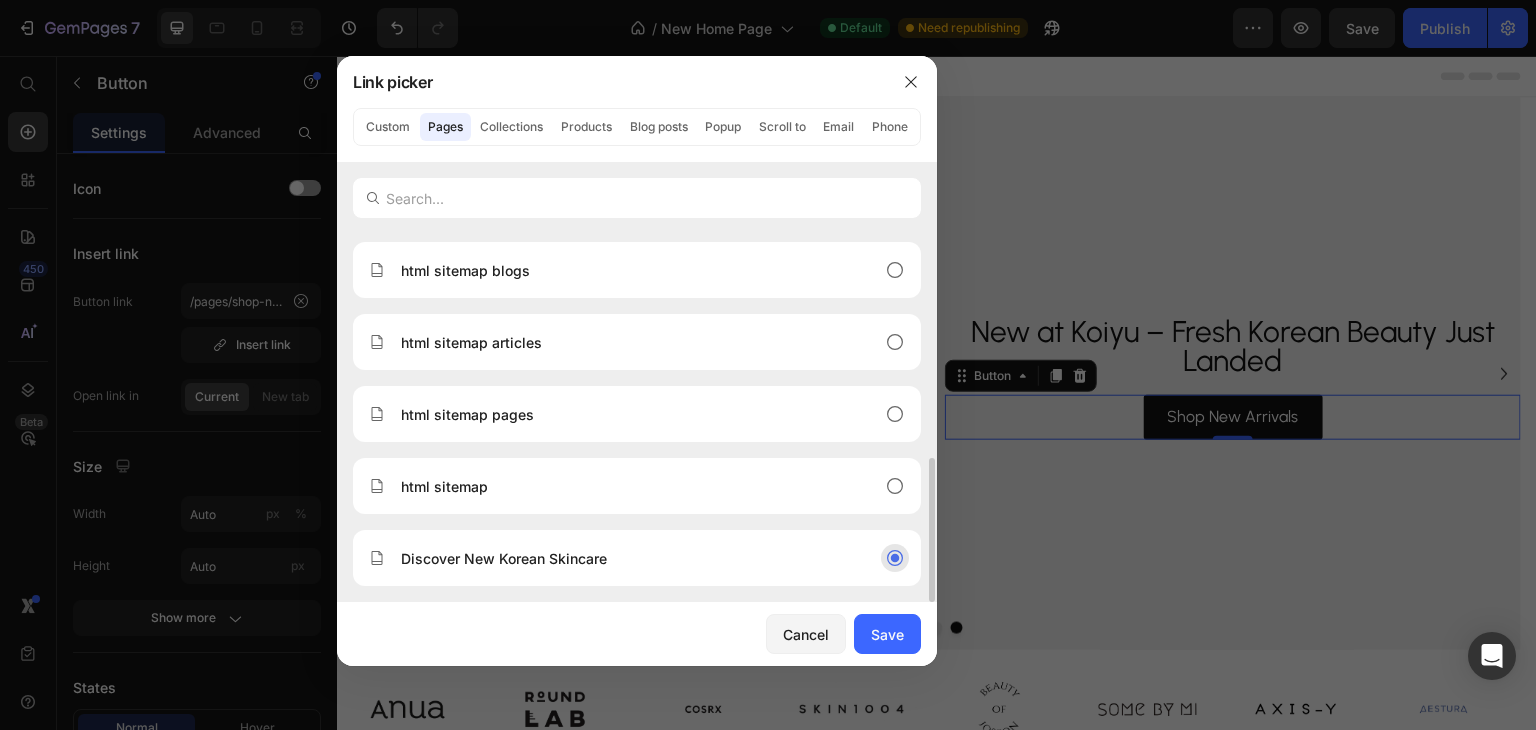 scroll, scrollTop: 0, scrollLeft: 0, axis: both 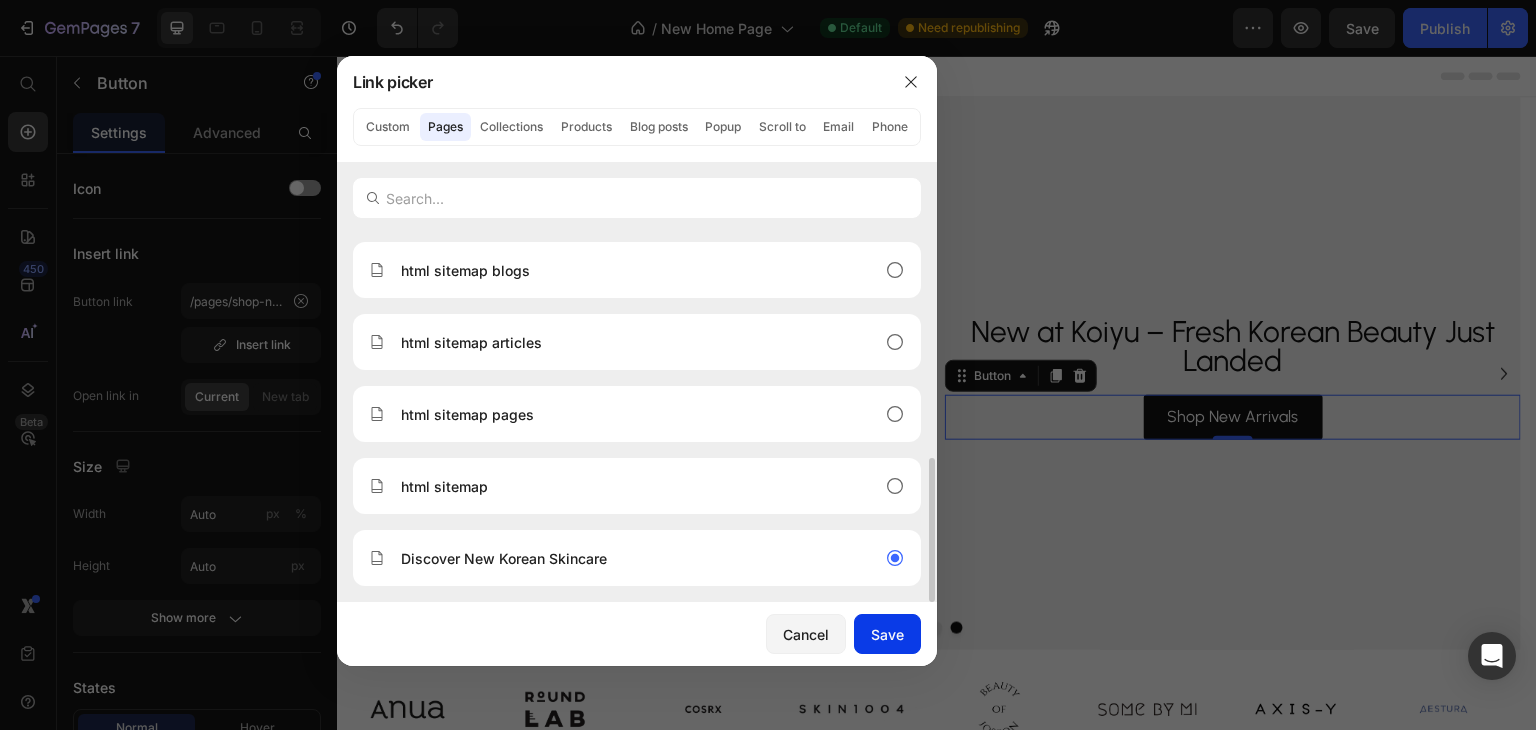 click on "Save" at bounding box center (887, 634) 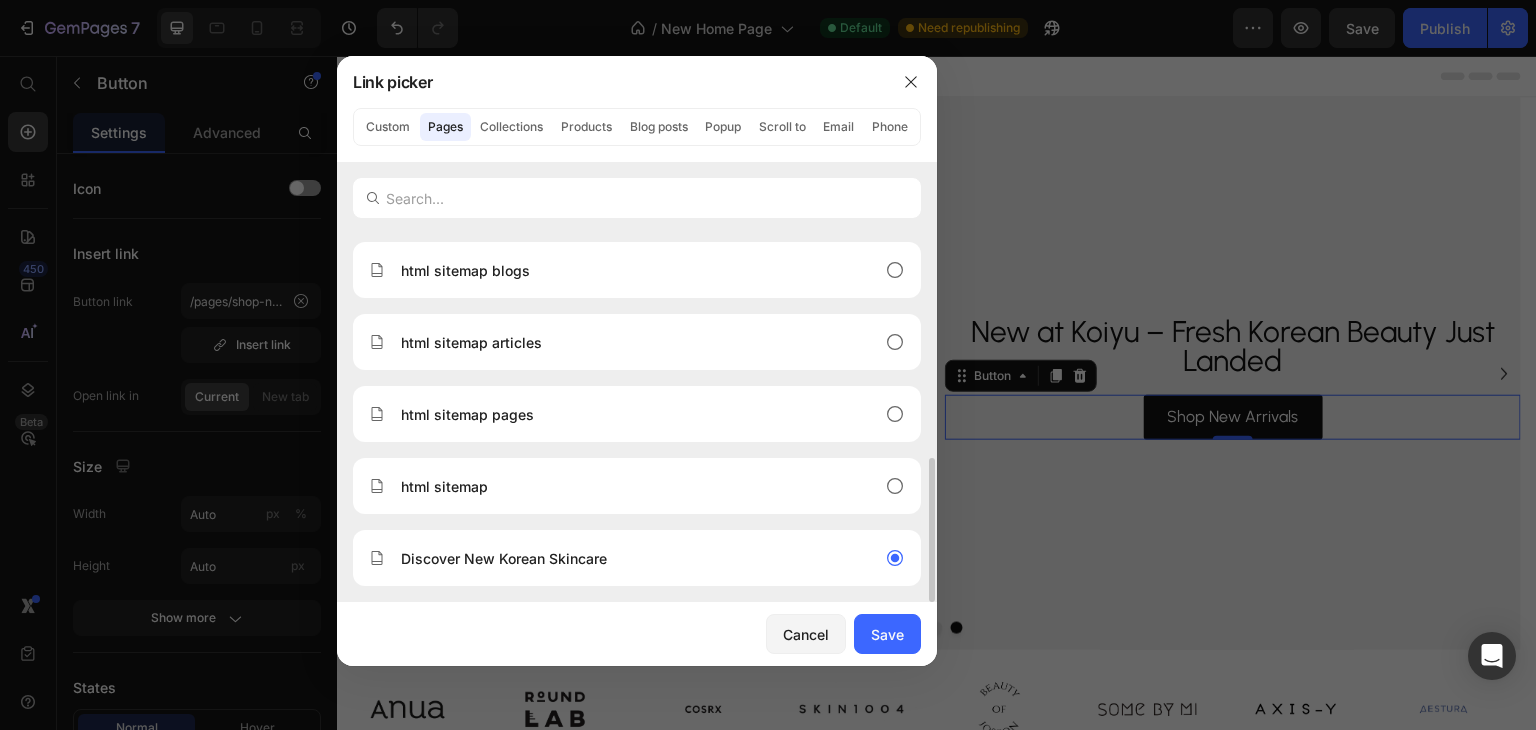 type on "/pages/new-arrivals" 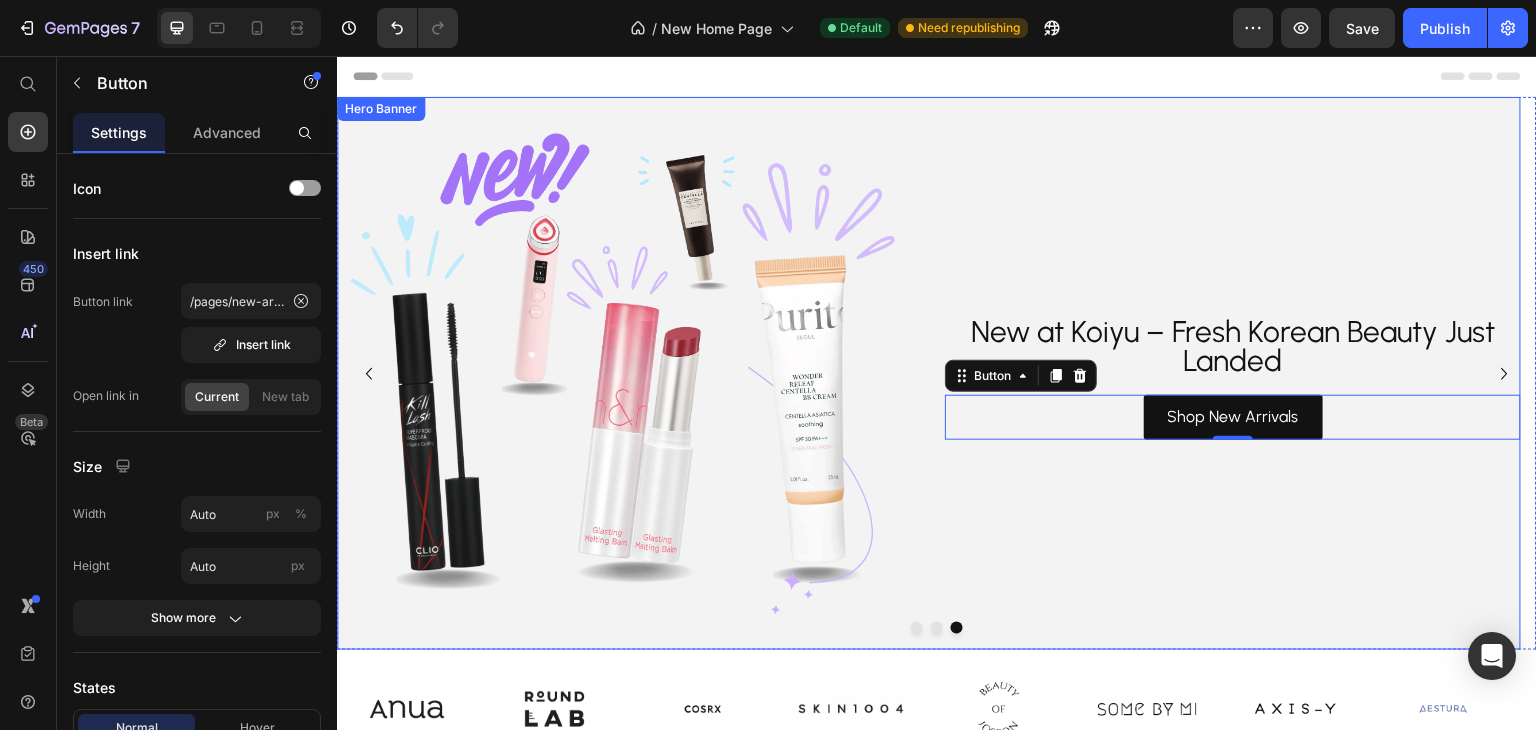 click on "⁠⁠⁠⁠⁠⁠⁠ New at Koiyu – Fresh Korean Beauty Just Landed Heading Shop New Arrivals Button   0" at bounding box center [1233, 373] 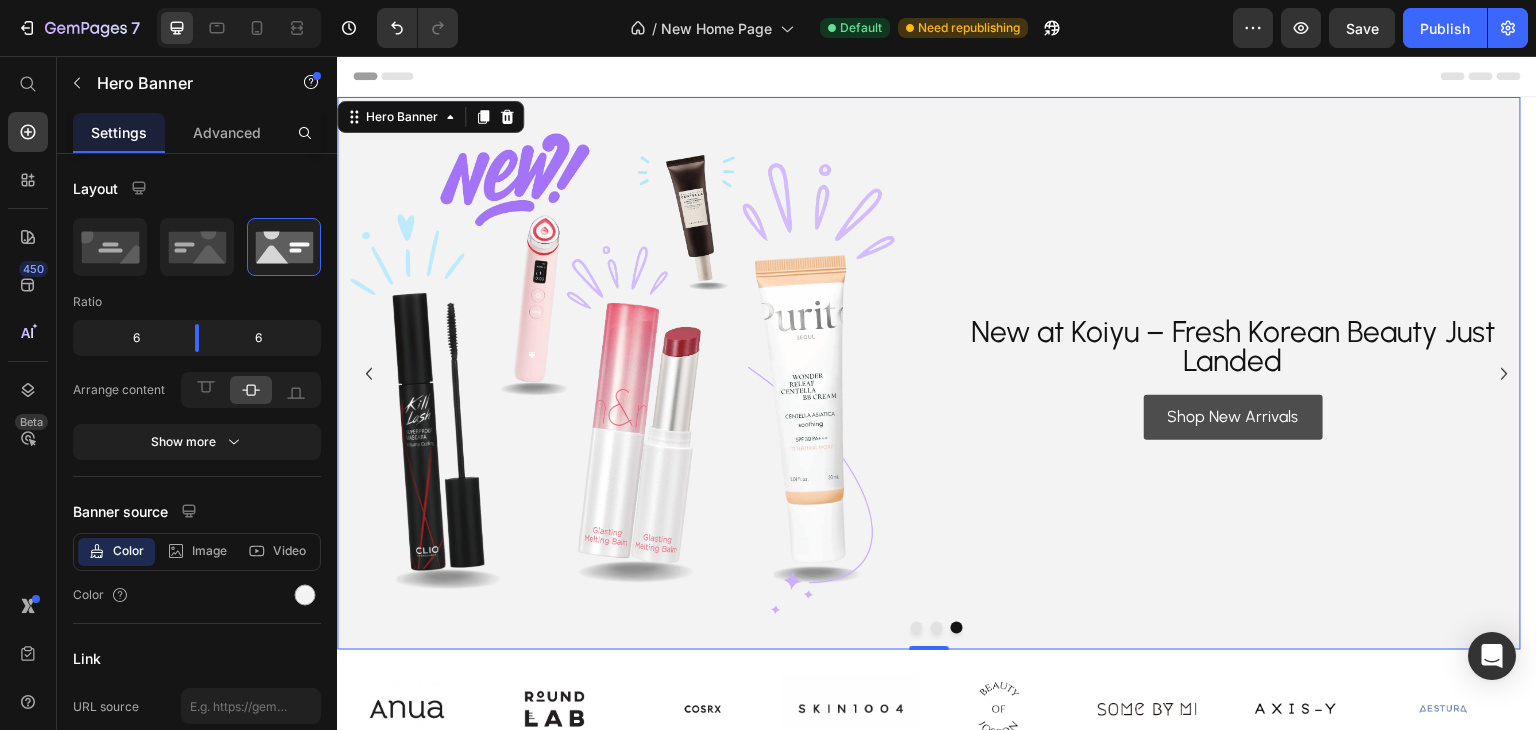 drag, startPoint x: 1769, startPoint y: 78, endPoint x: 1273, endPoint y: 397, distance: 589.7262 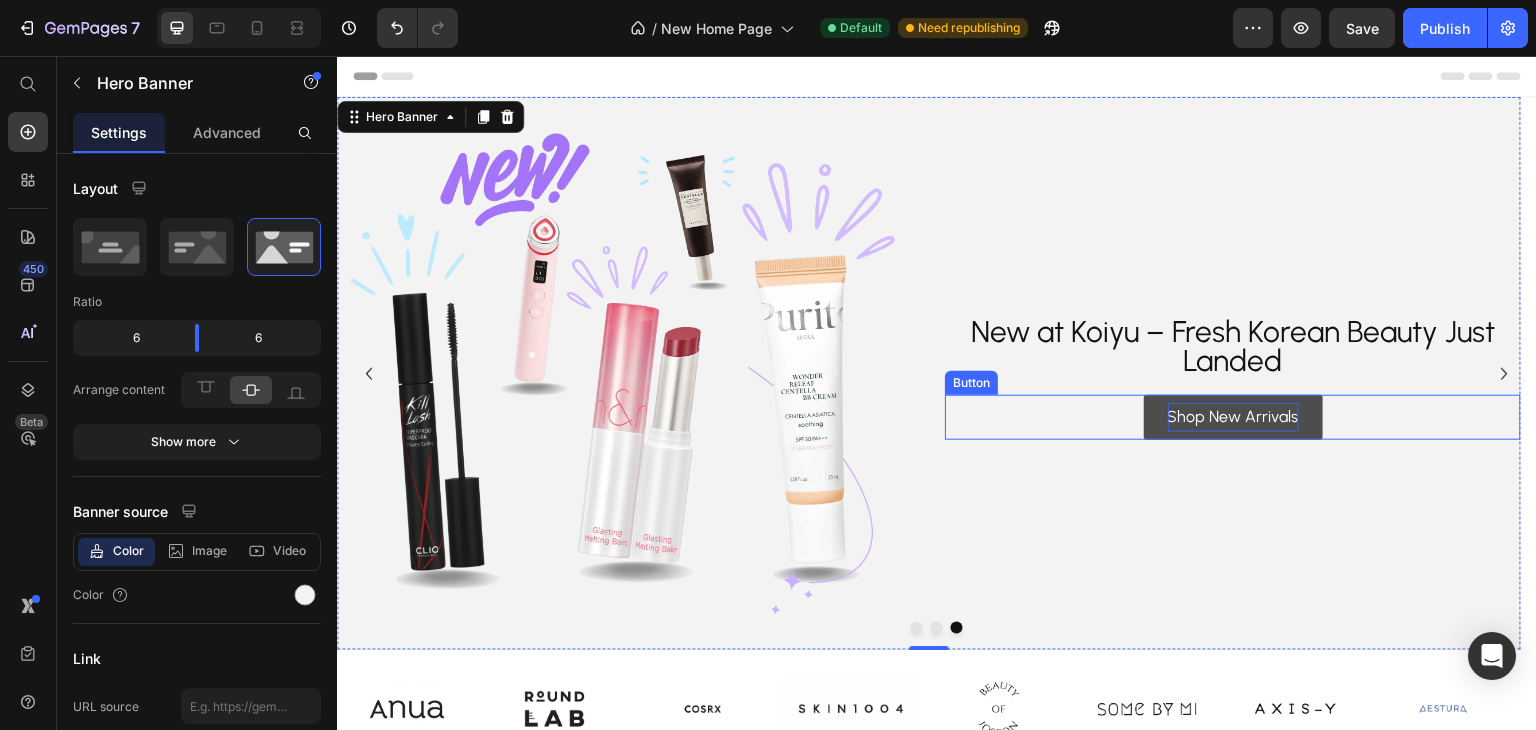 click on "Shop New Arrivals" at bounding box center [1233, 417] 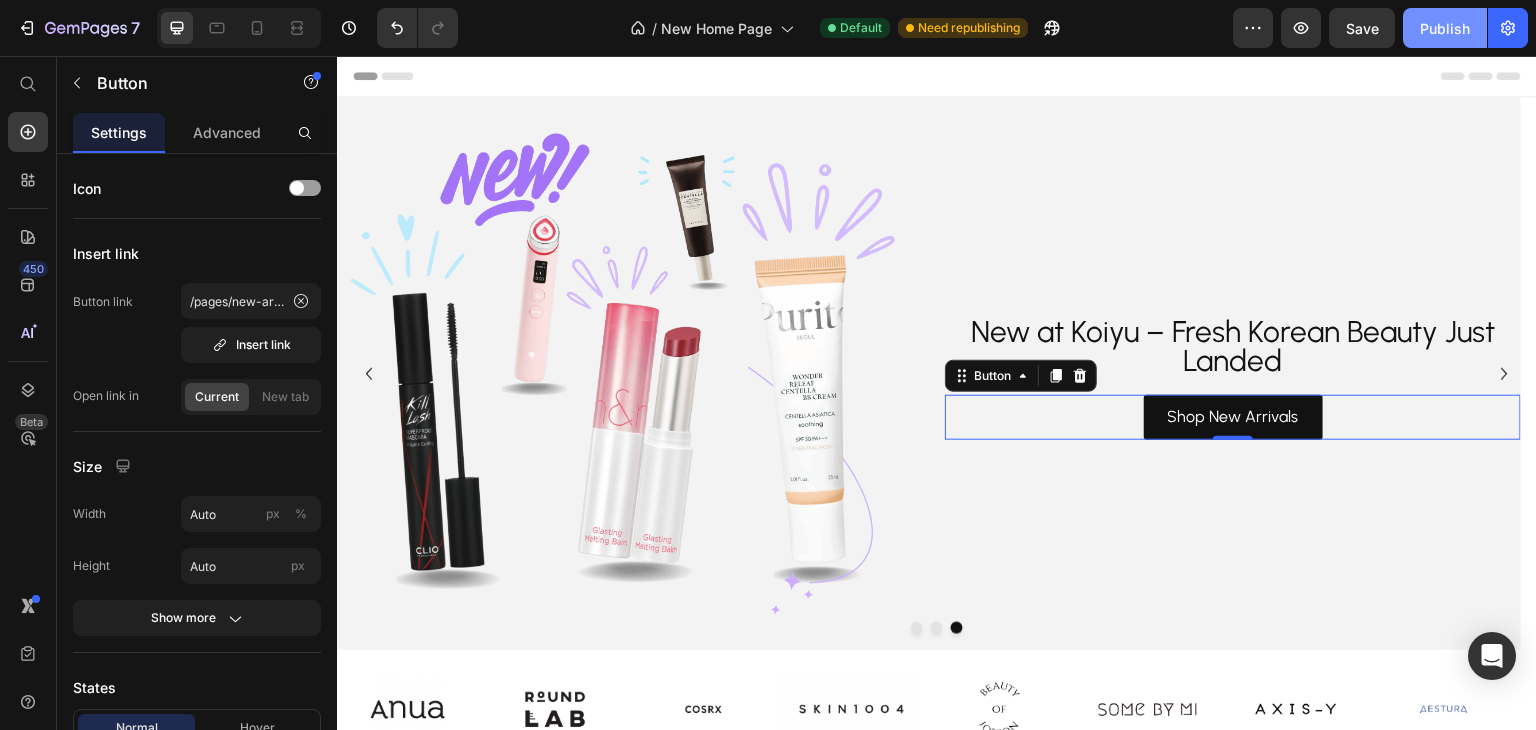 click on "Publish" at bounding box center (1445, 28) 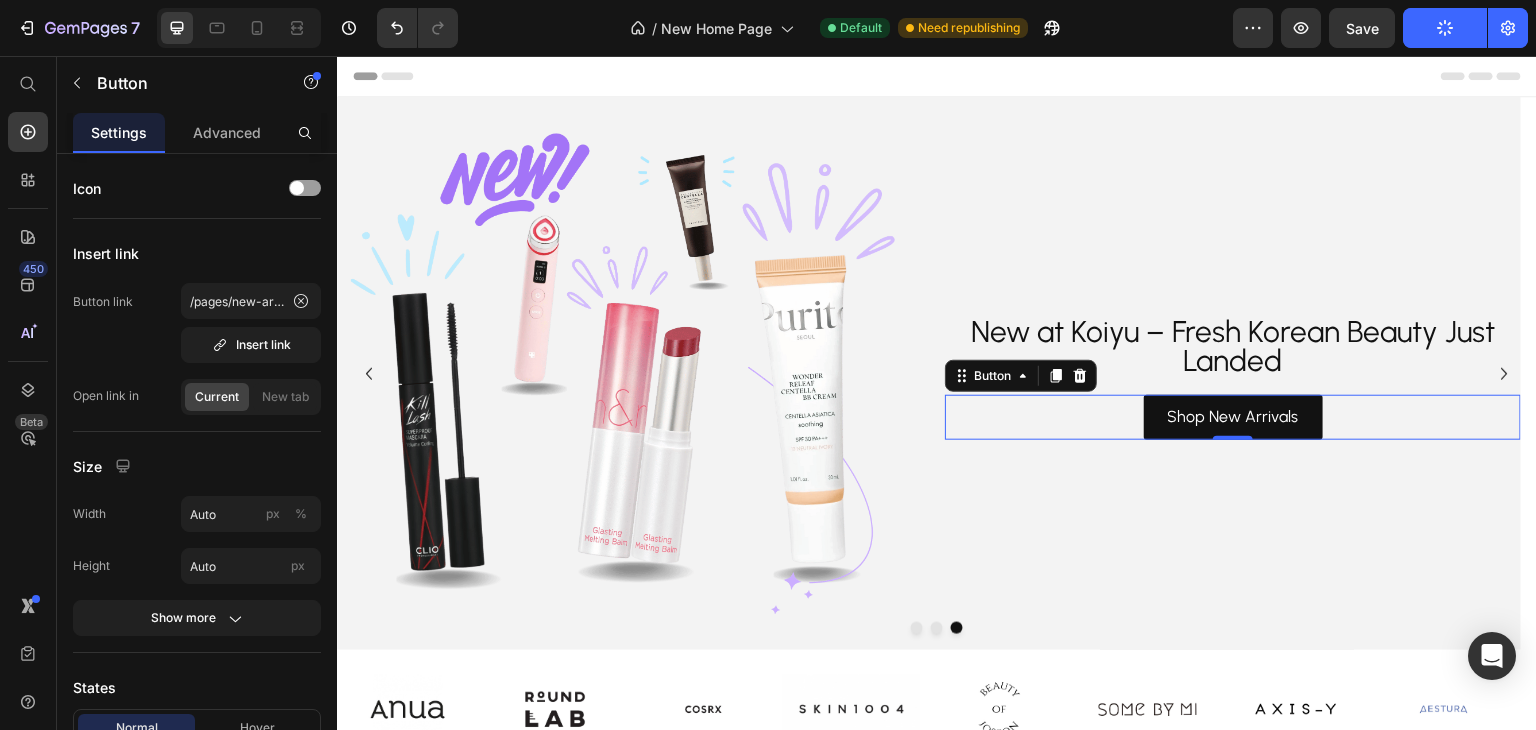 type 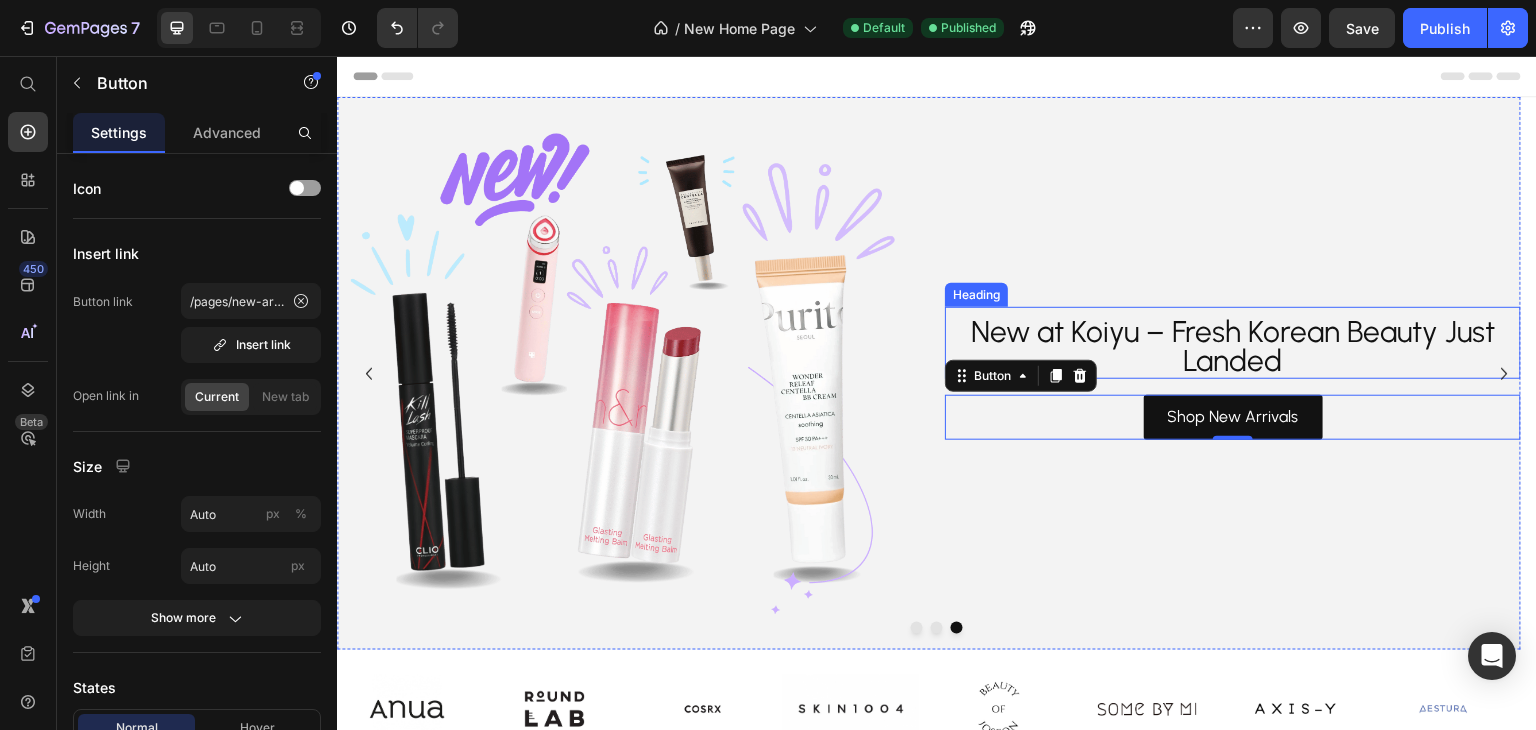 click on "New at Koiyu – Fresh Korean Beauty Just Landed" at bounding box center [1234, 346] 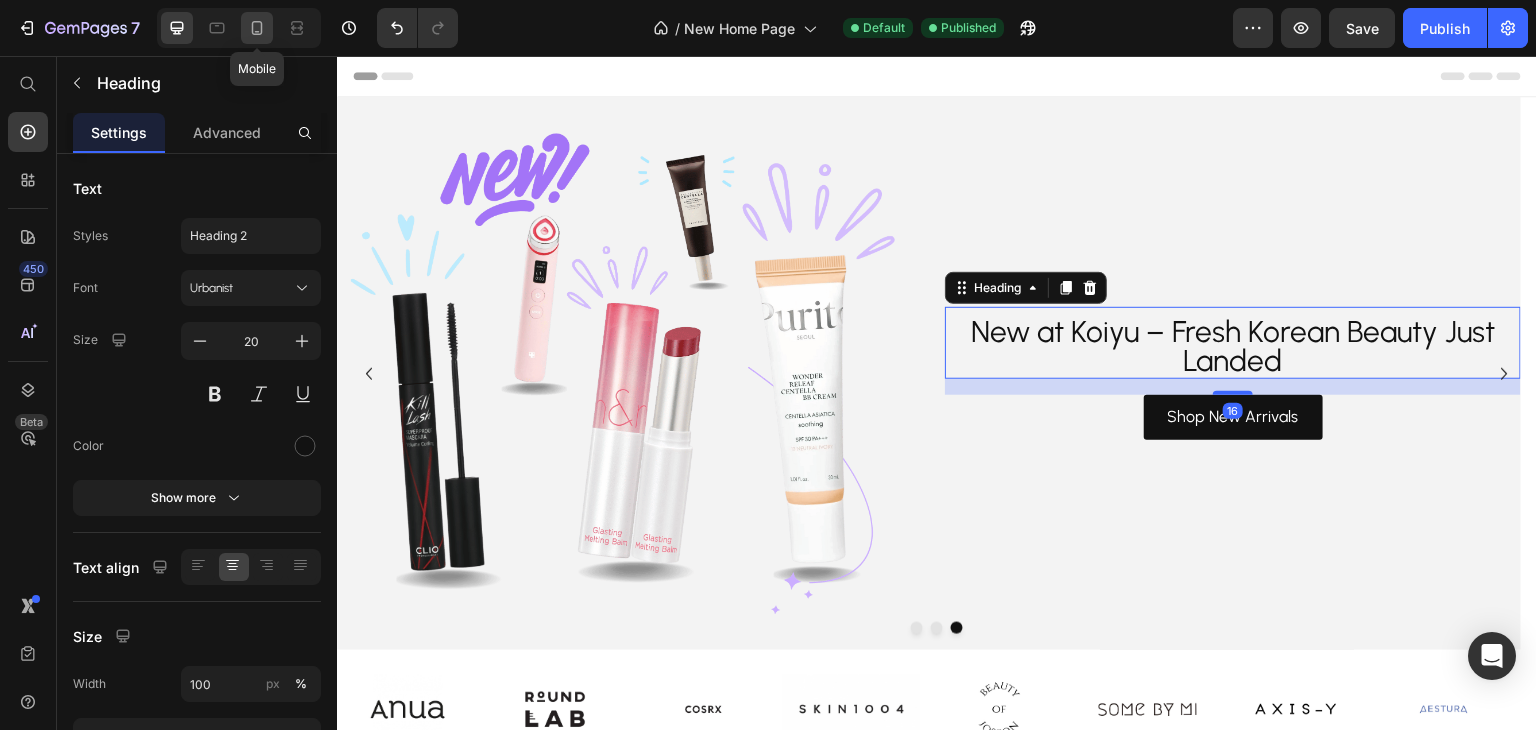 click 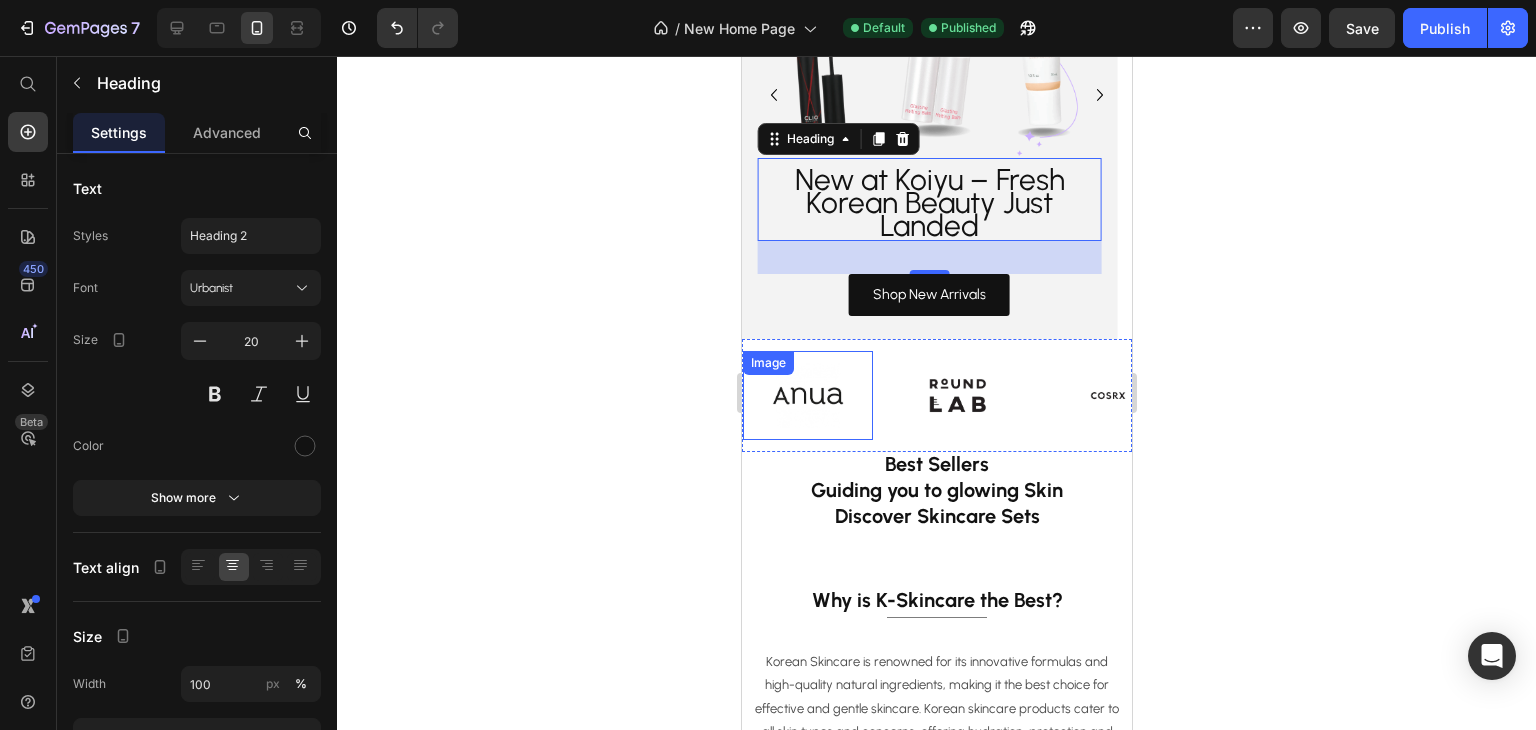 scroll, scrollTop: 0, scrollLeft: 0, axis: both 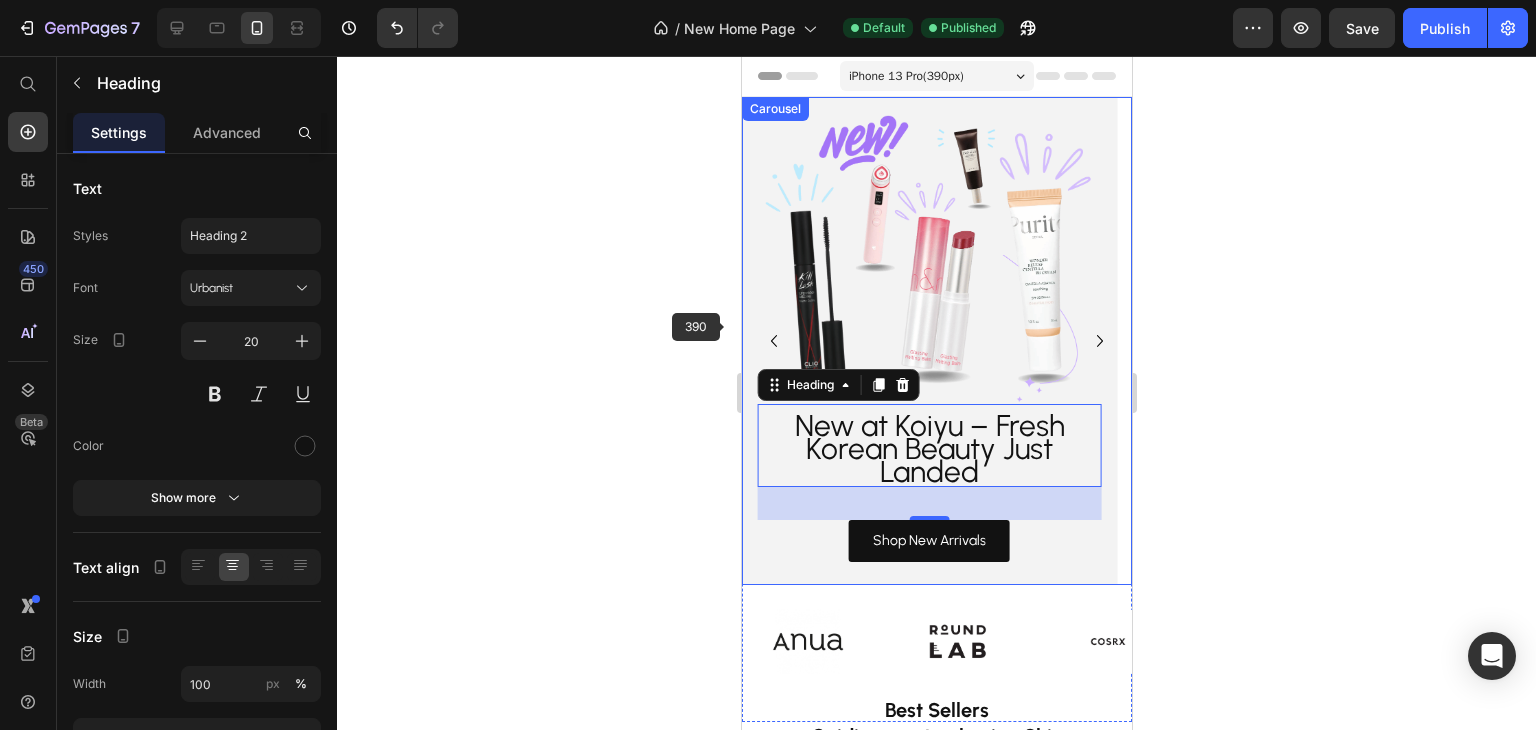 click 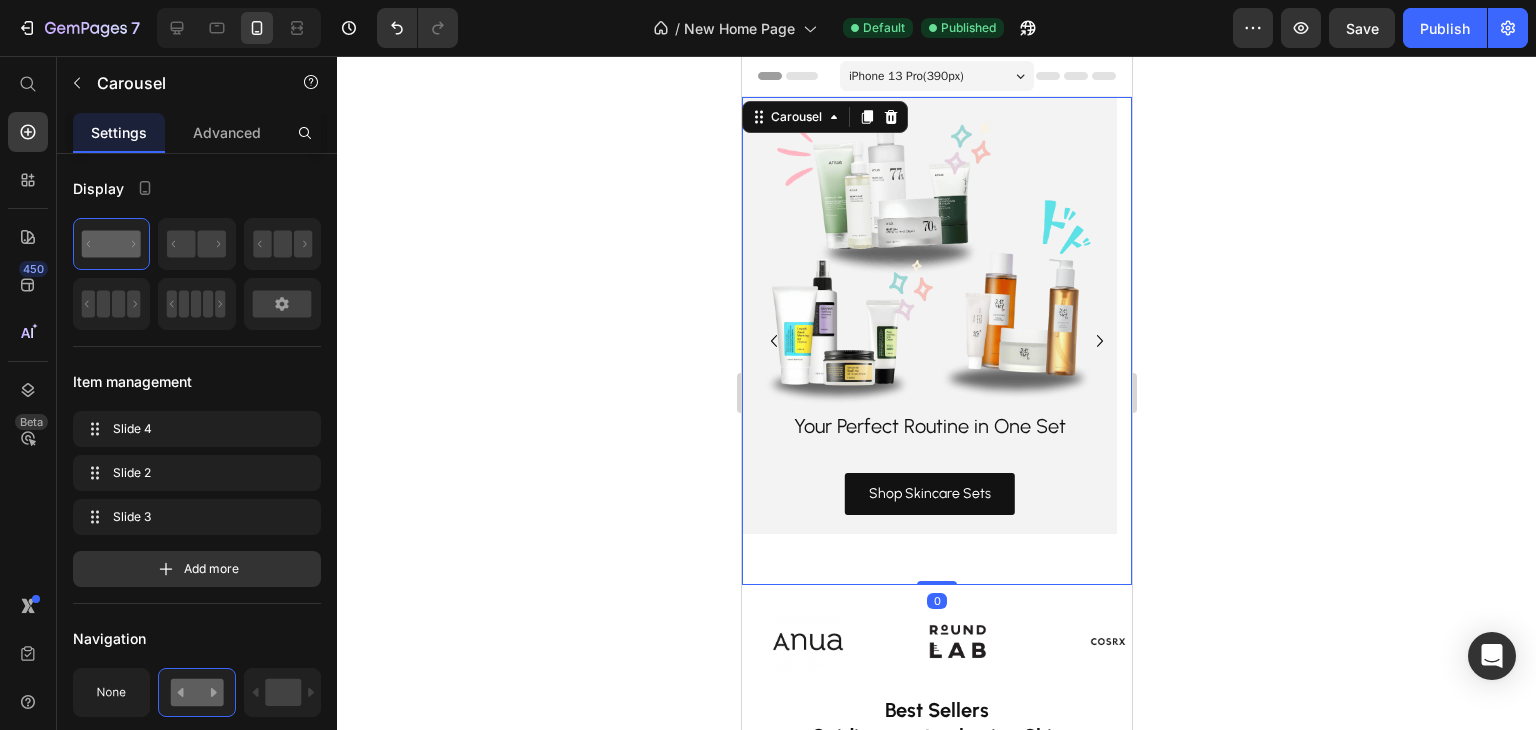 click 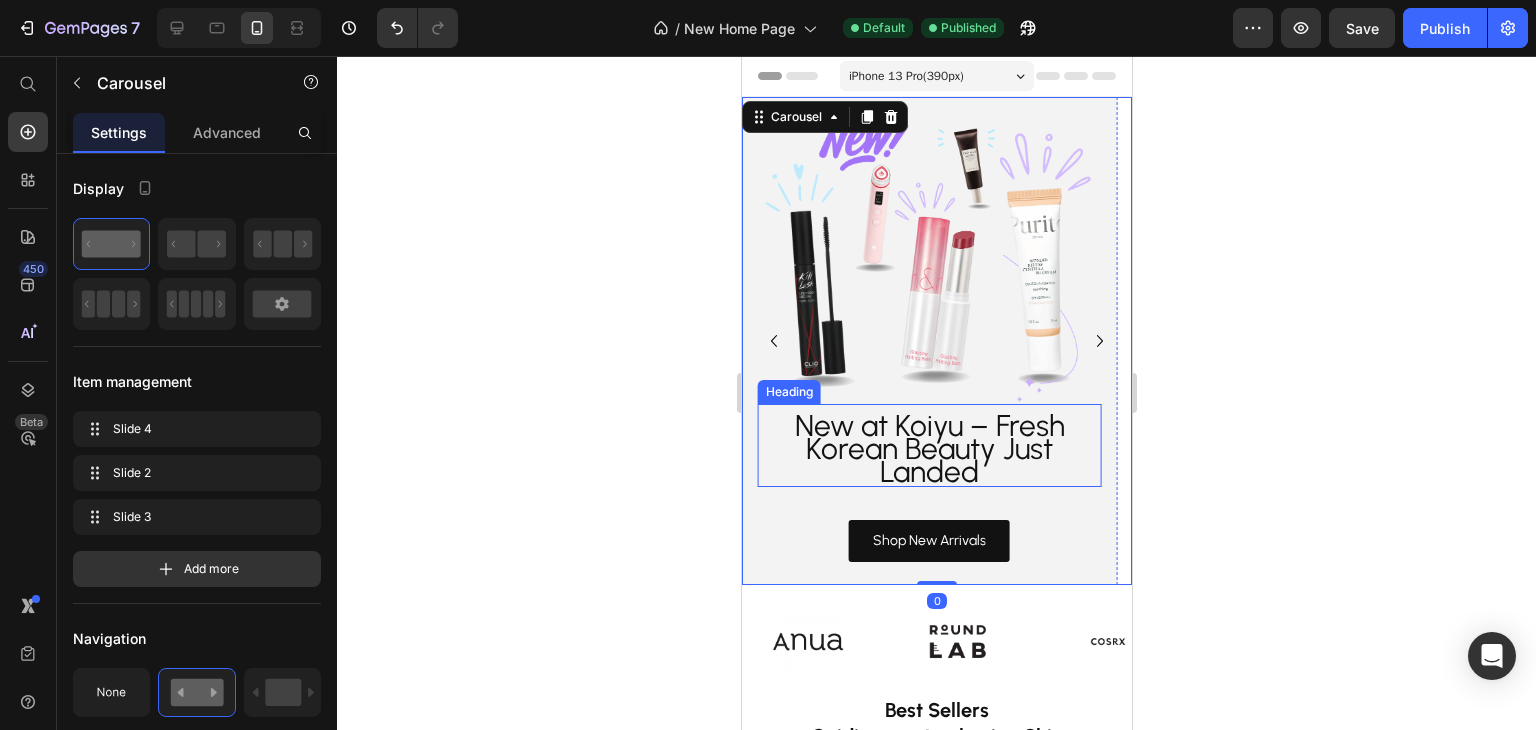 click on "New at Koiyu – Fresh Korean Beauty Just Landed" at bounding box center [929, 448] 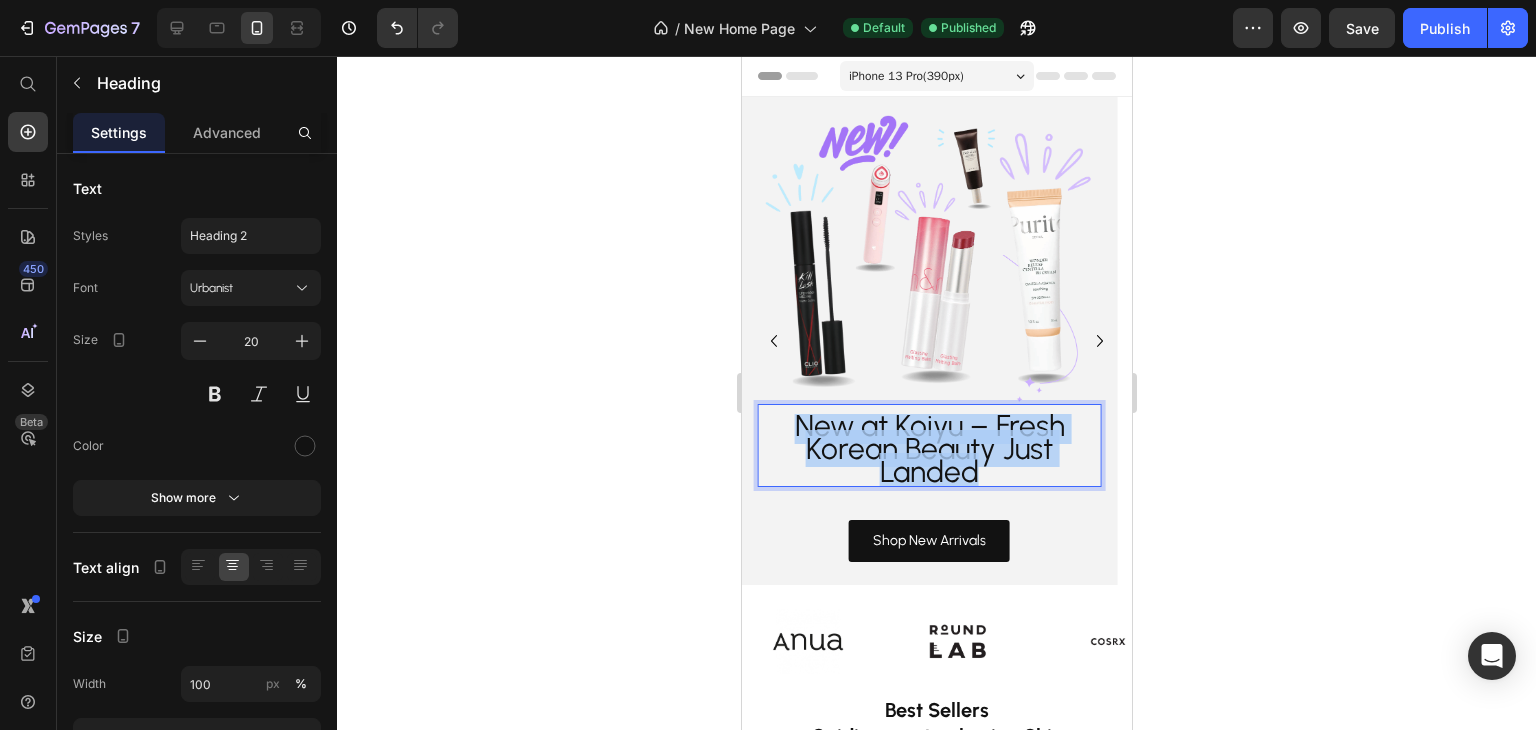 click on "New at Koiyu – Fresh Korean Beauty Just Landed" at bounding box center [929, 448] 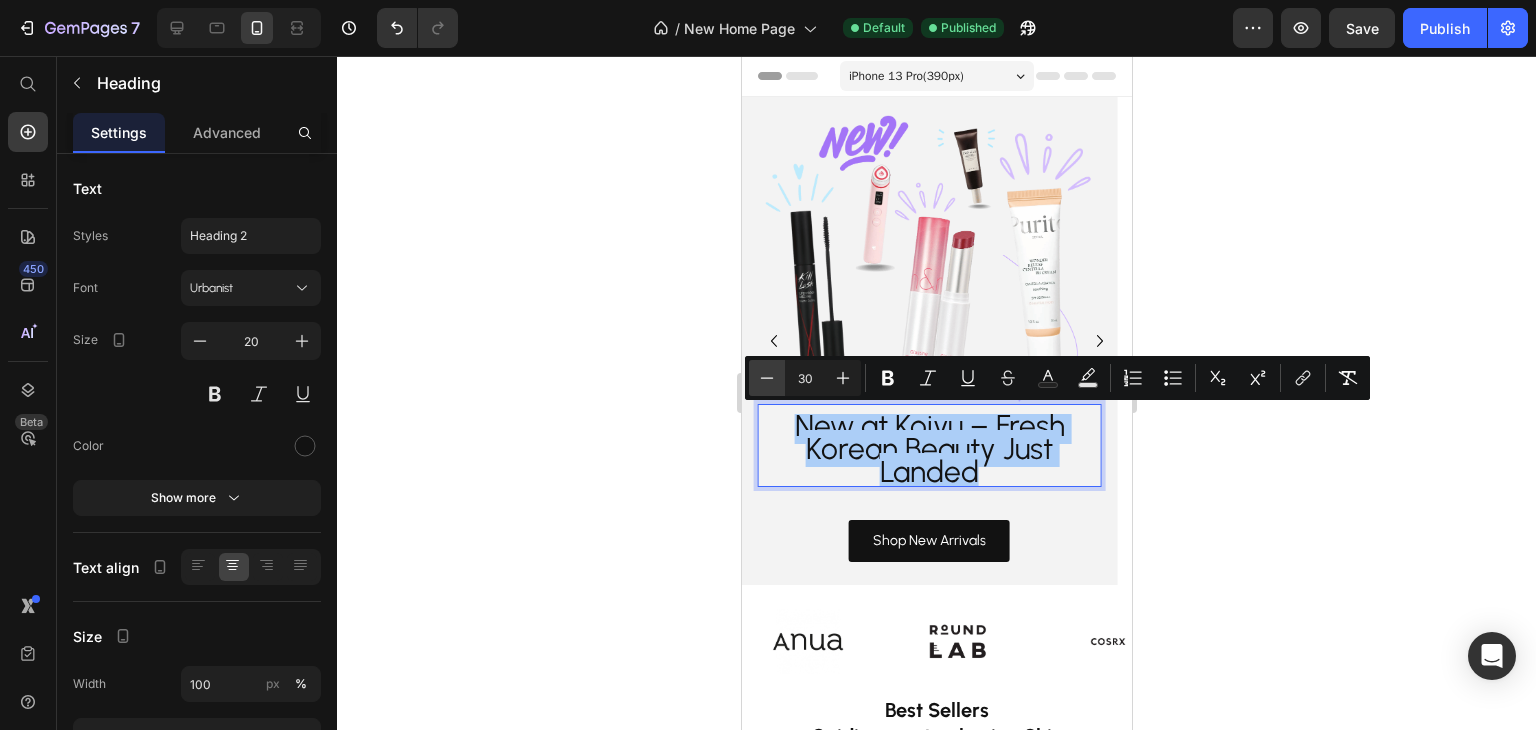 click 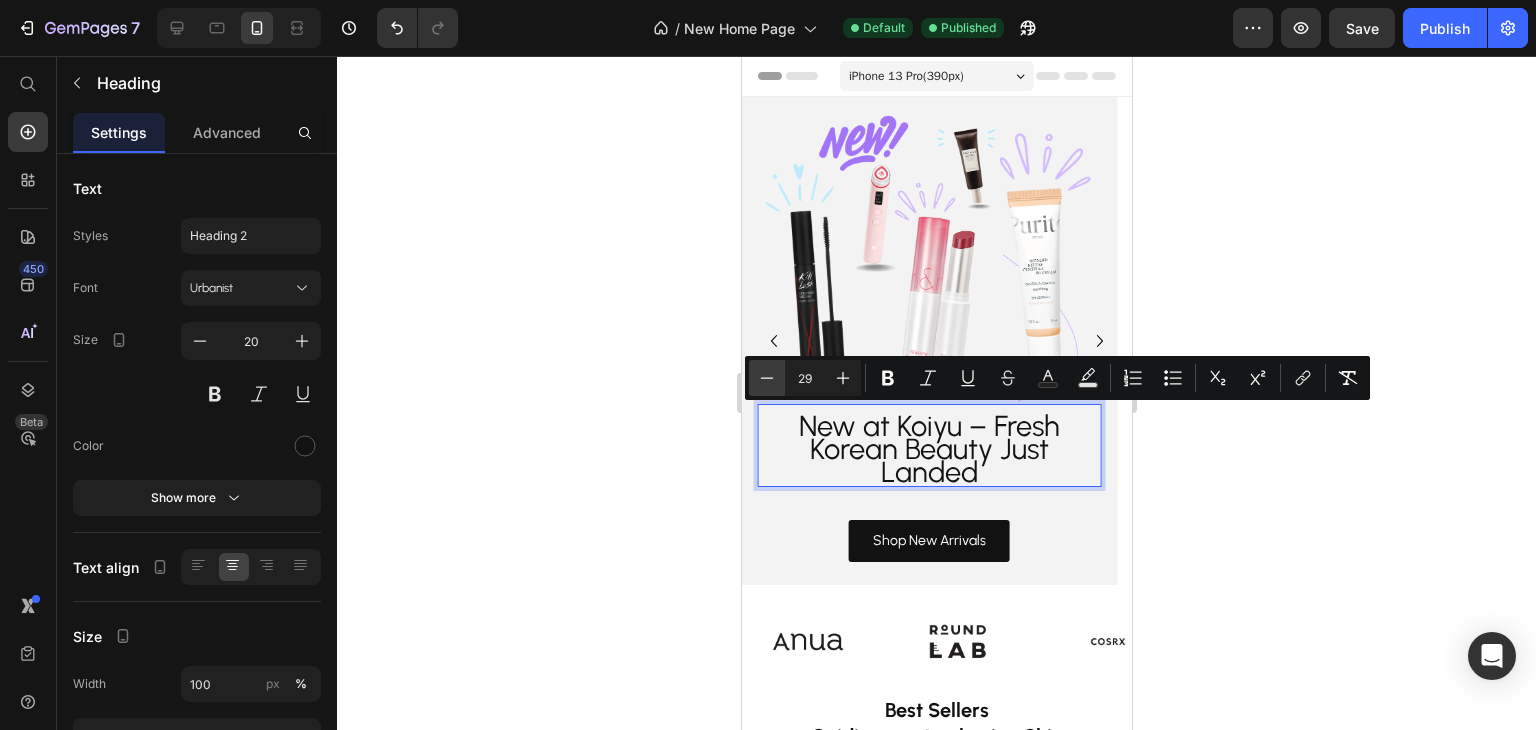 click 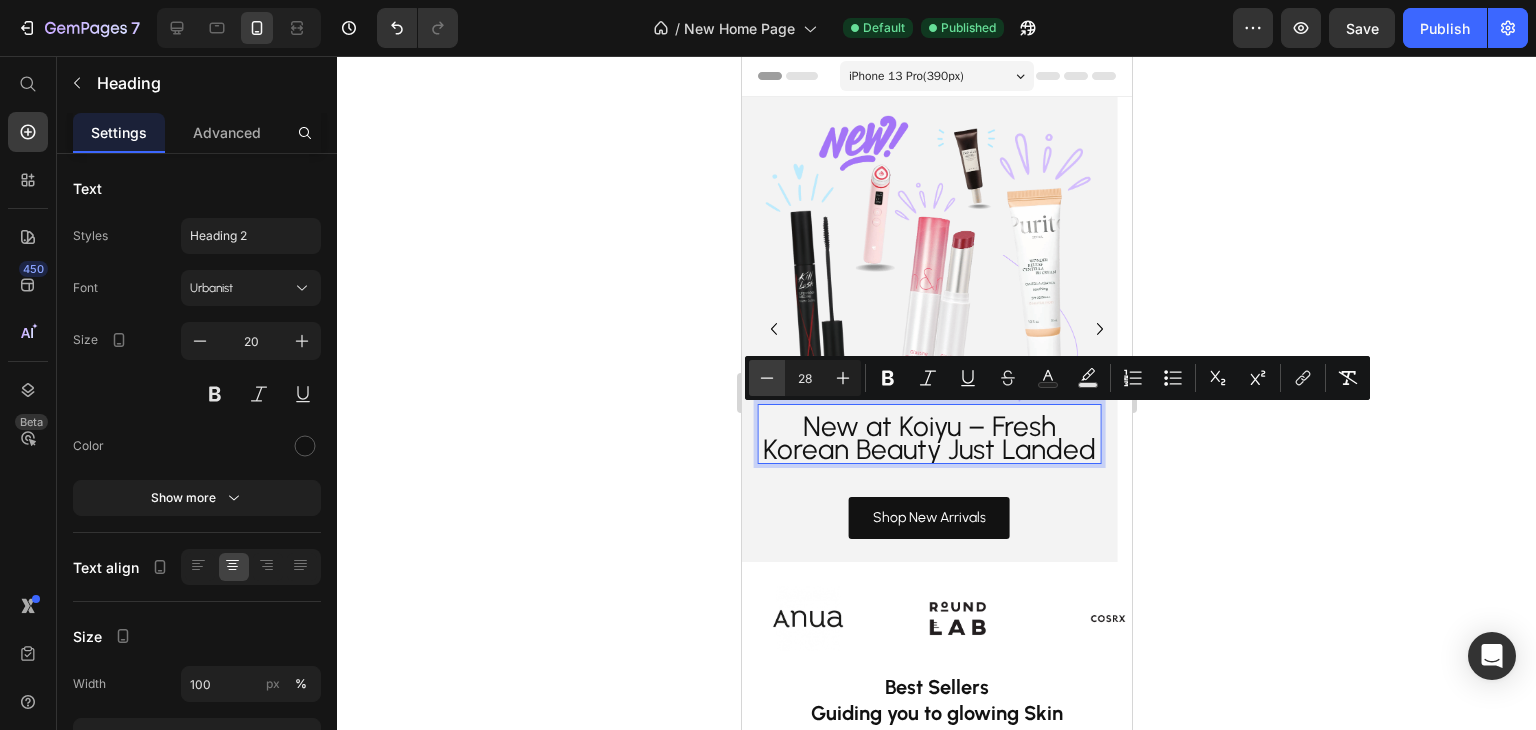 click 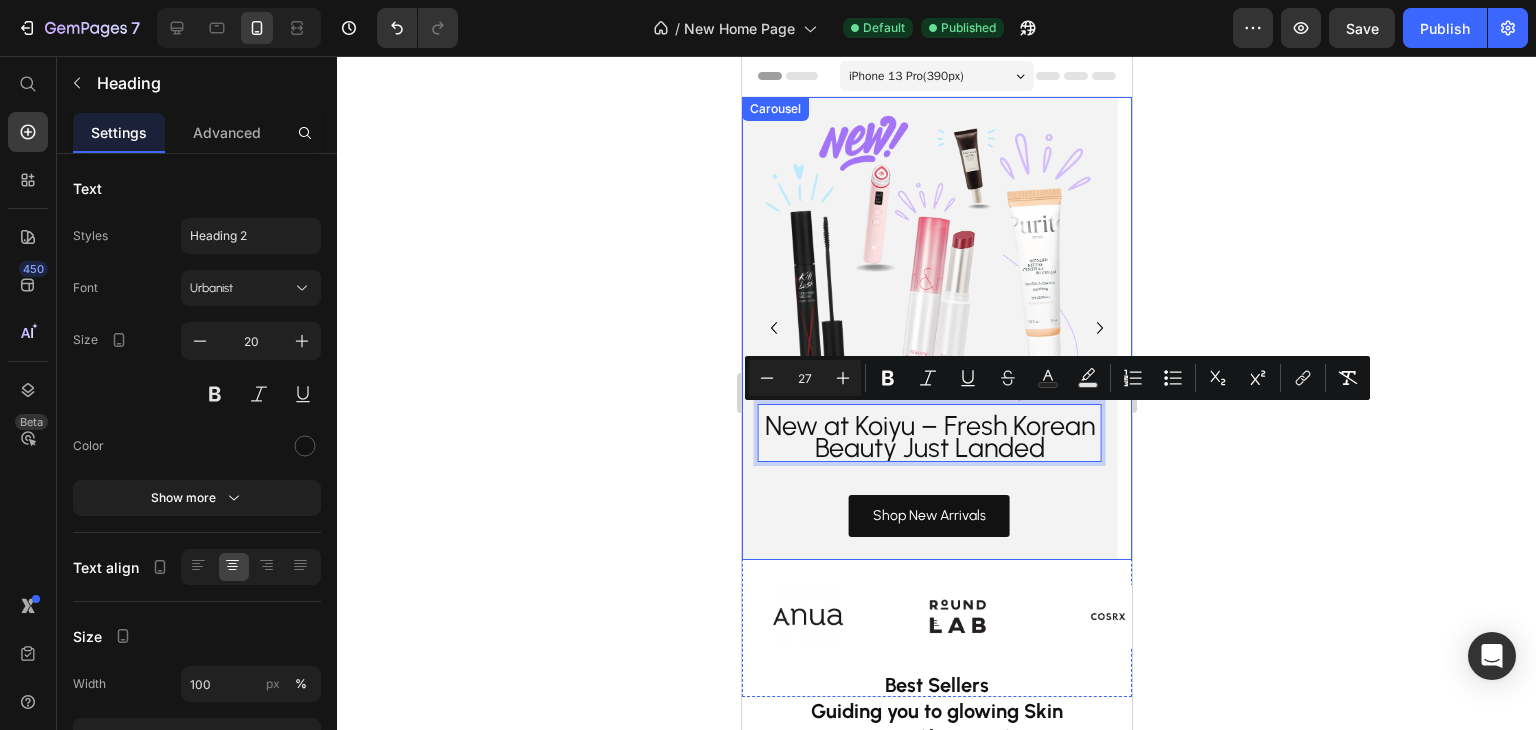 click 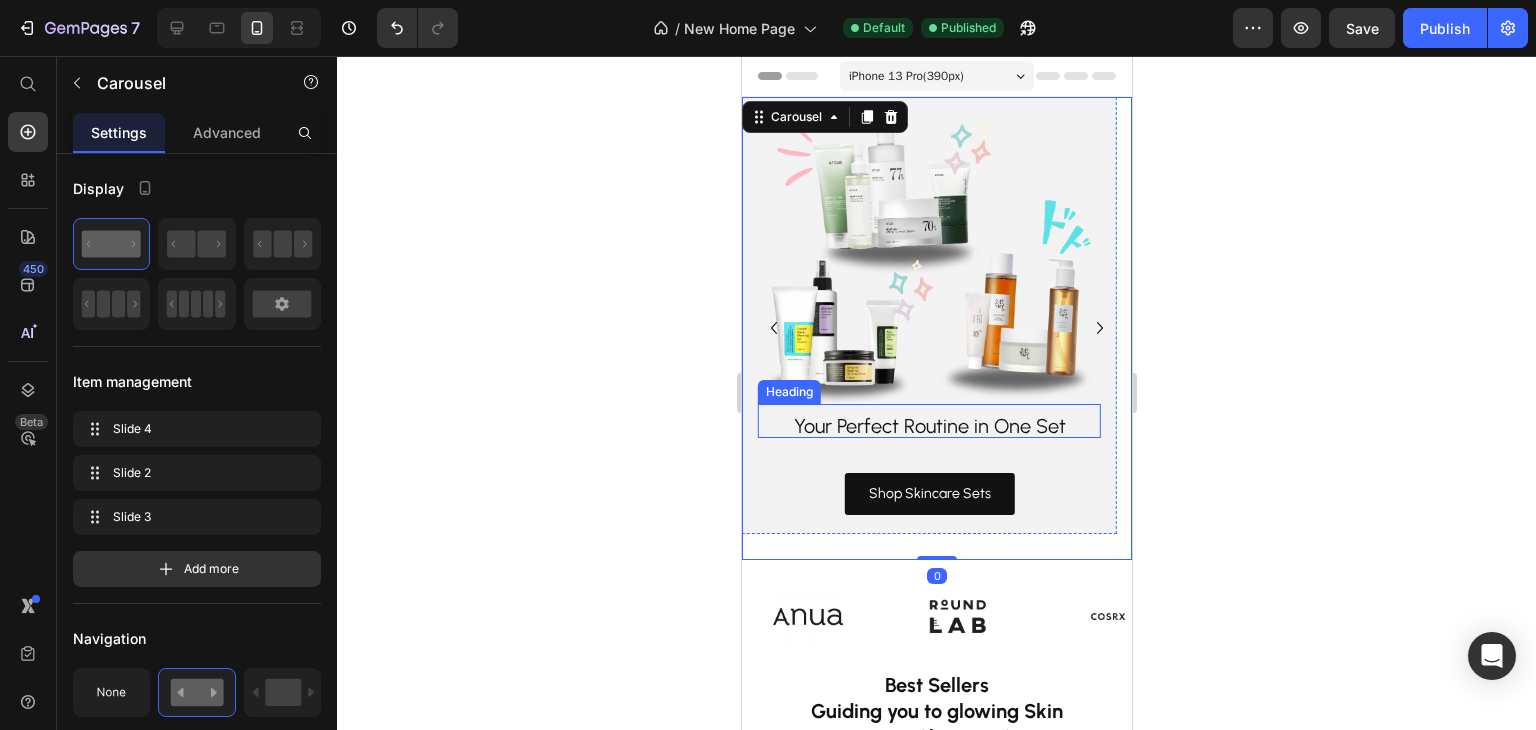 click on "Your Perfect Routine in One Set" at bounding box center [928, 426] 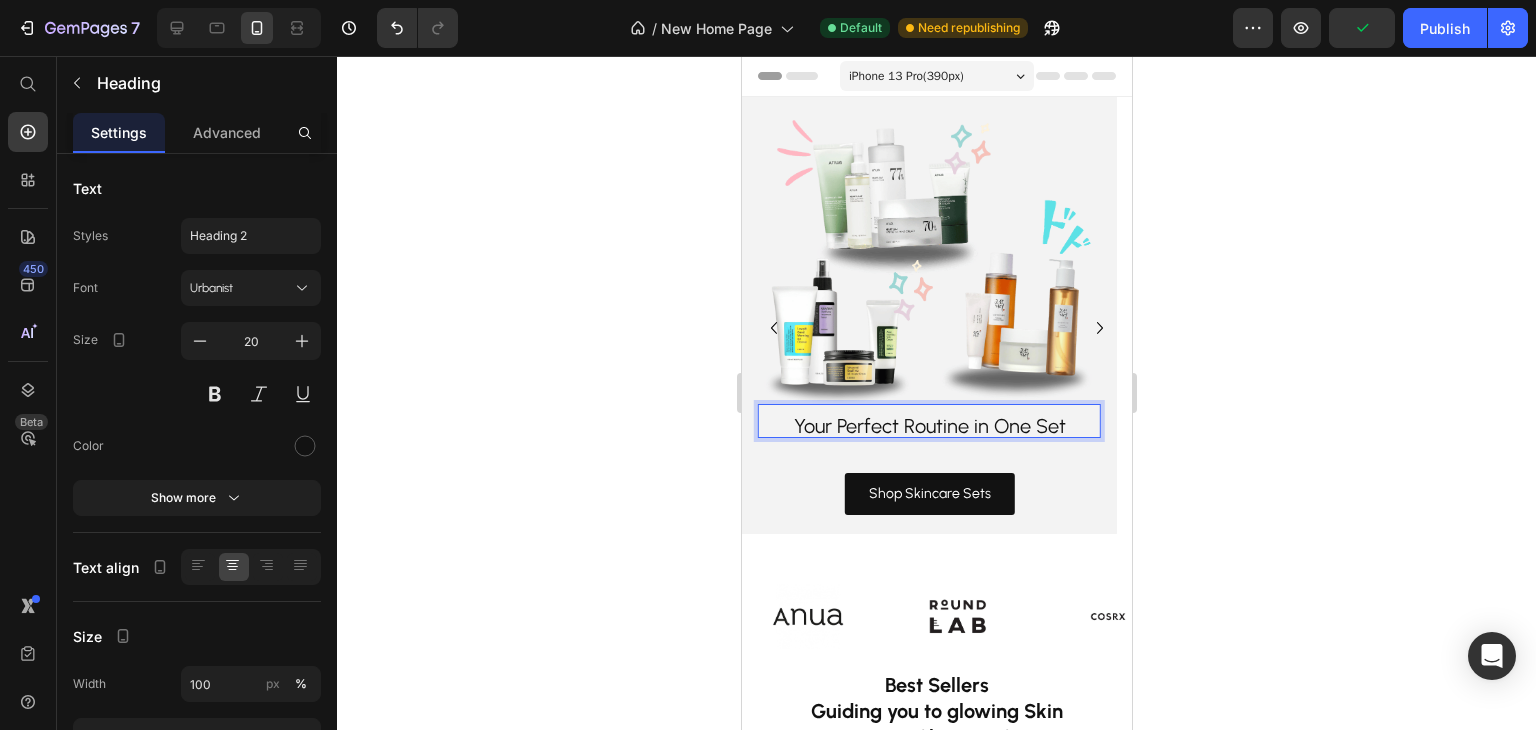 click on "Your Perfect Routine in One Set" at bounding box center [928, 426] 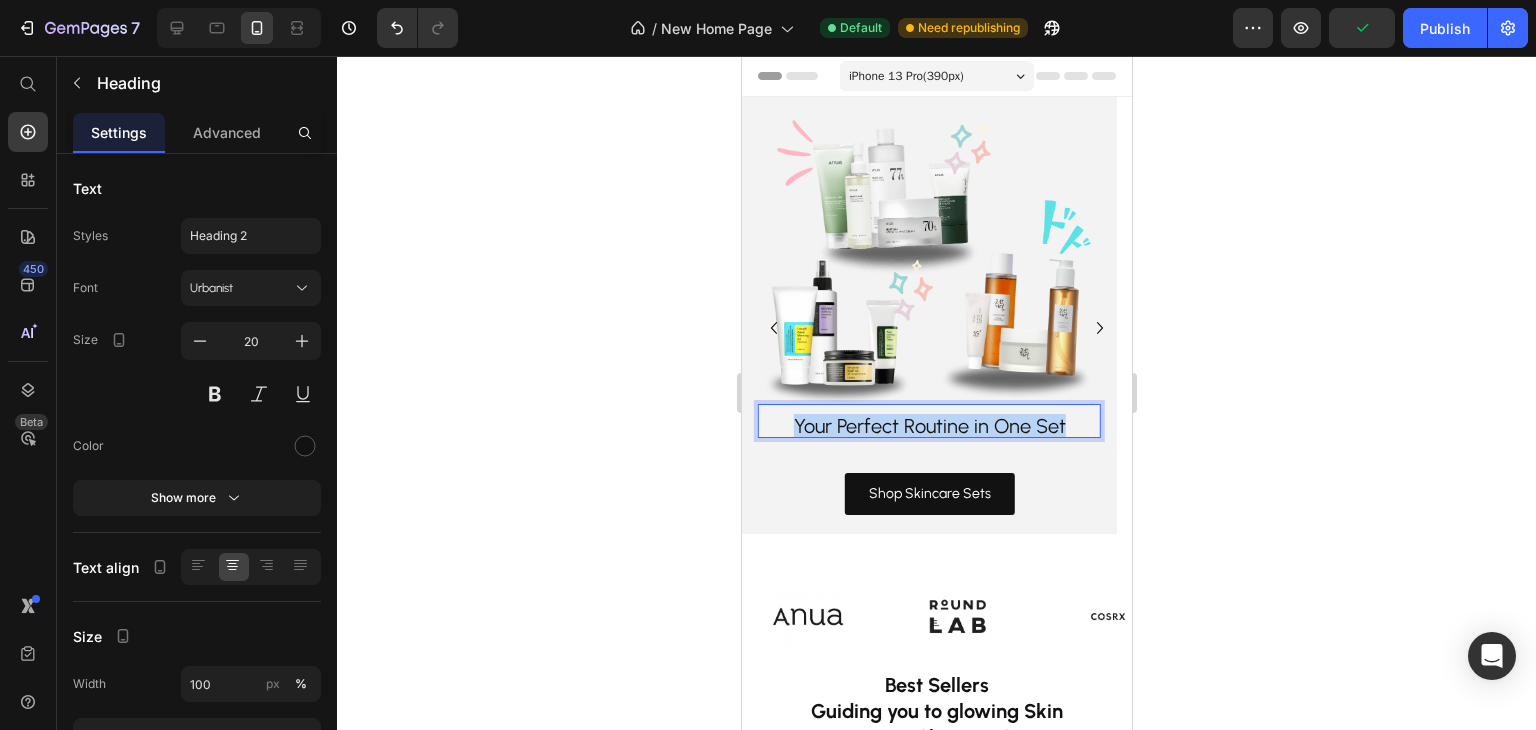 click on "Your Perfect Routine in One Set" at bounding box center [928, 426] 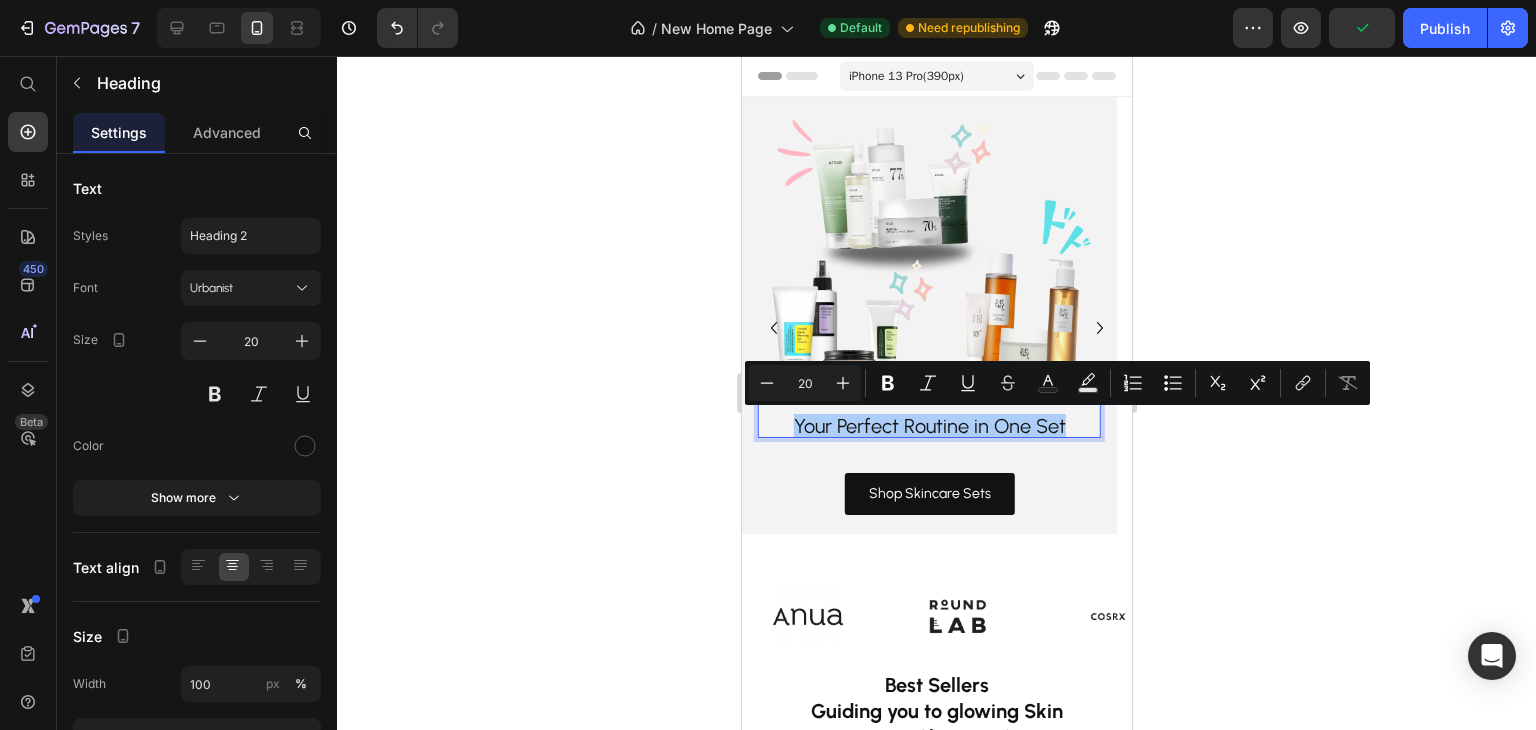 click 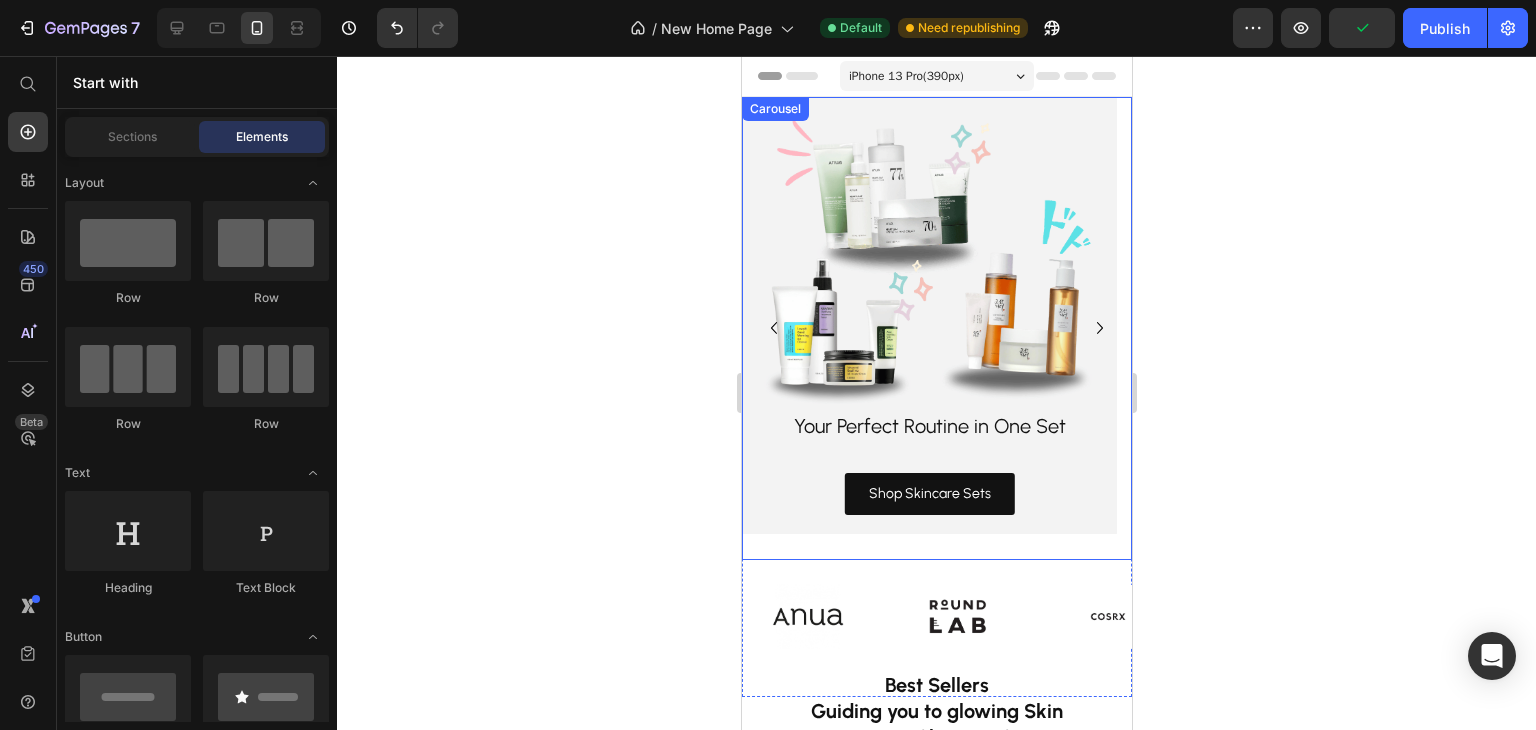 click 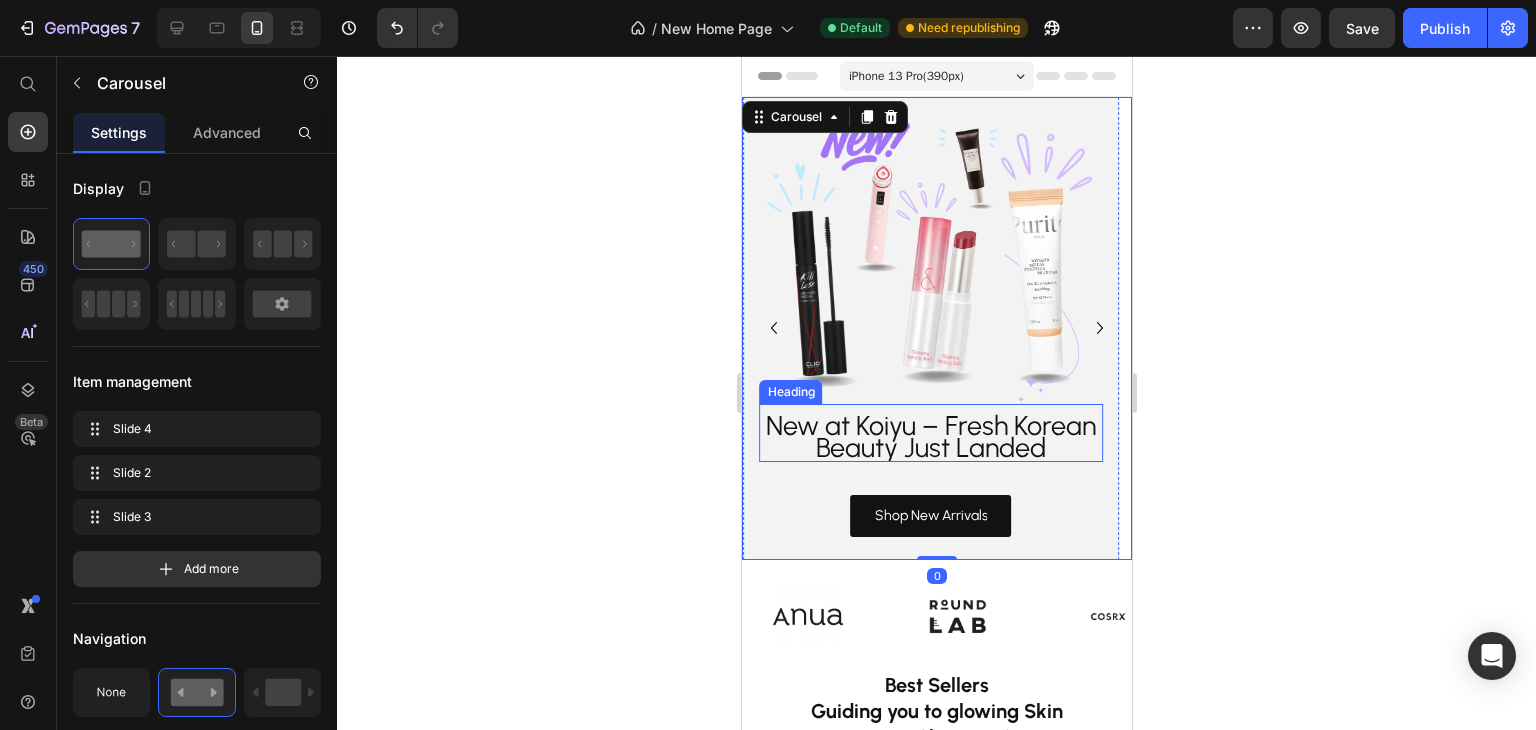 click on "New at Koiyu – Fresh Korean Beauty Just Landed" at bounding box center [930, 436] 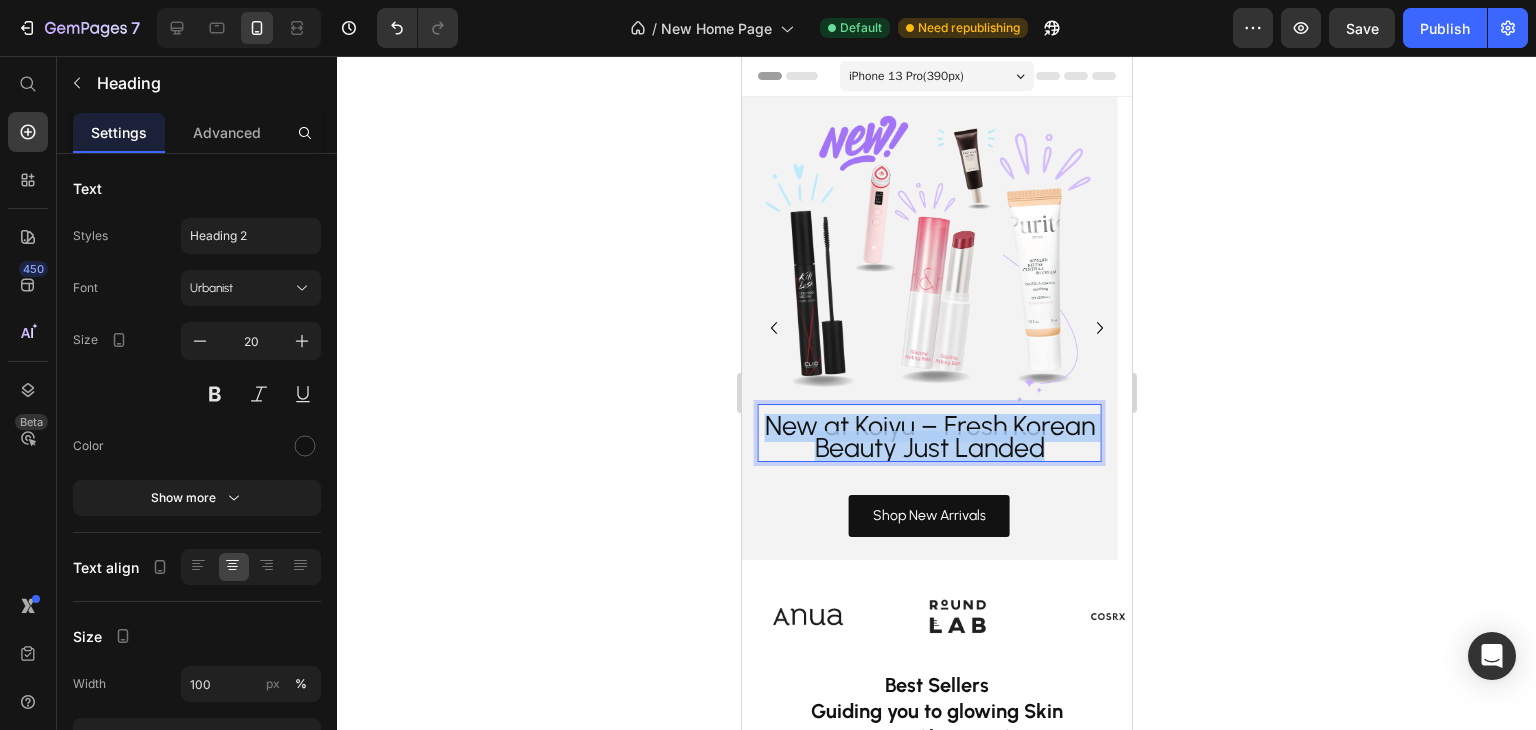click on "New at Koiyu – Fresh Korean Beauty Just Landed" at bounding box center (929, 436) 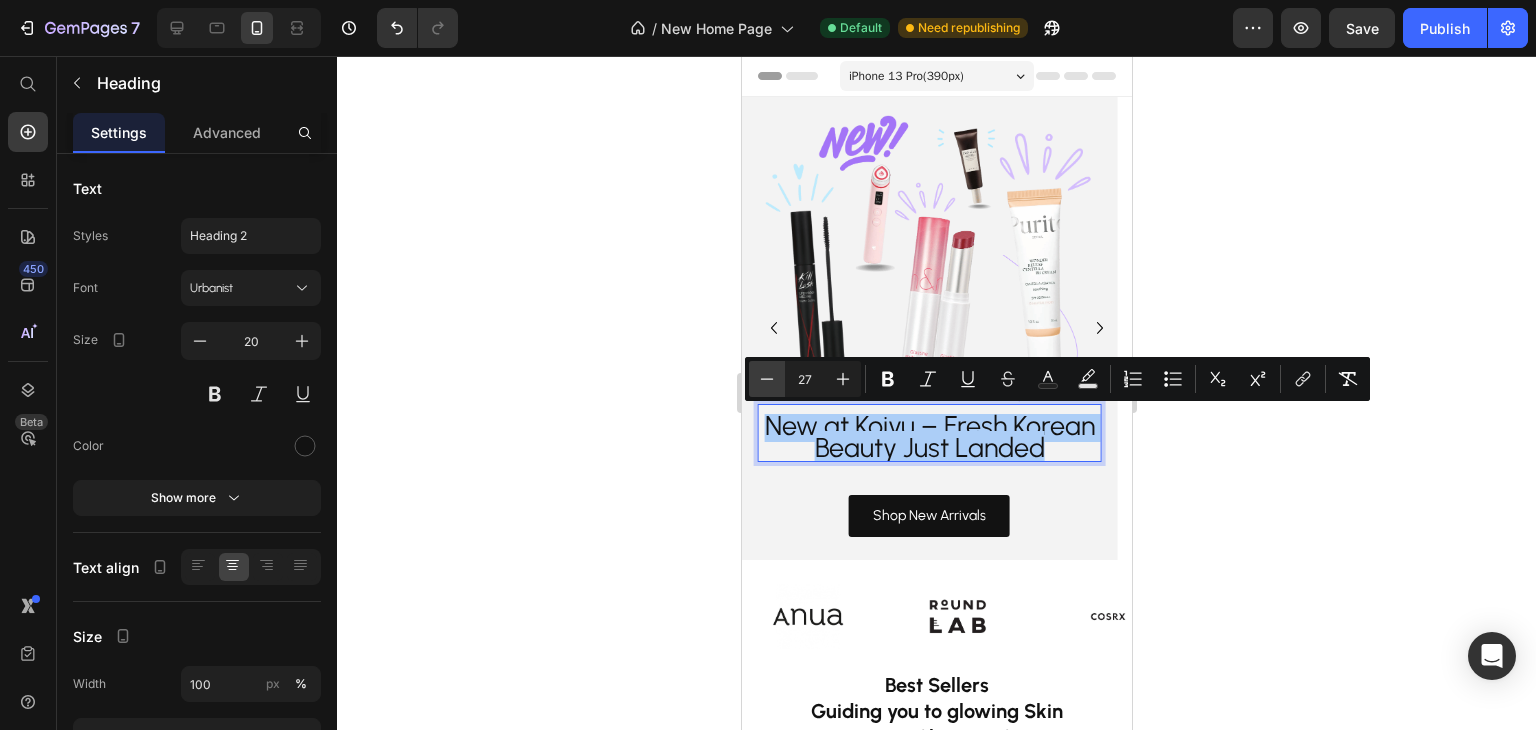 click 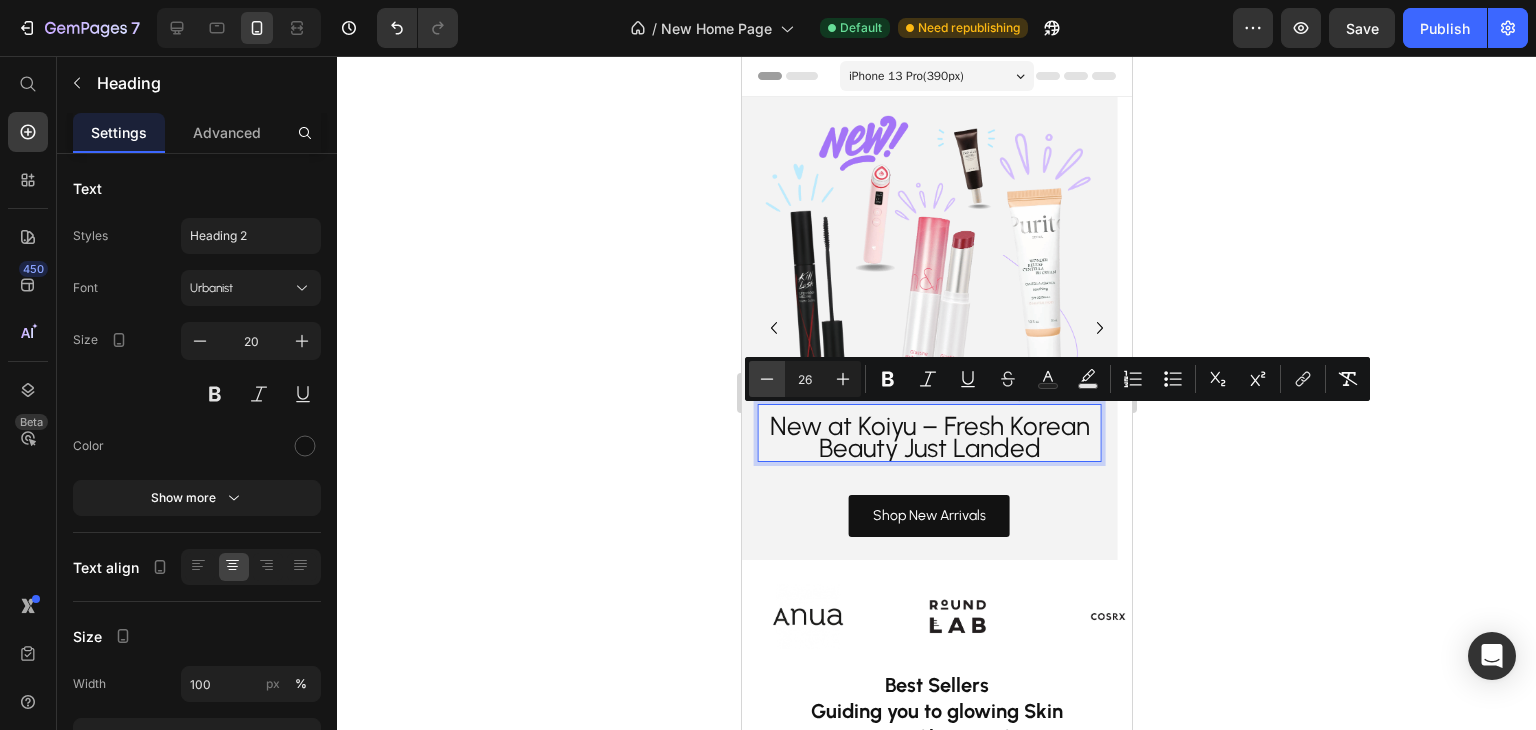 click 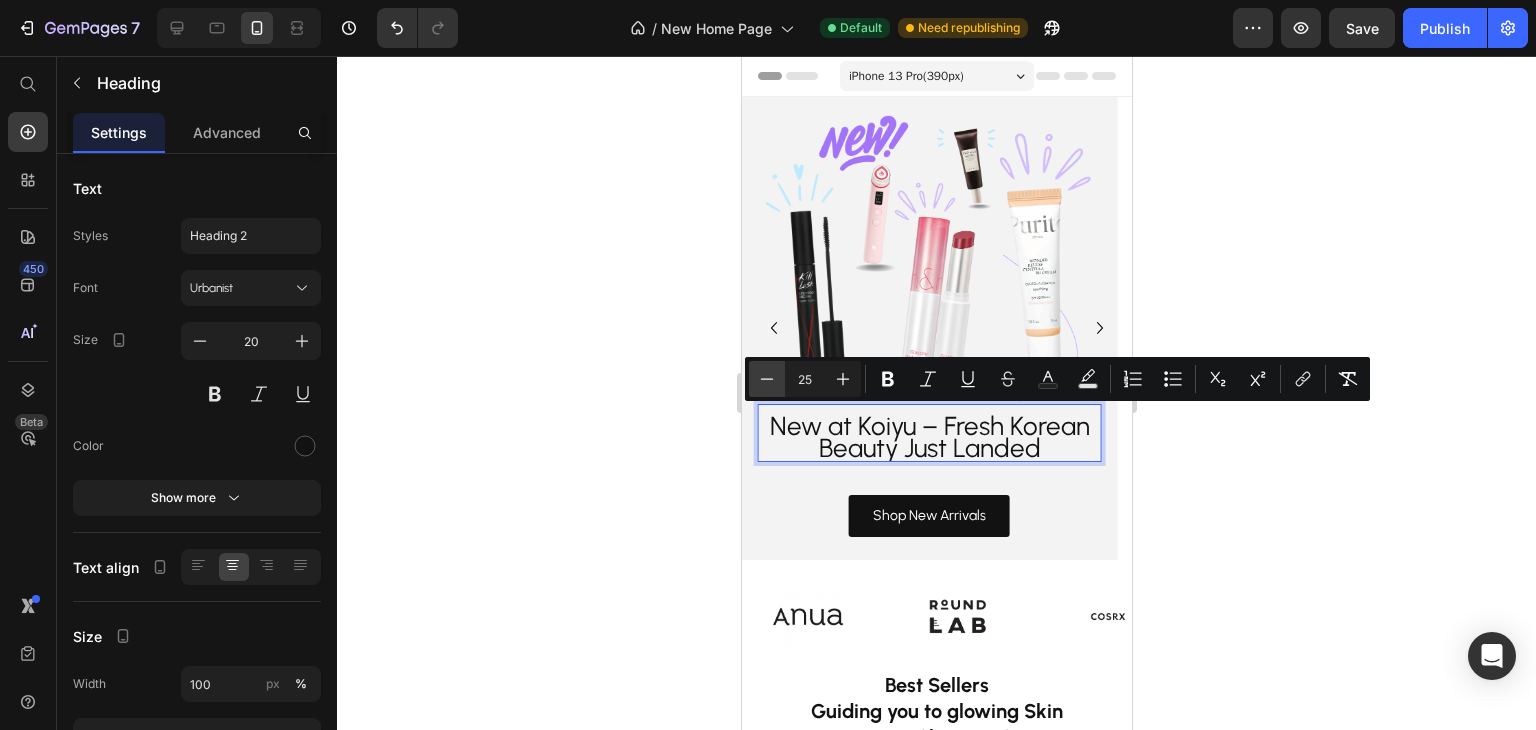click 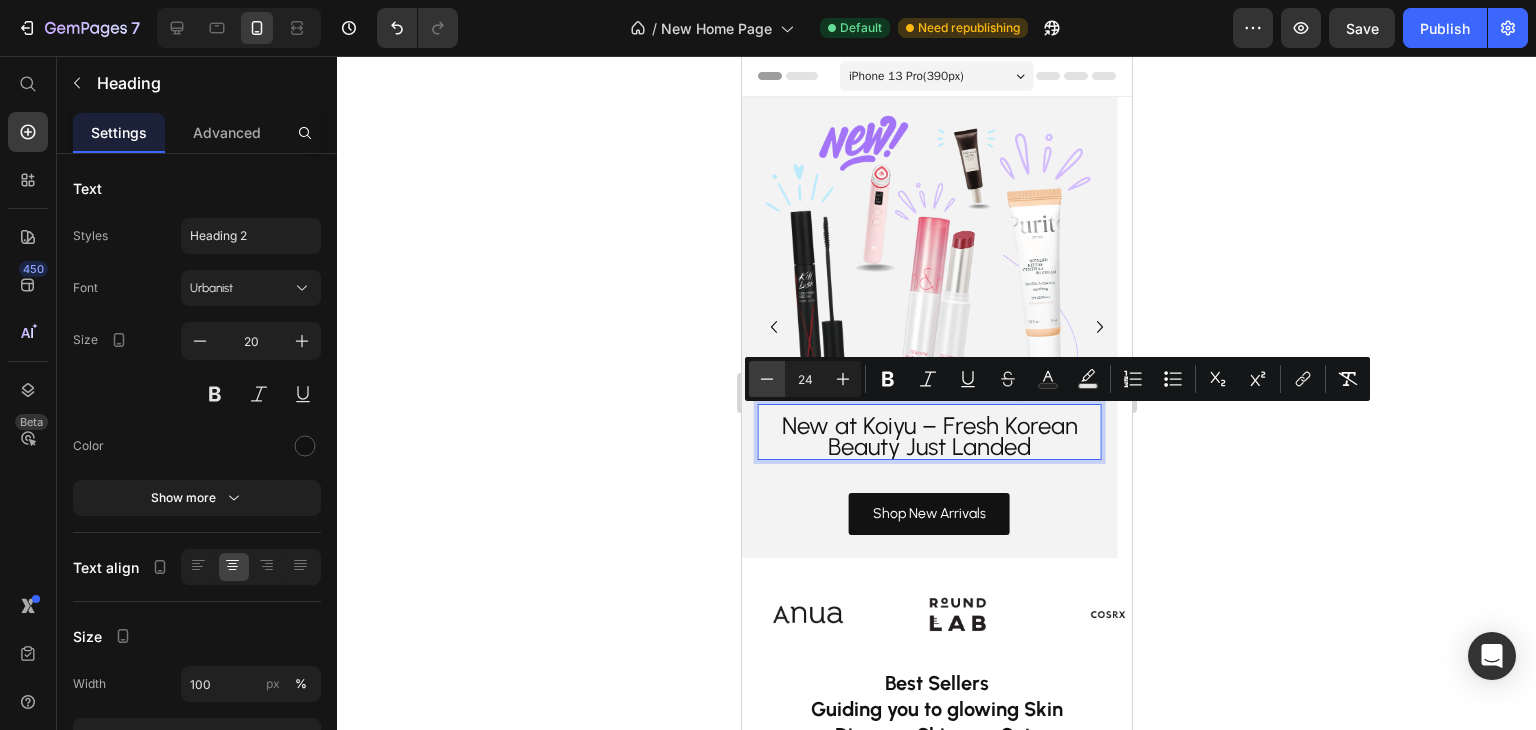click 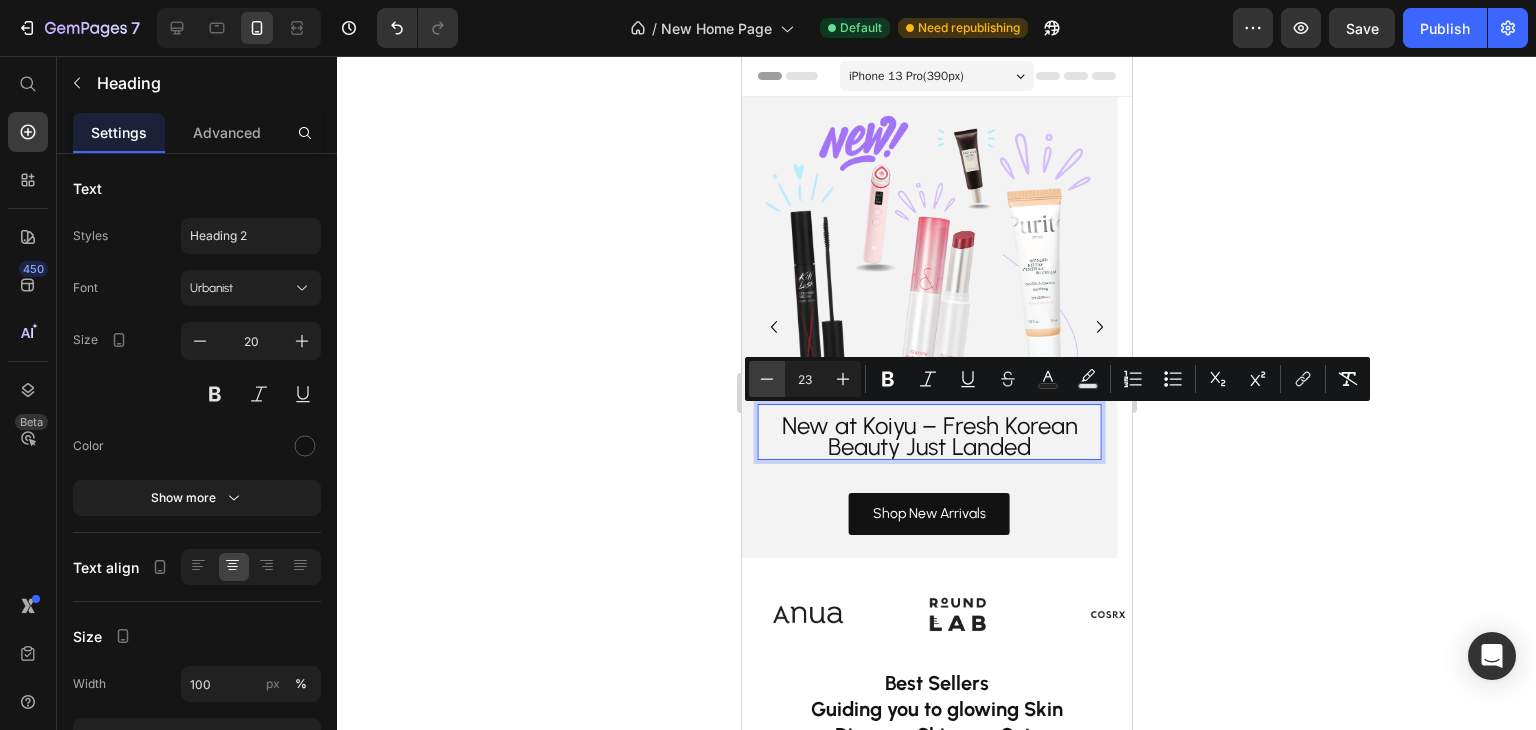 click 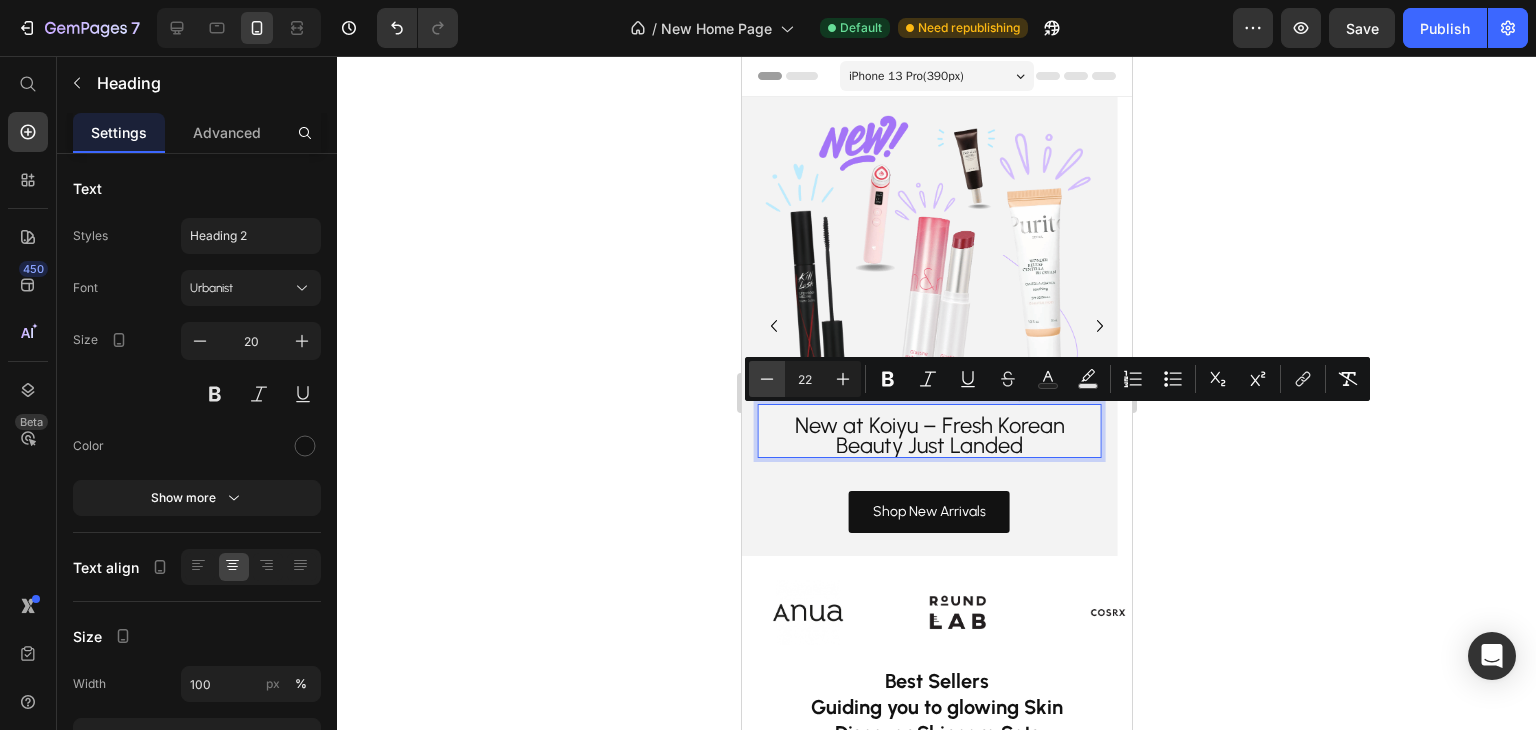 click 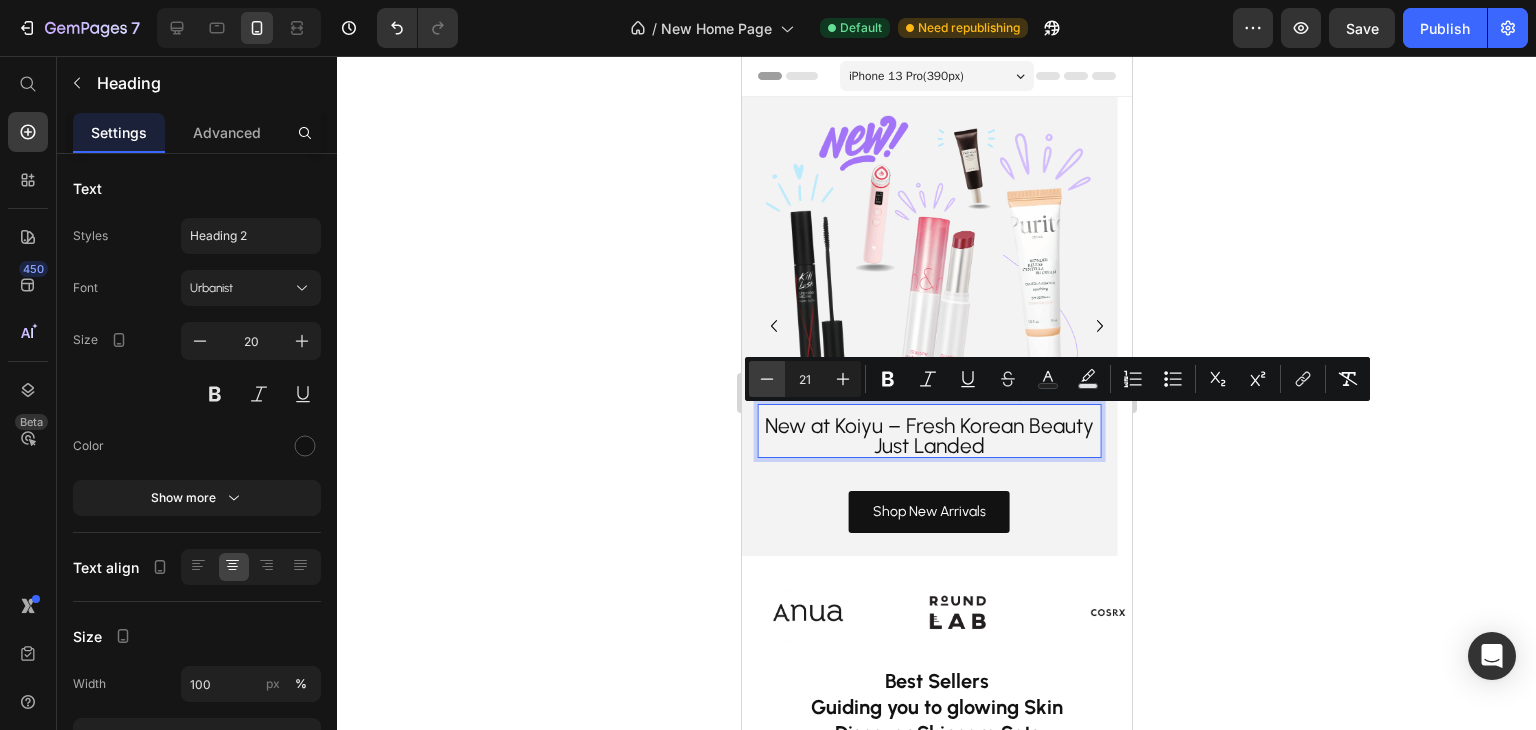 click 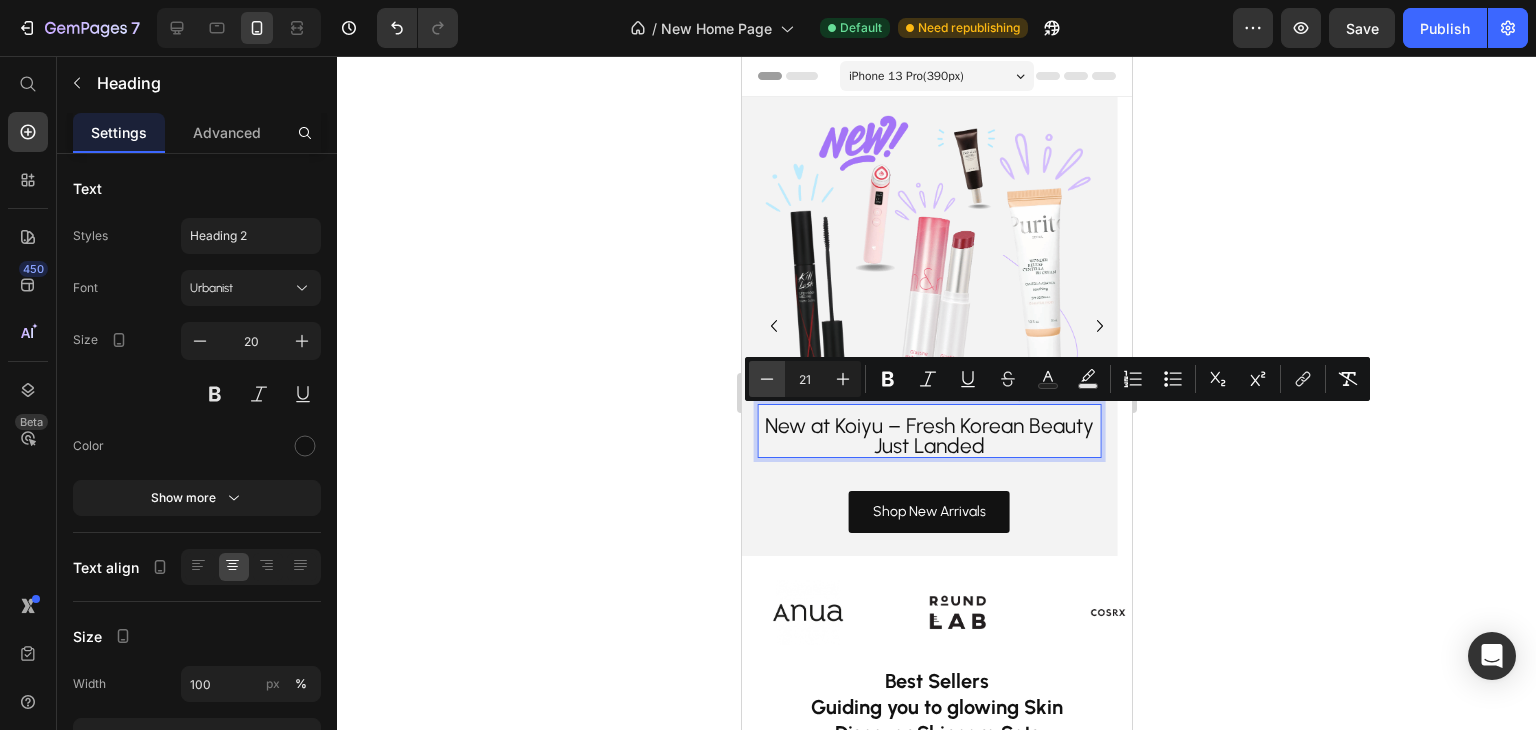 type on "20" 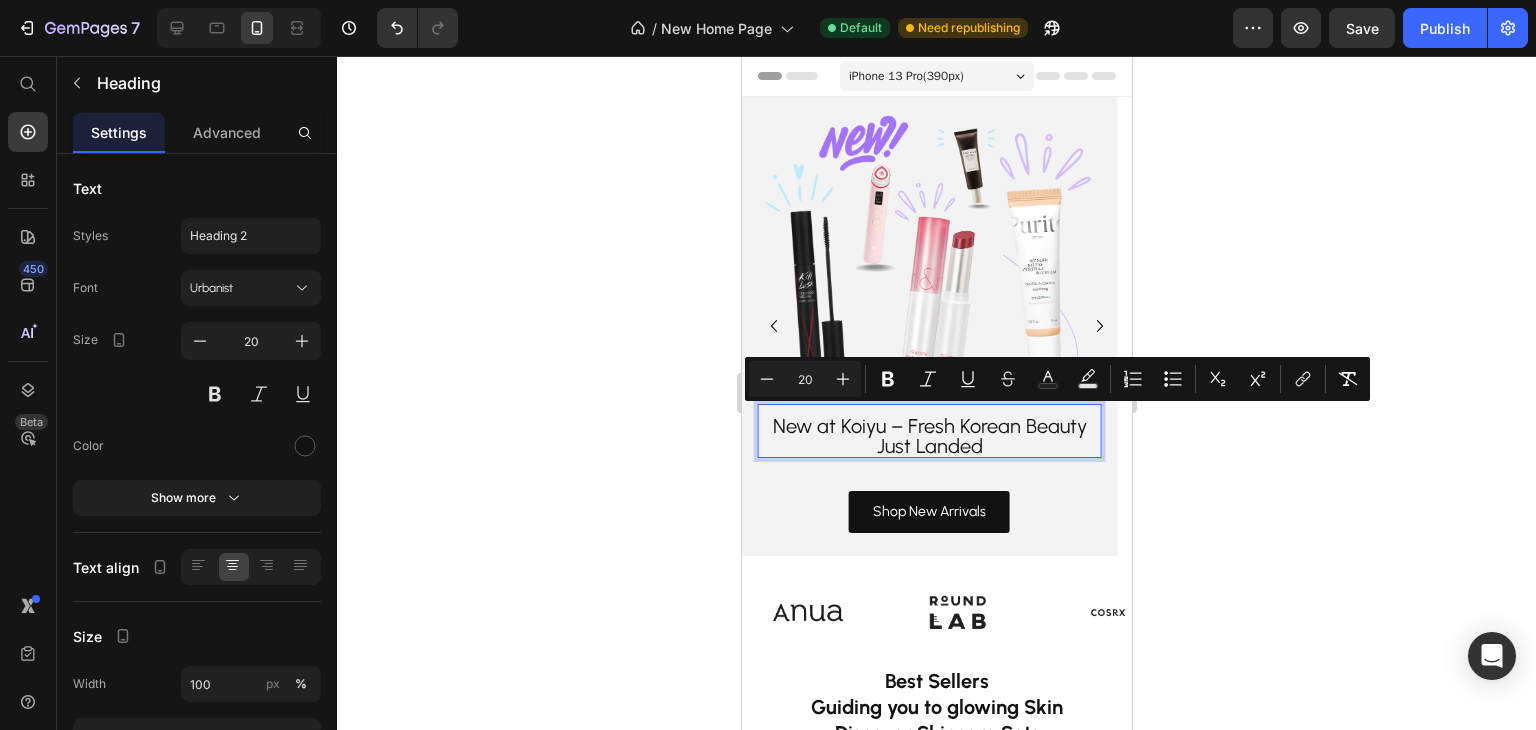 click 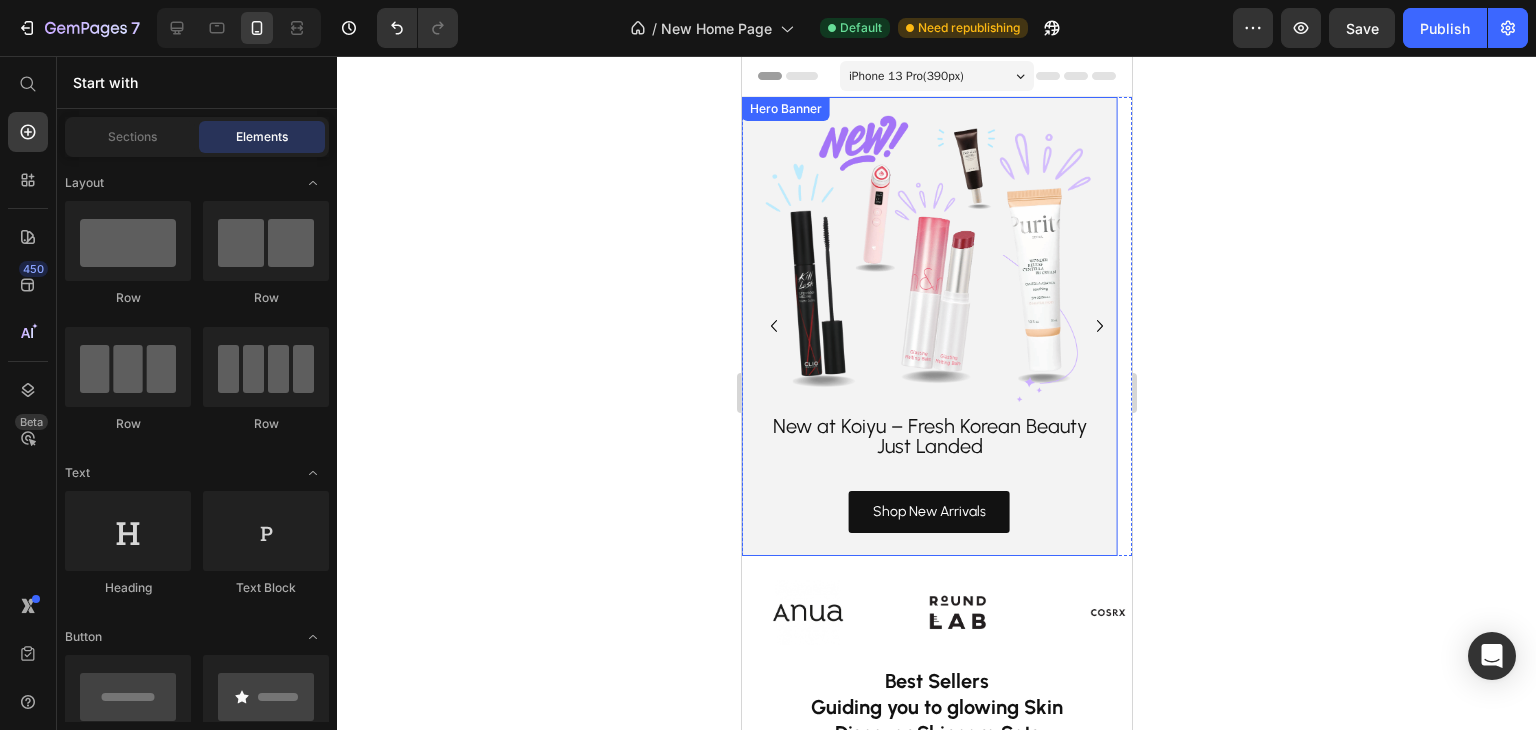 click 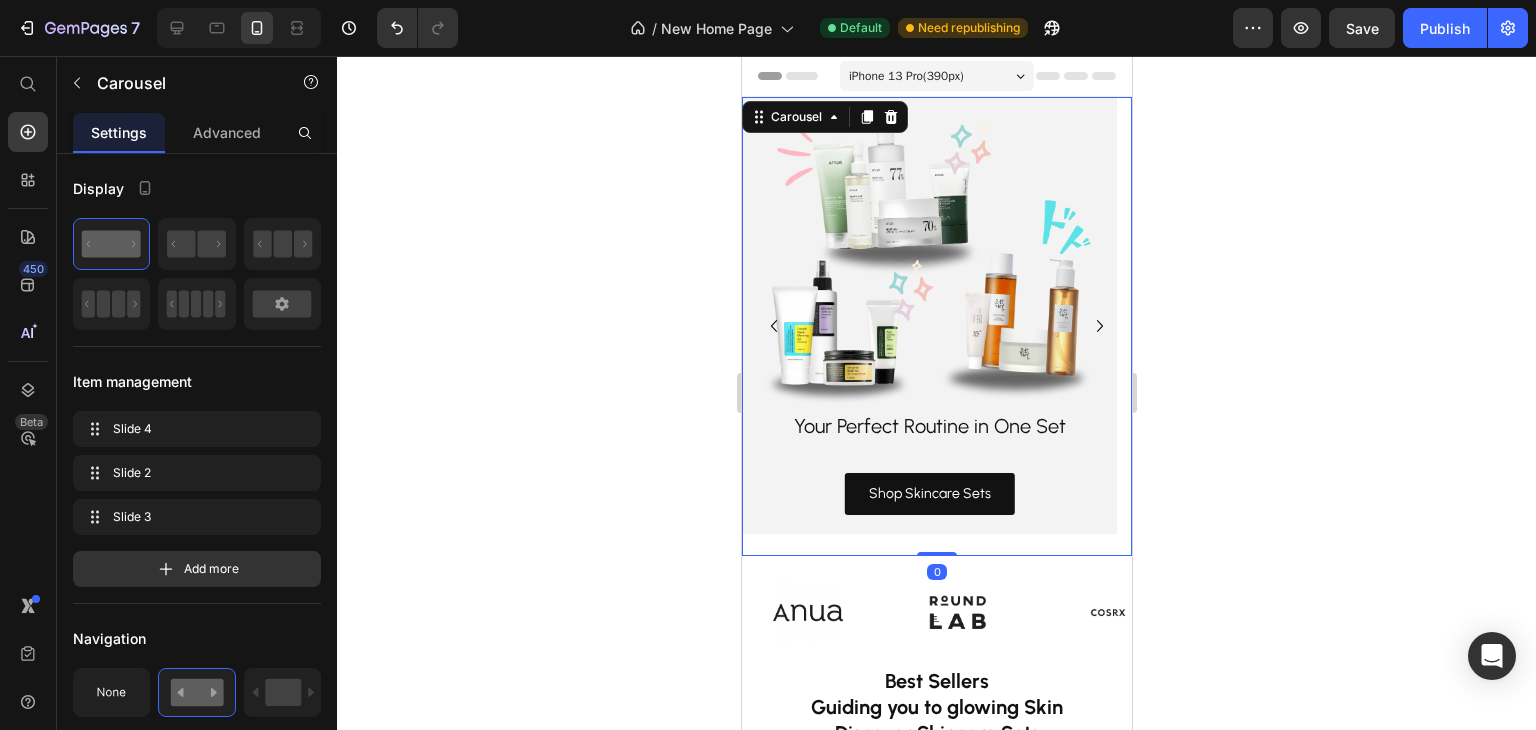 click 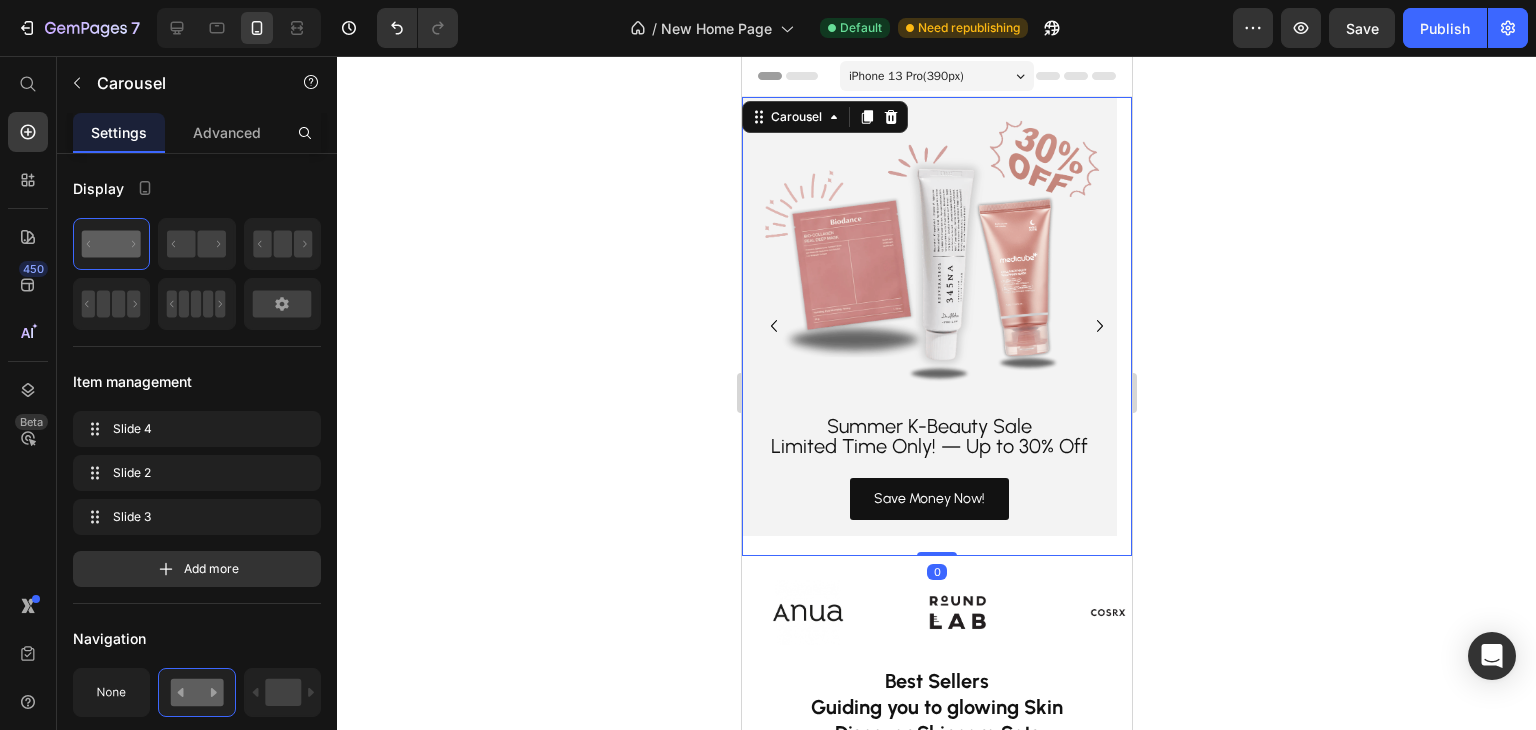 click 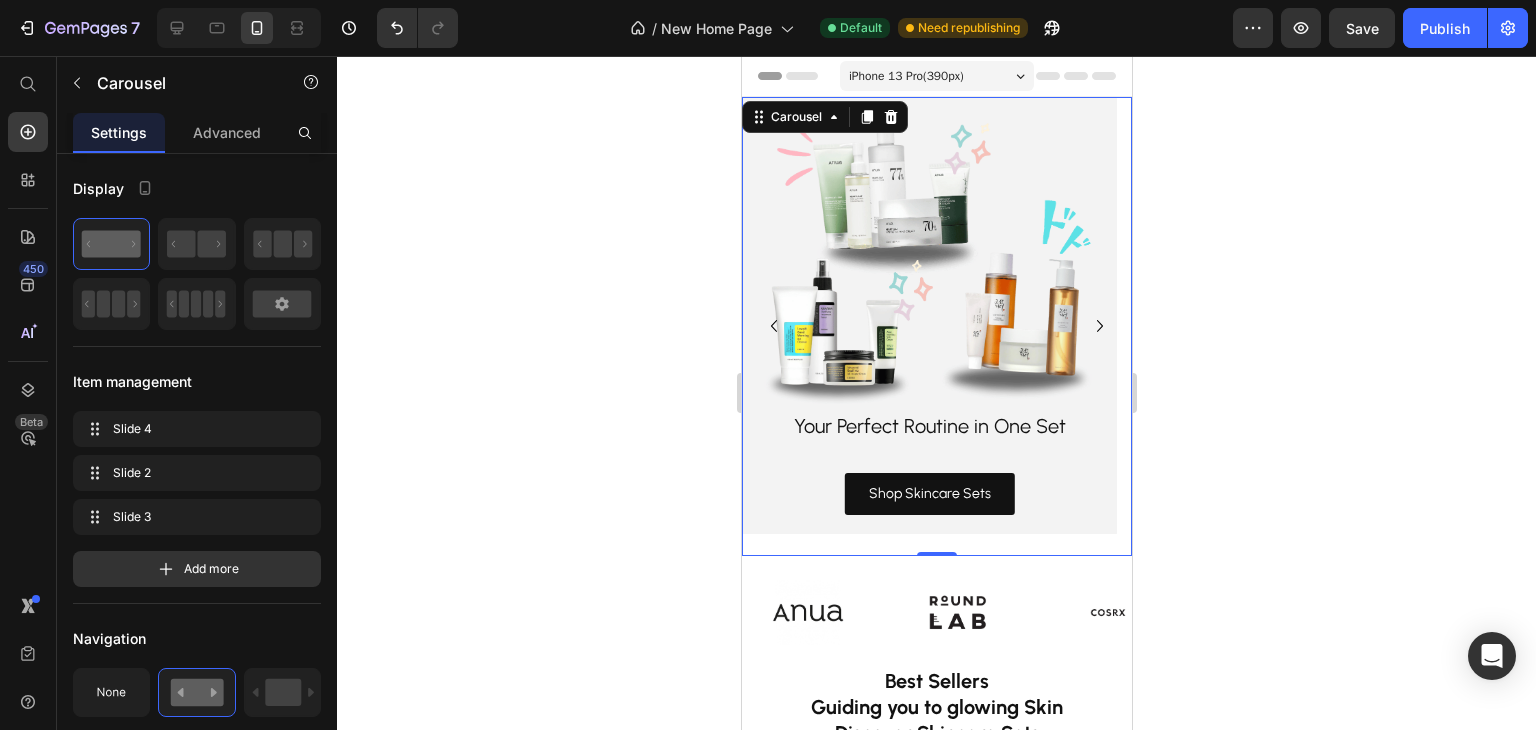 click 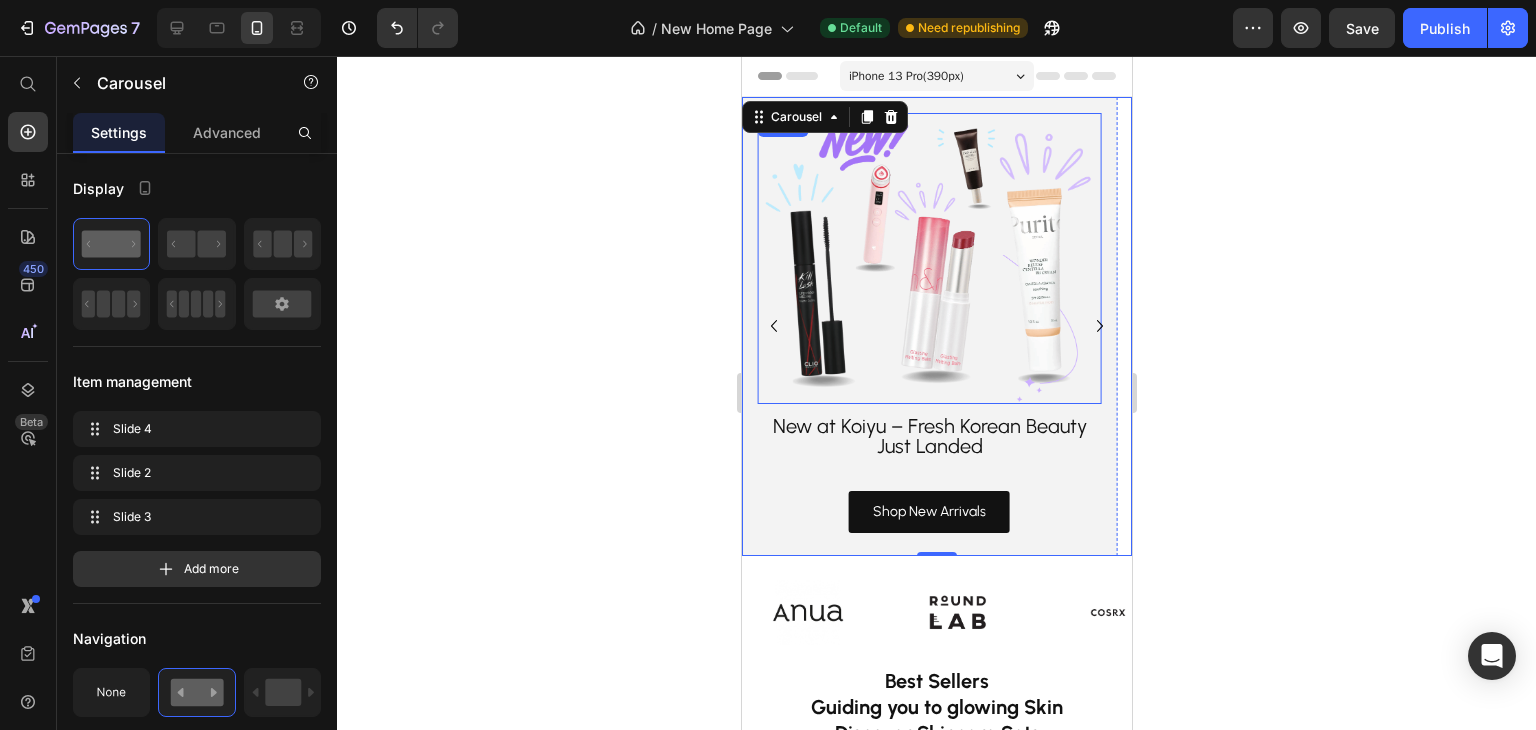 click at bounding box center (928, 258) 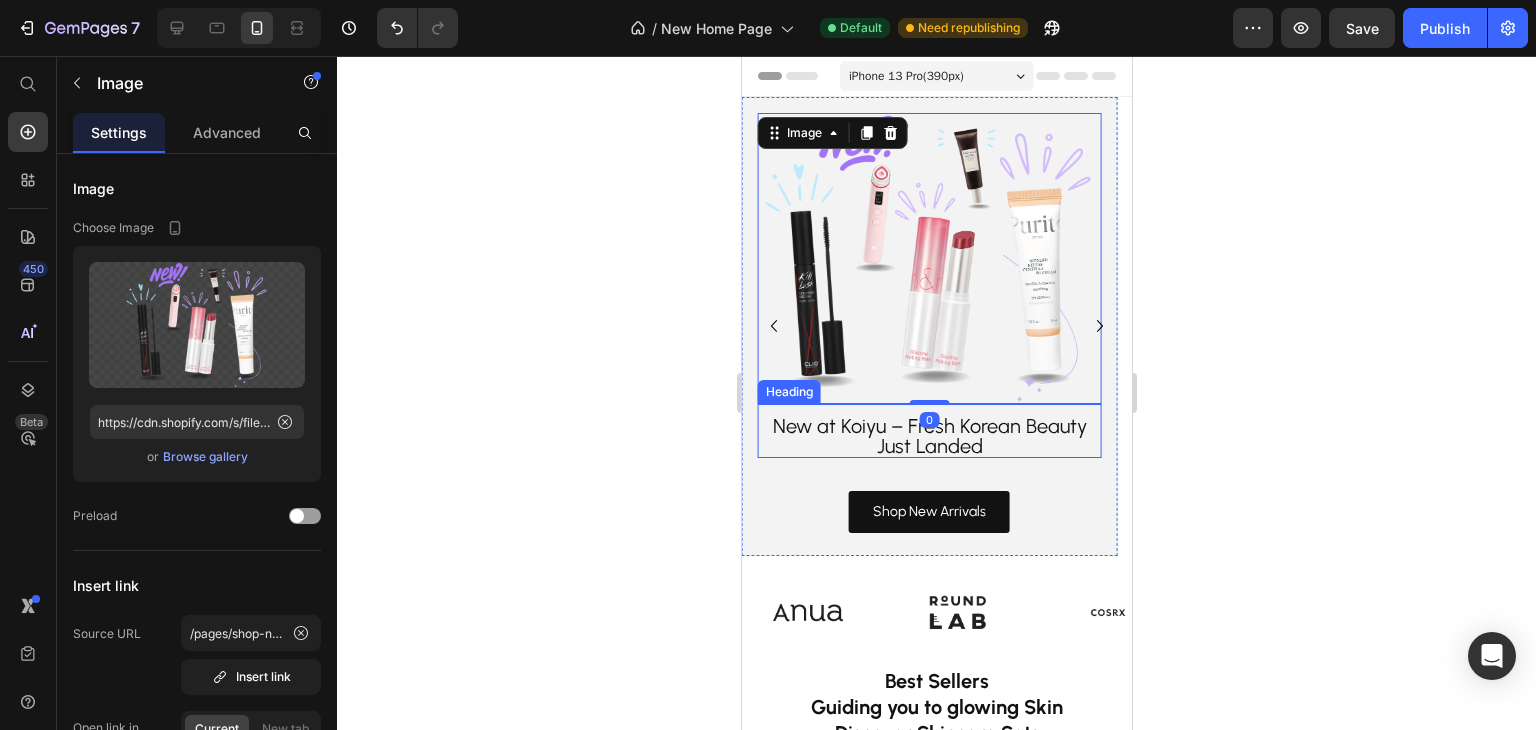 click on "New at Koiyu – Fresh Korean Beauty Just Landed" at bounding box center [929, 436] 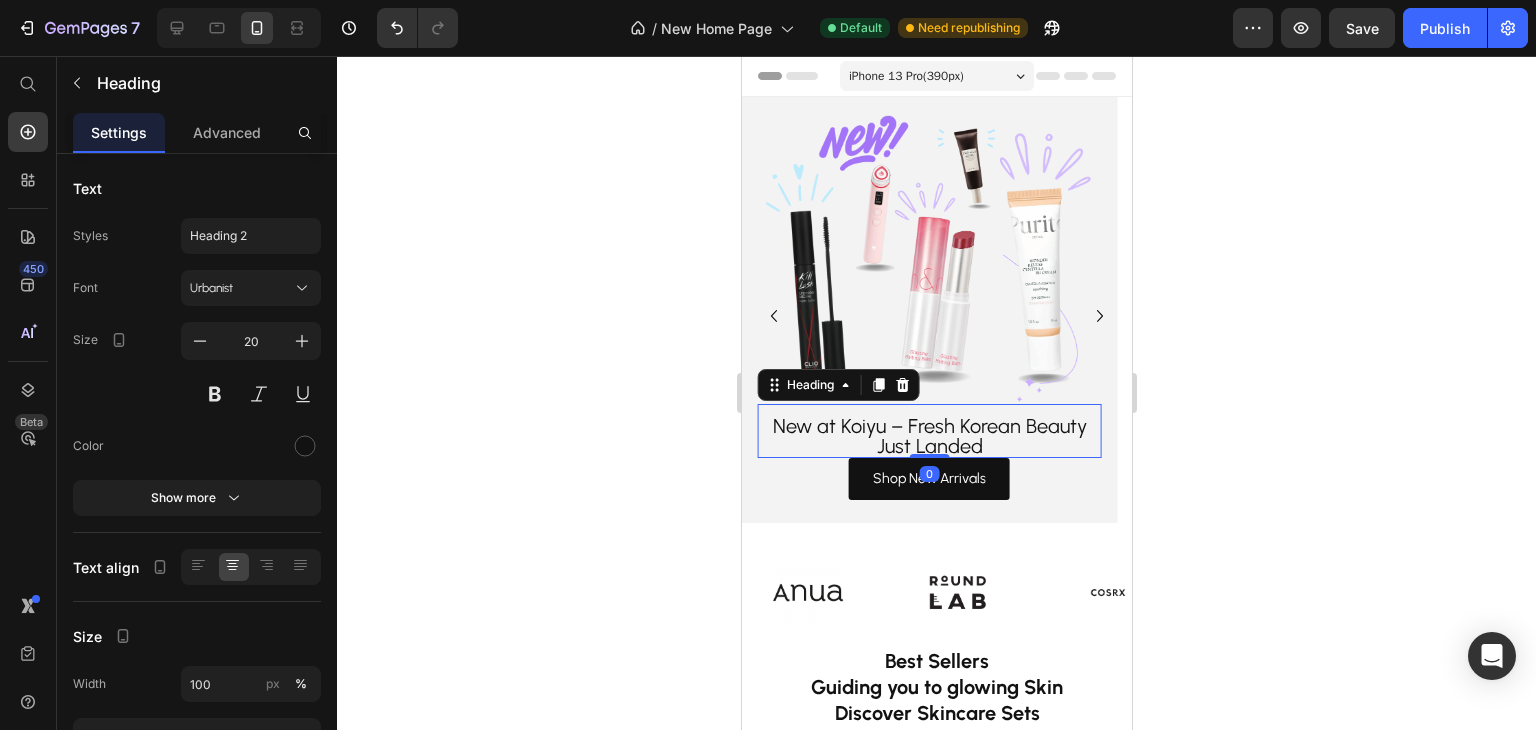 drag, startPoint x: 937, startPoint y: 486, endPoint x: 941, endPoint y: 447, distance: 39.20459 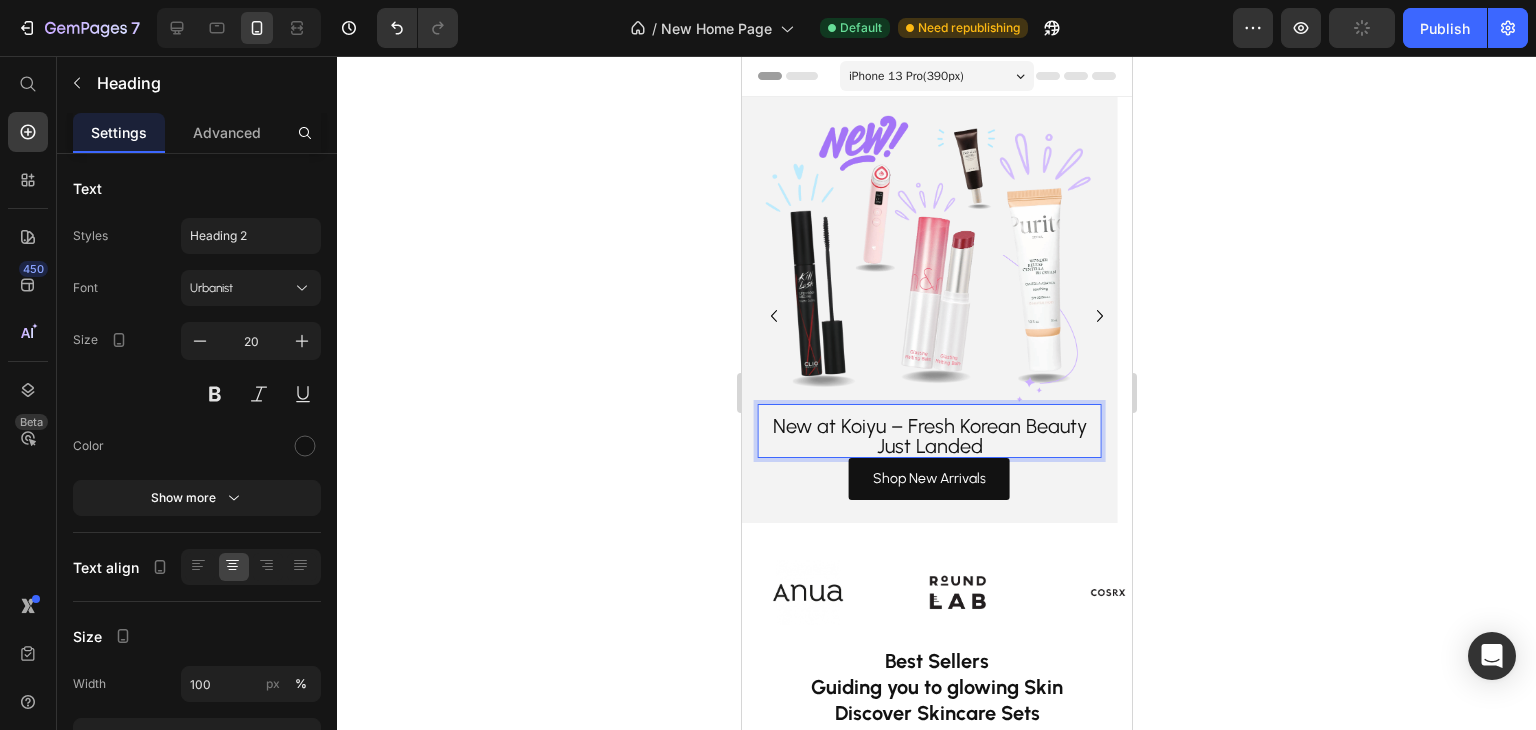 click on "New at Koiyu – Fresh Korean Beauty Just Landed" at bounding box center [929, 436] 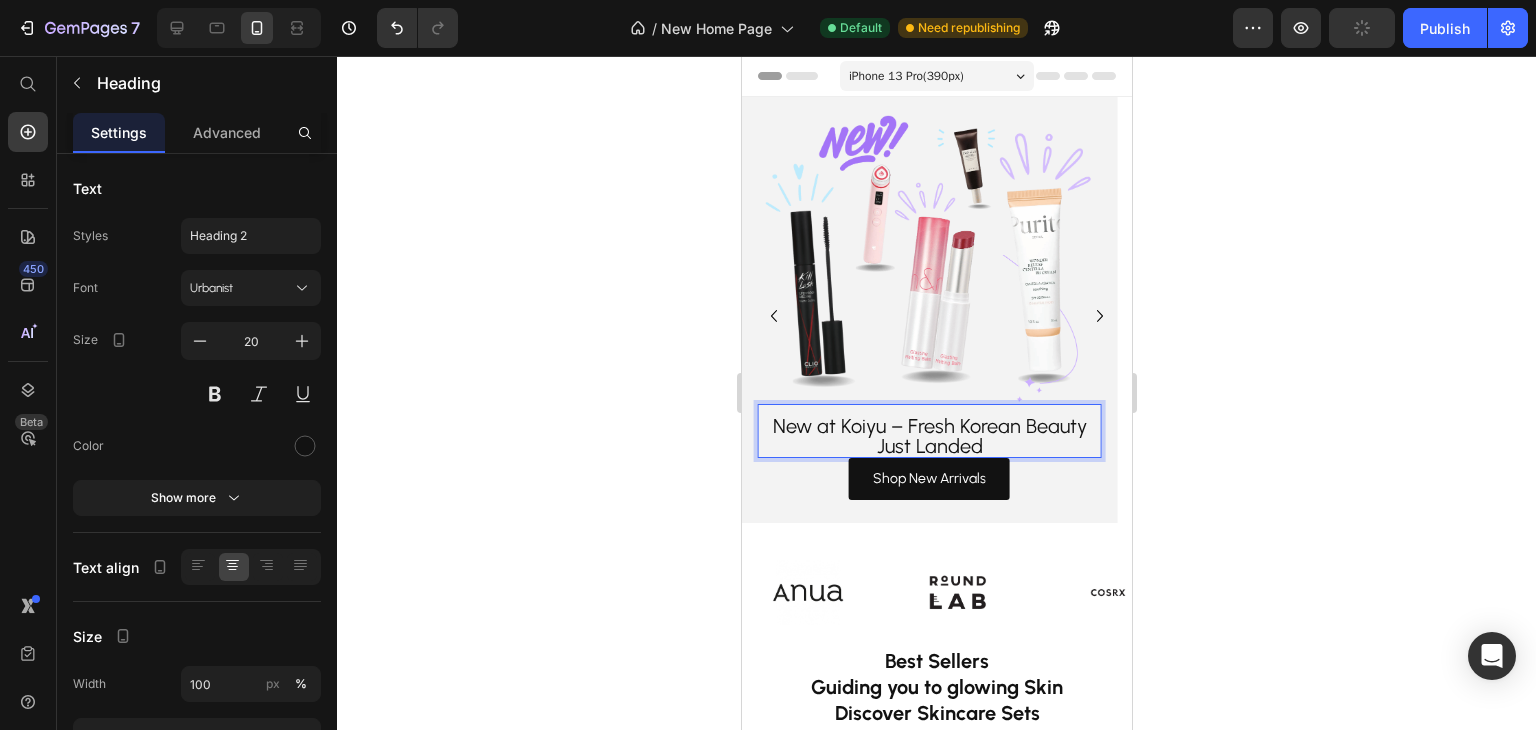 click 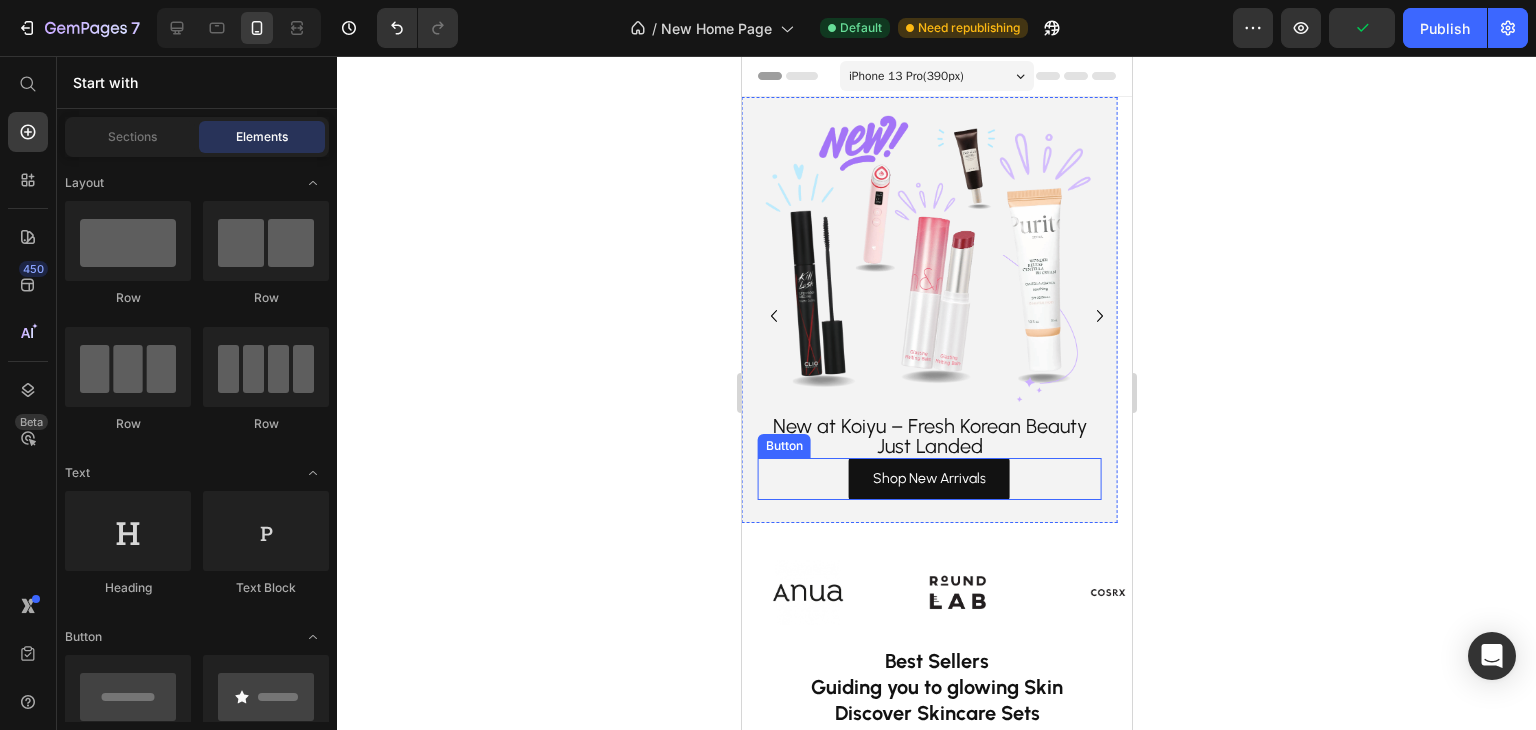 click on "New at Koiyu – Fresh Korean Beauty Just Landed" at bounding box center [929, 436] 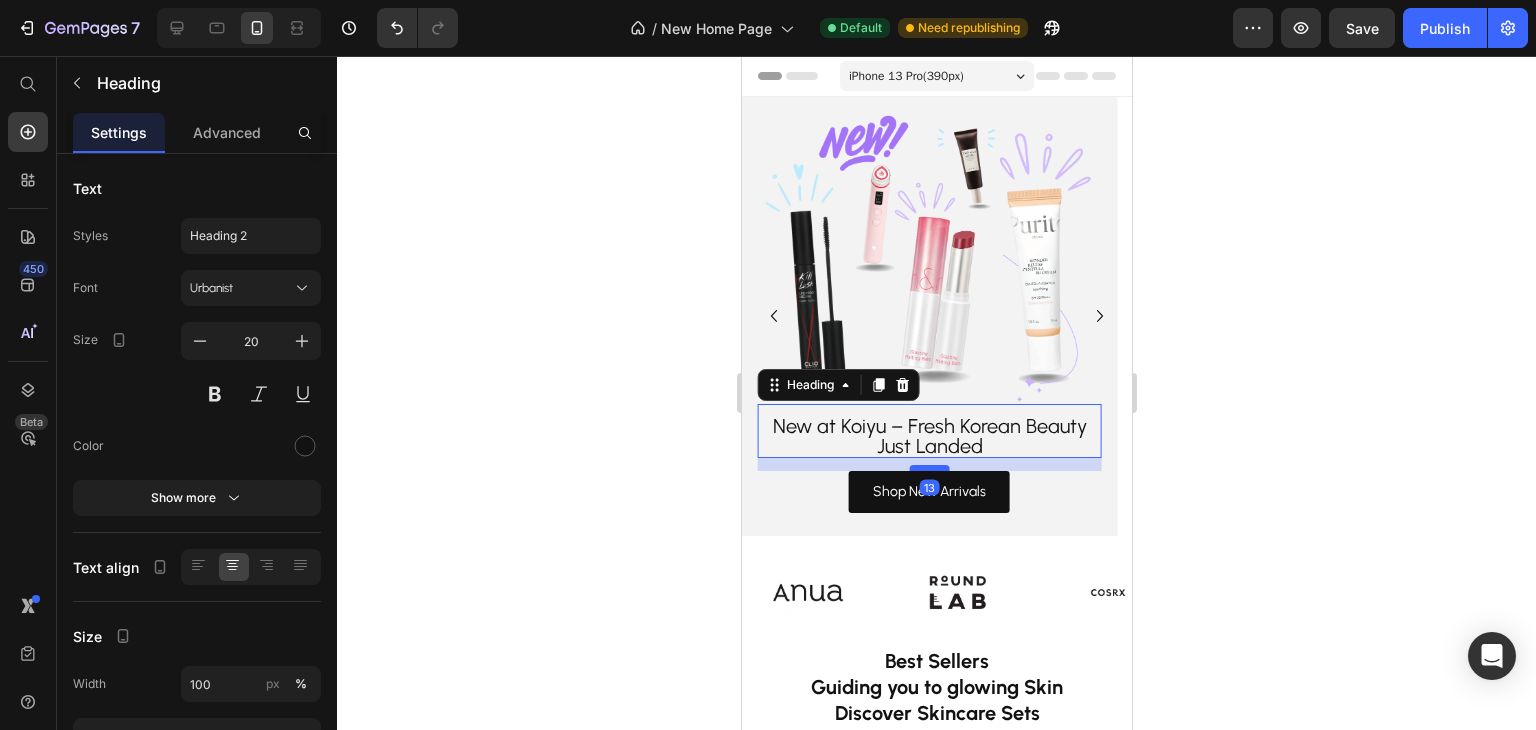 drag, startPoint x: 932, startPoint y: 455, endPoint x: 933, endPoint y: 468, distance: 13.038404 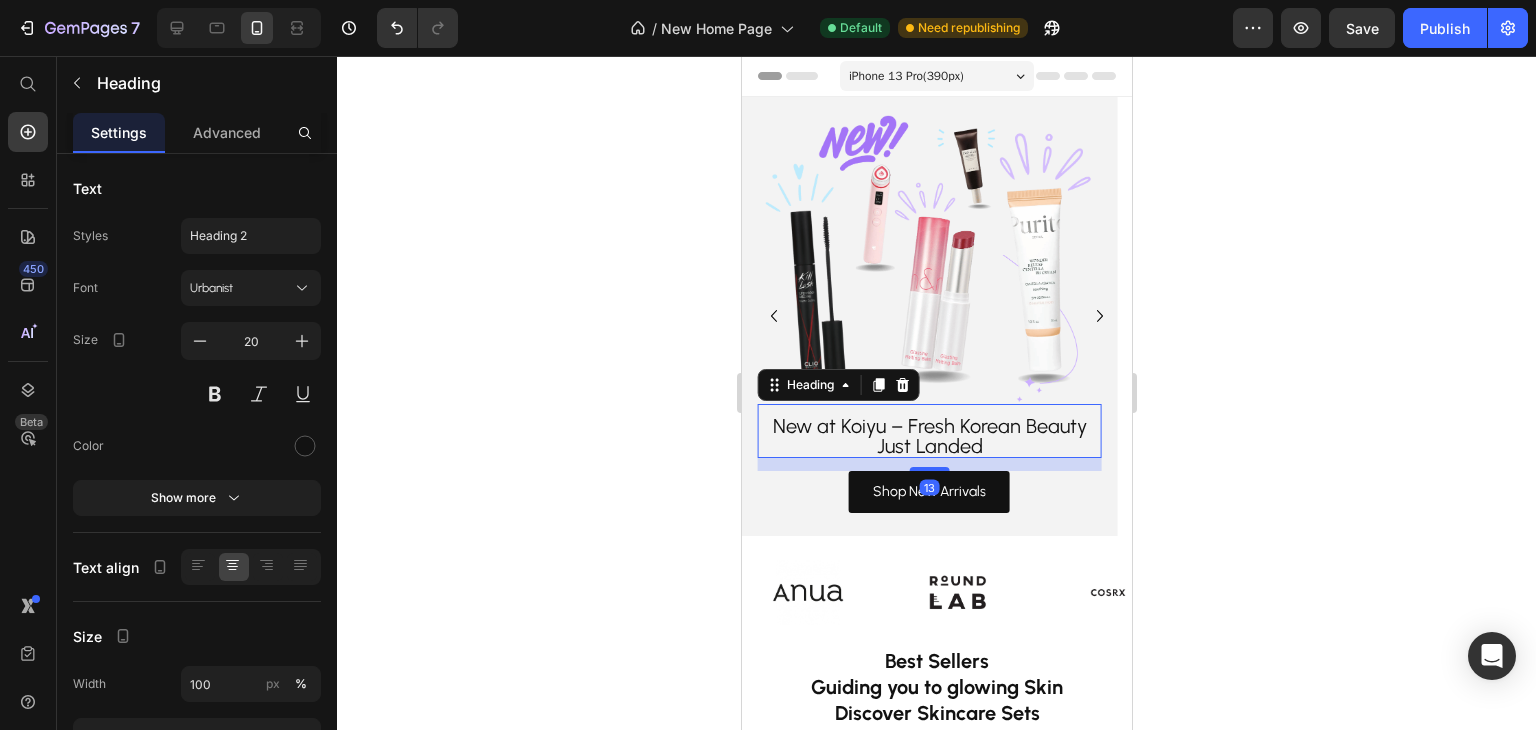 click 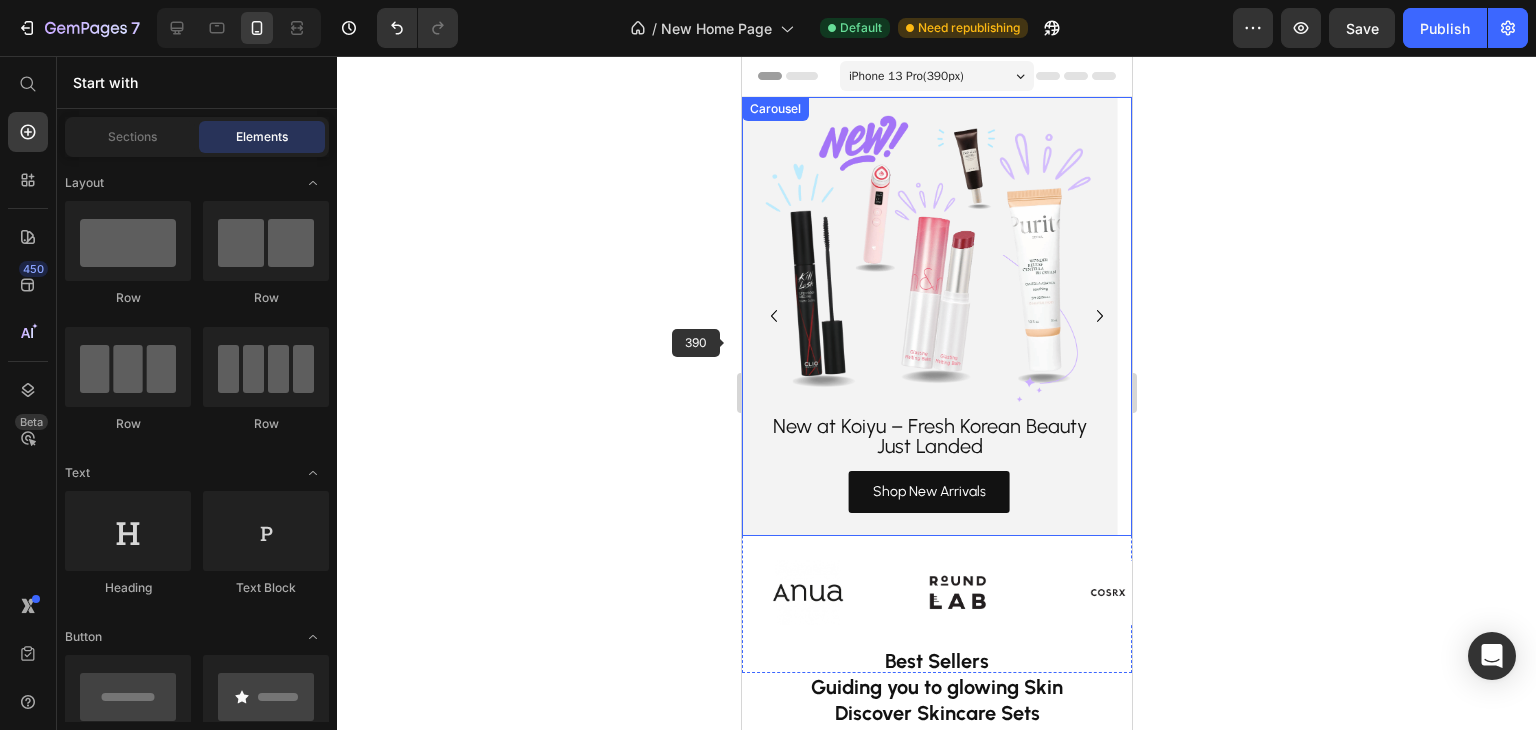 click 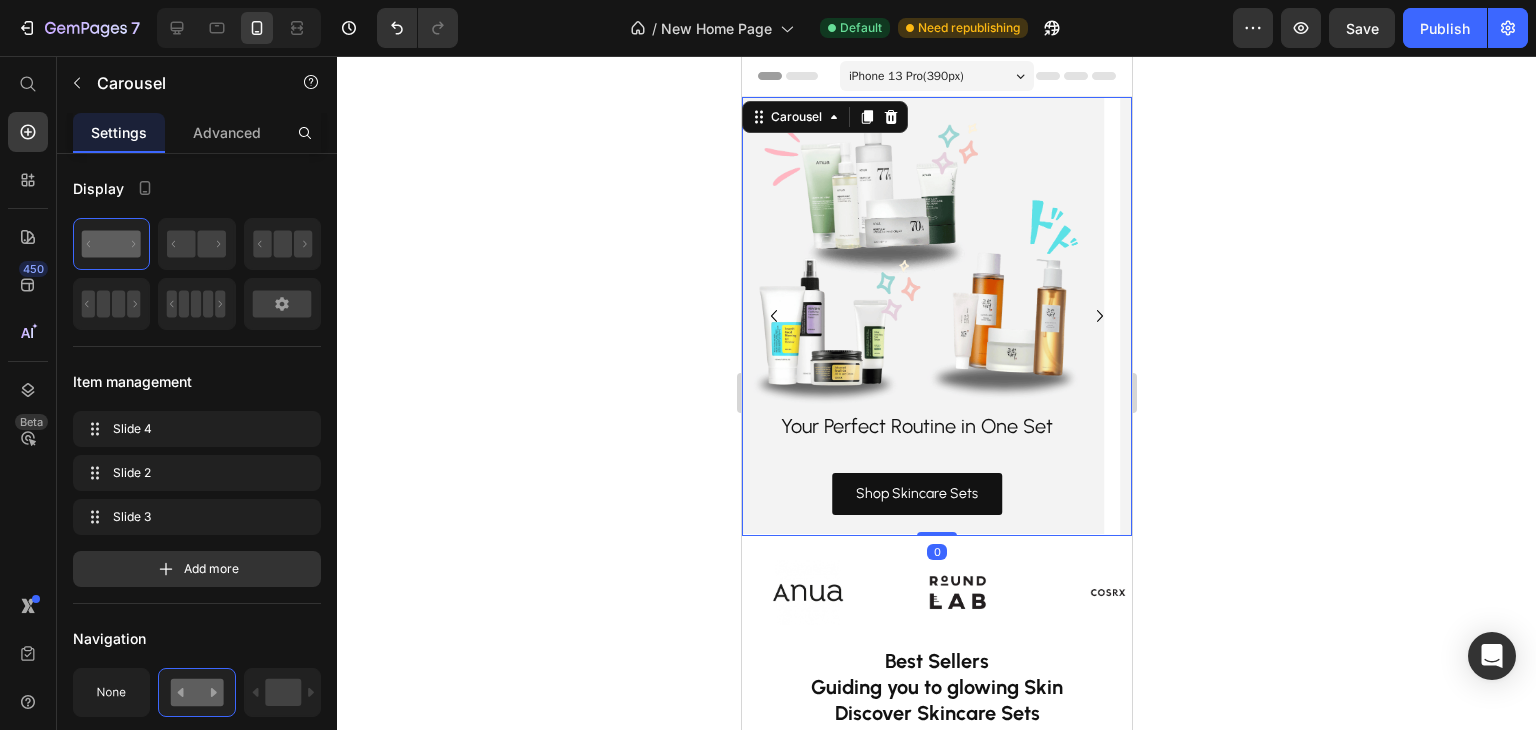 click 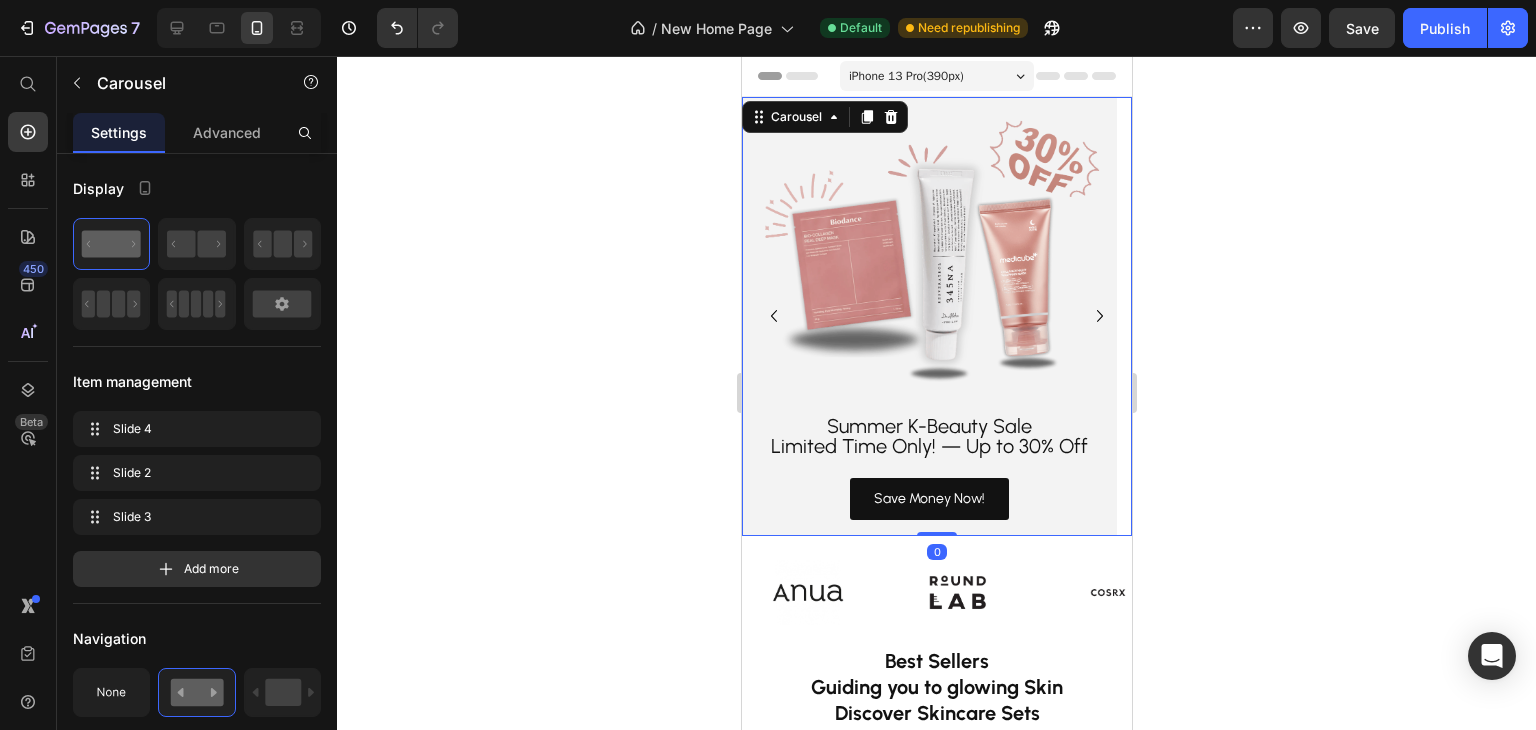 click 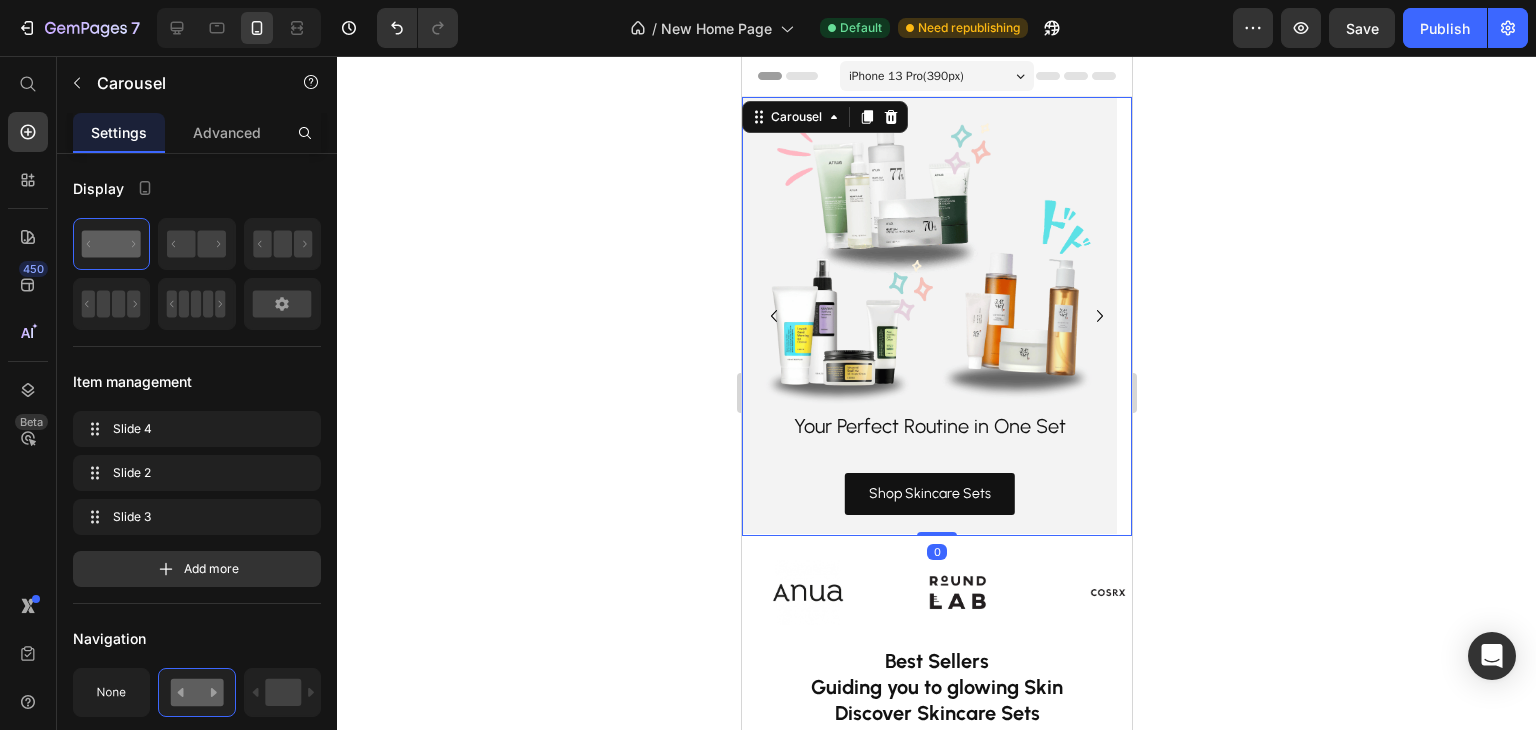 click 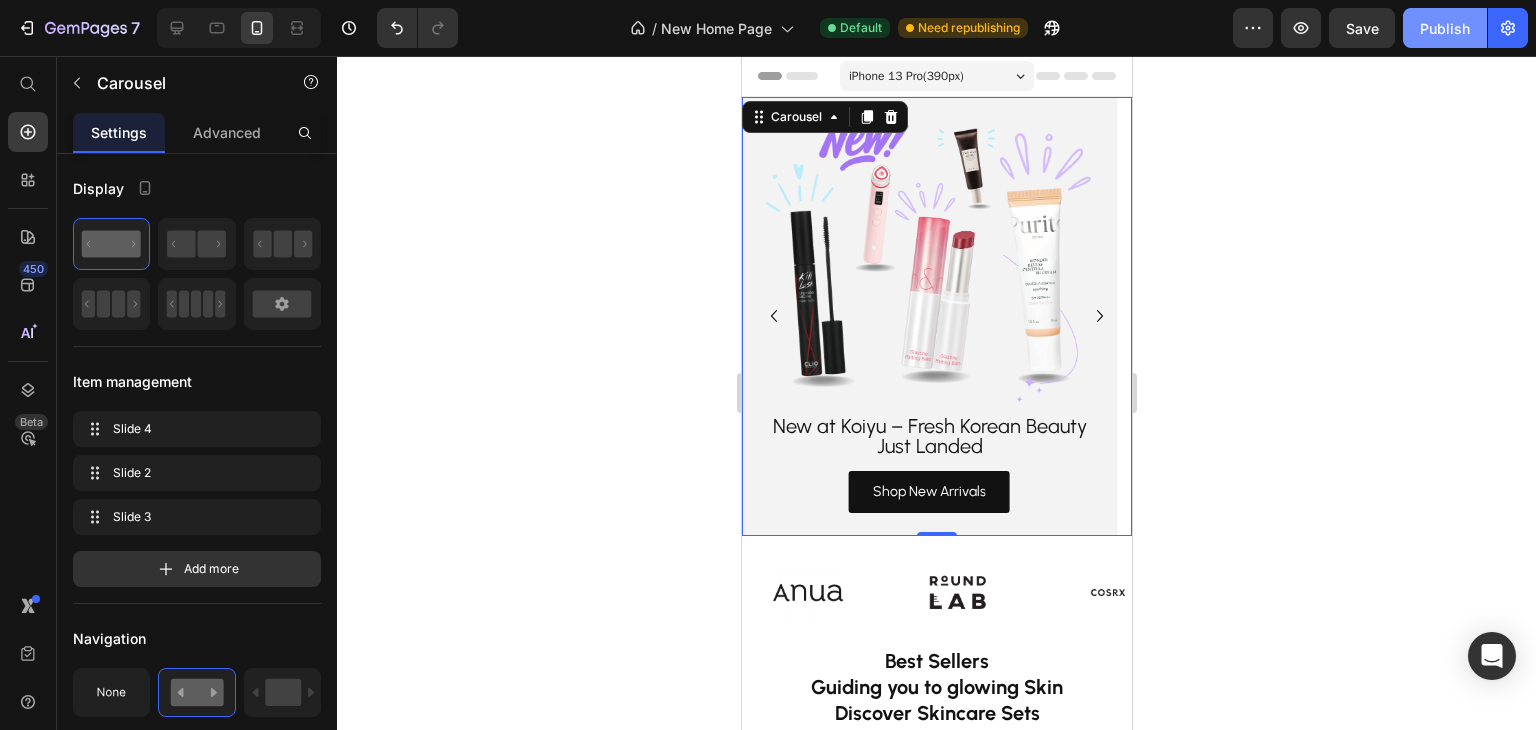 click on "Publish" at bounding box center [1445, 28] 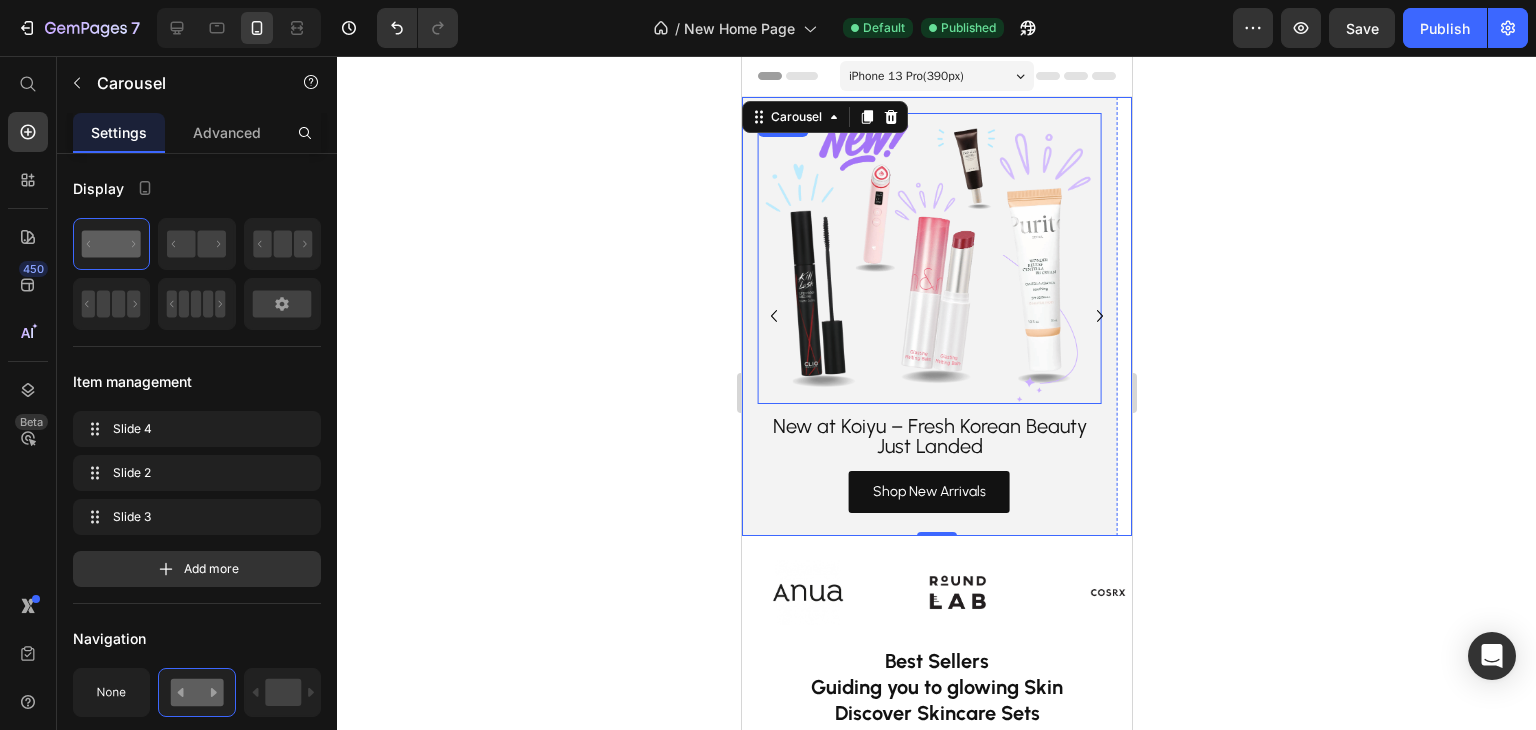 click 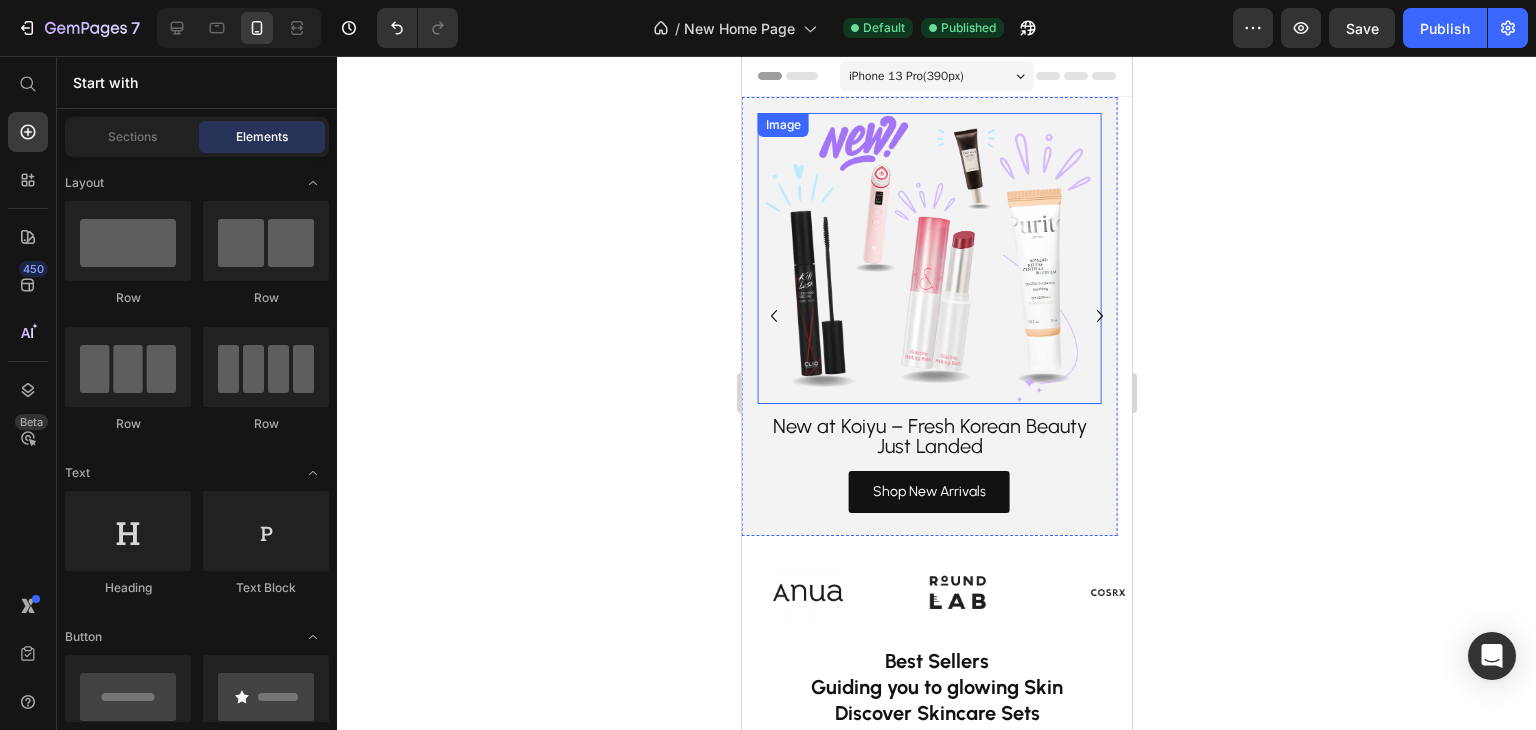 click 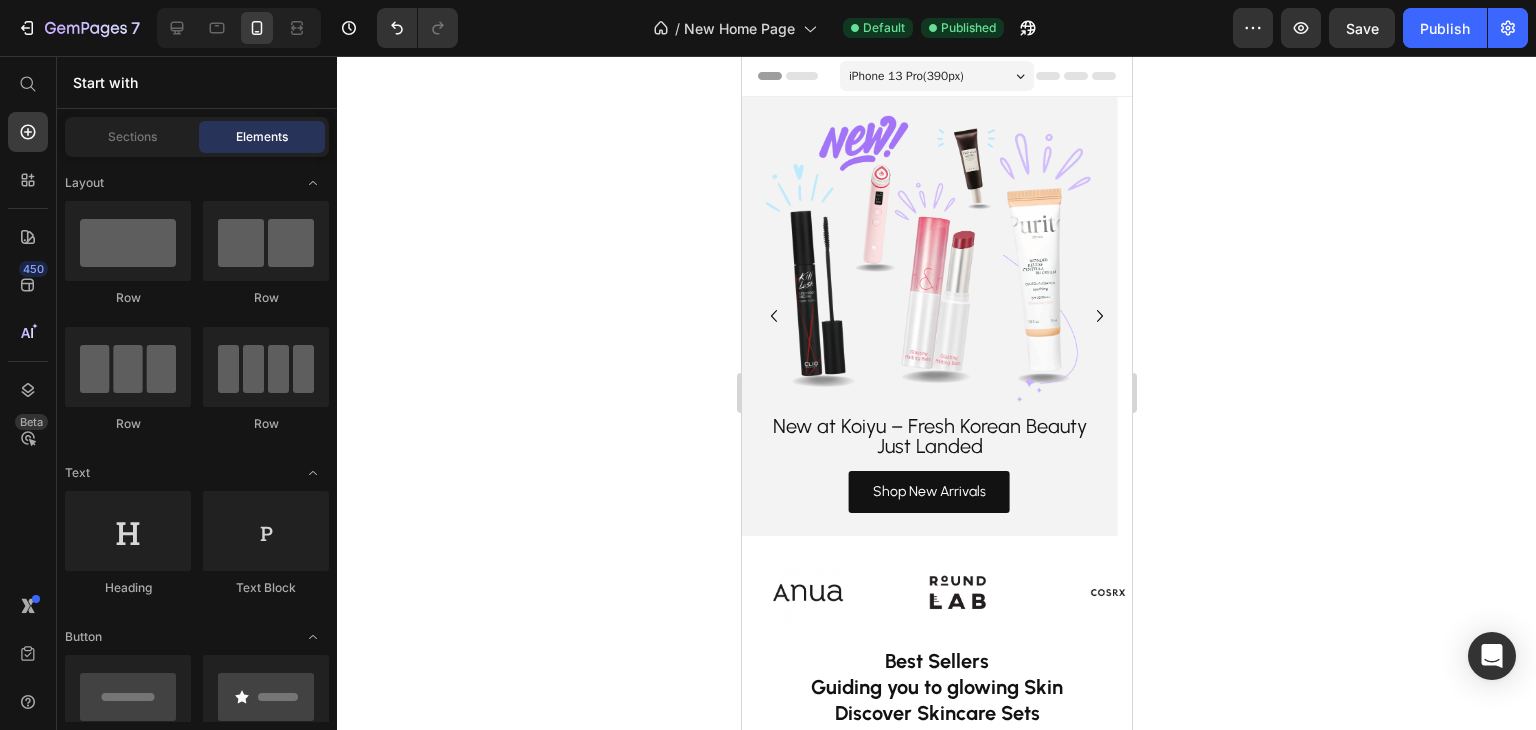 click 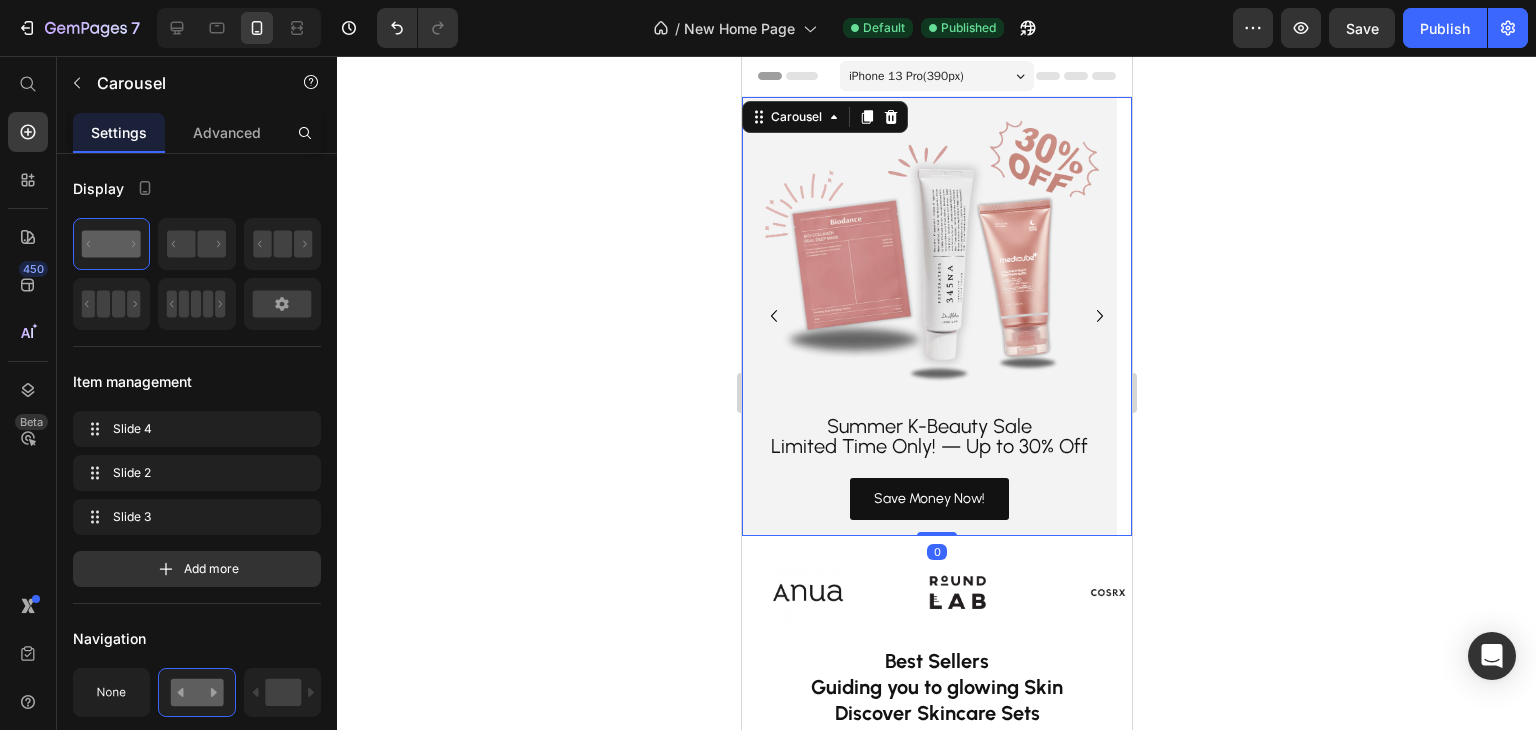 click 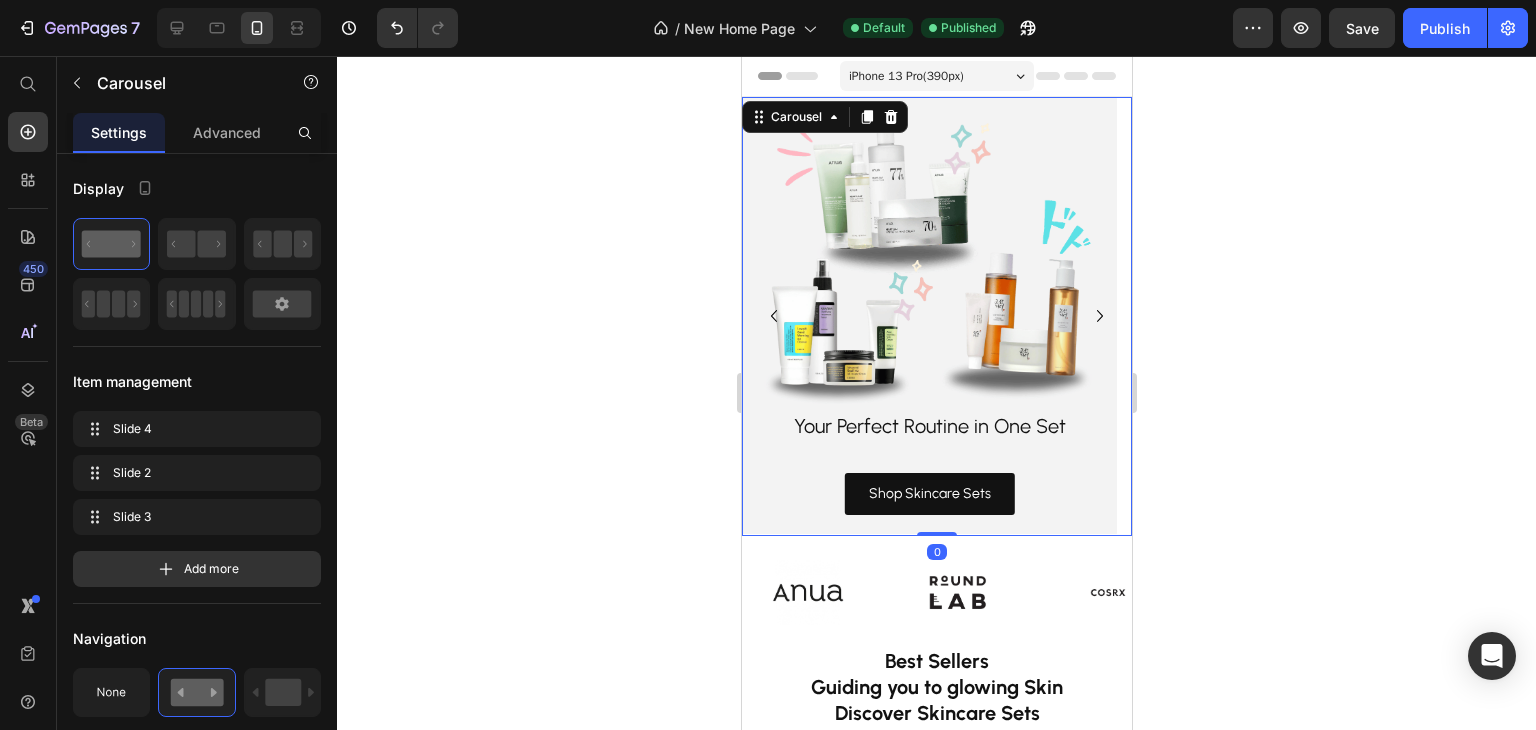 click 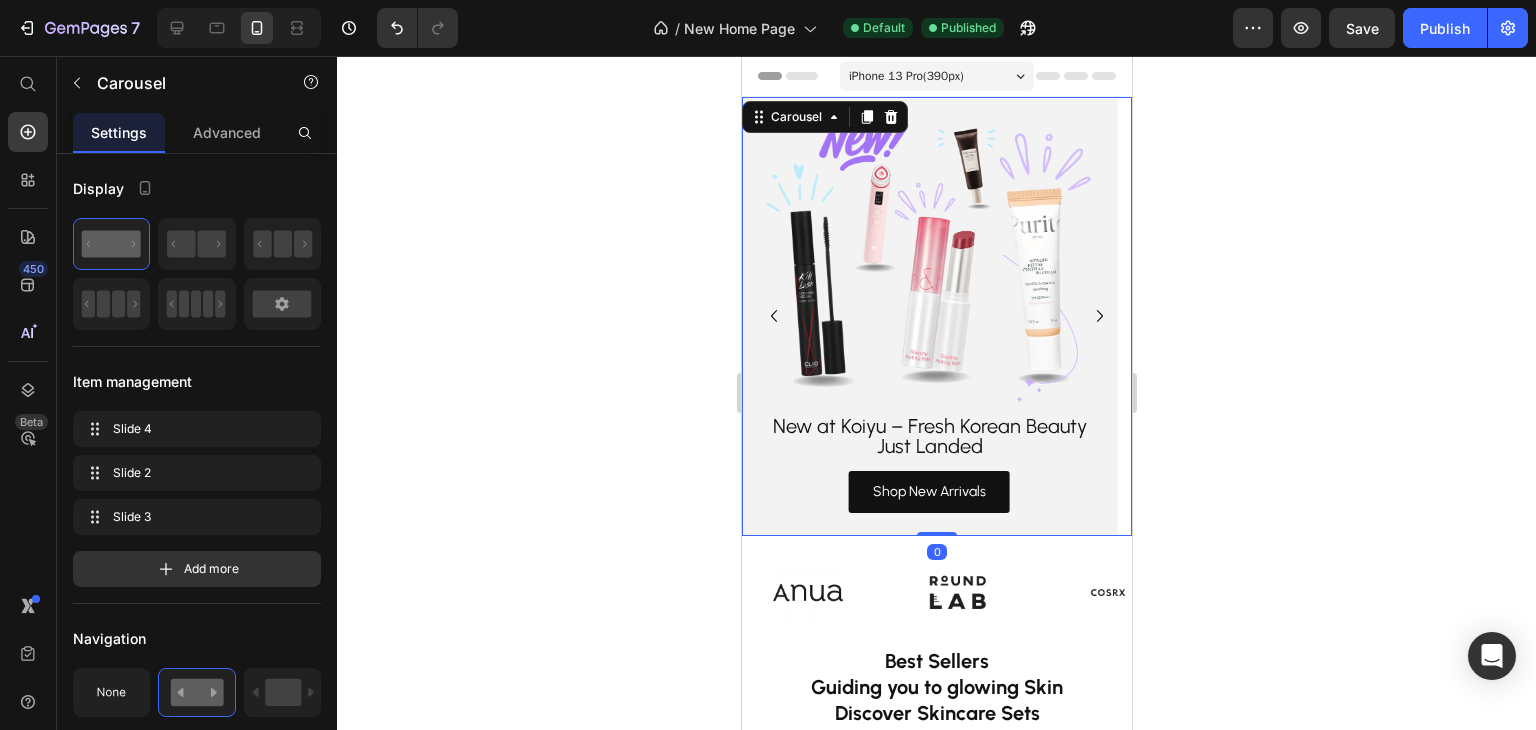 click on "iPhone 13 Pro  ( 390 px)" at bounding box center [905, 76] 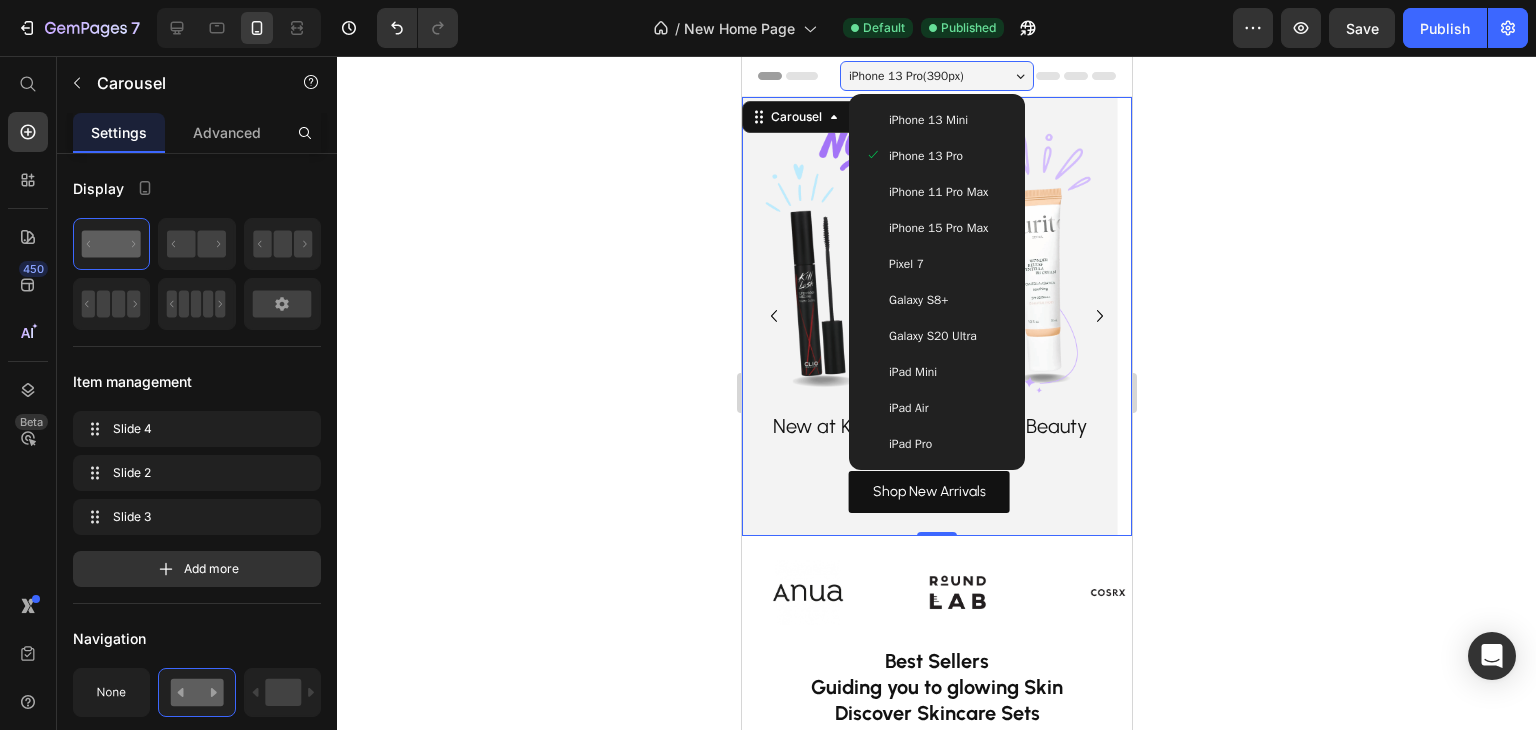 click on "iPhone 13 Mini" at bounding box center [927, 120] 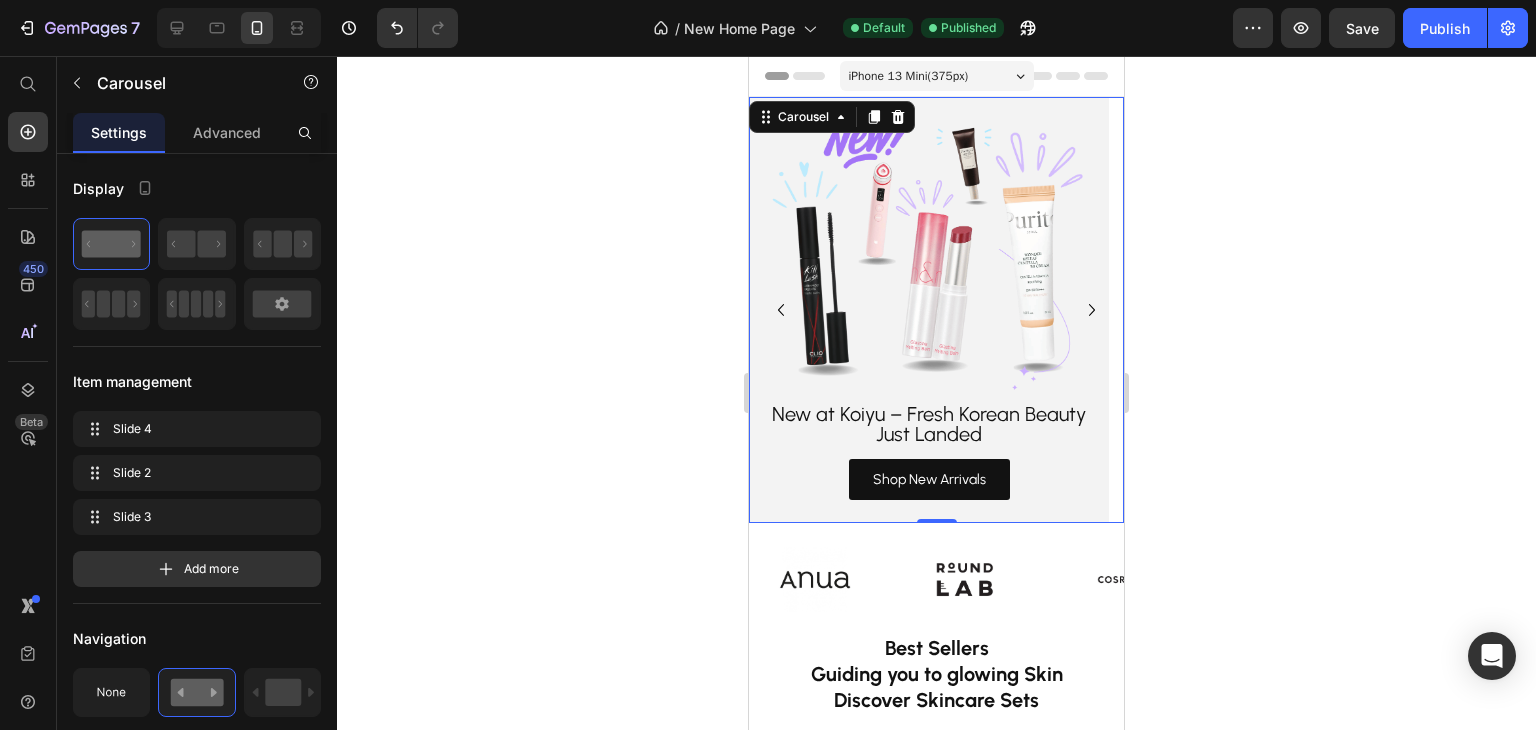 click on "iPhone 13 Mini  ( 375 px)" at bounding box center (909, 76) 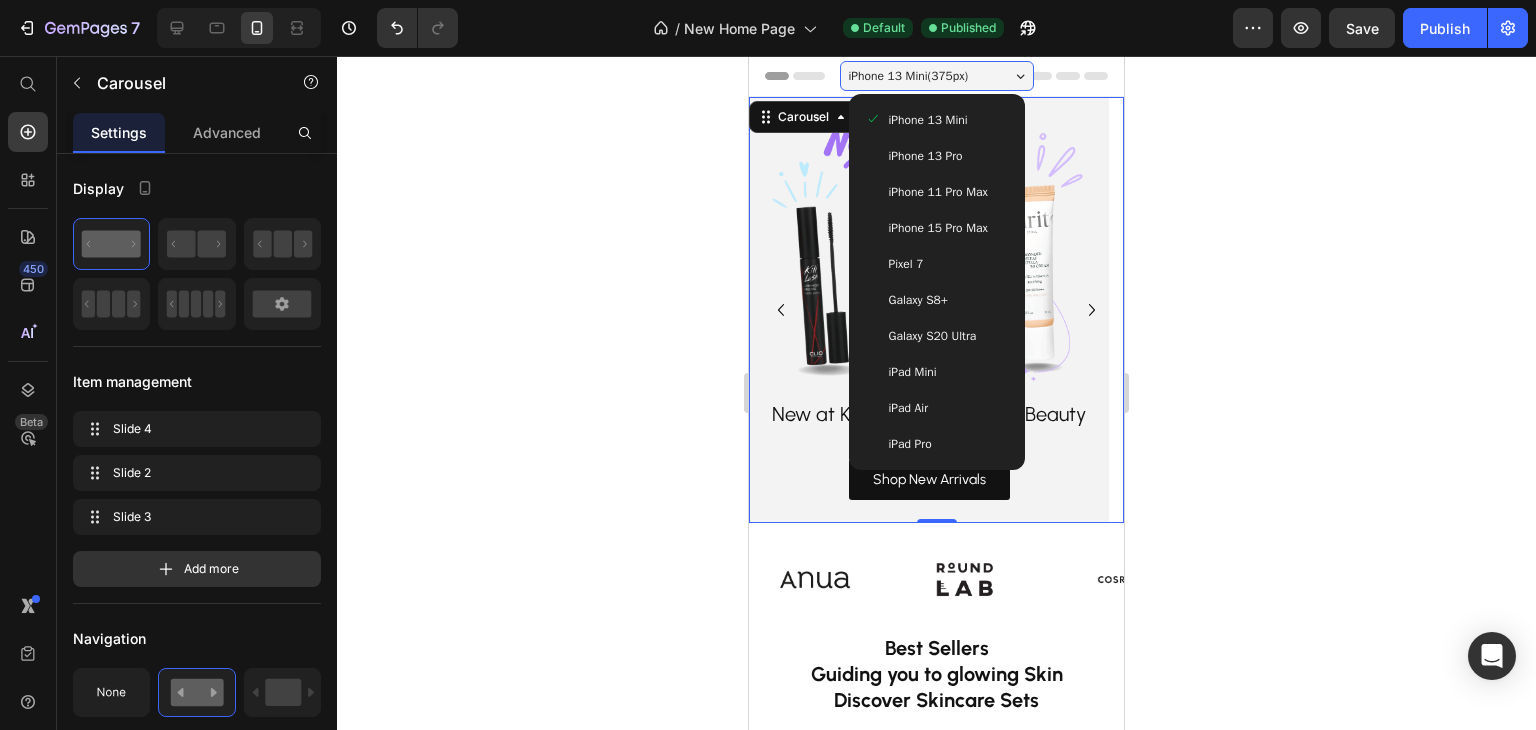 click on "iPhone 15 Pro Max" at bounding box center (938, 228) 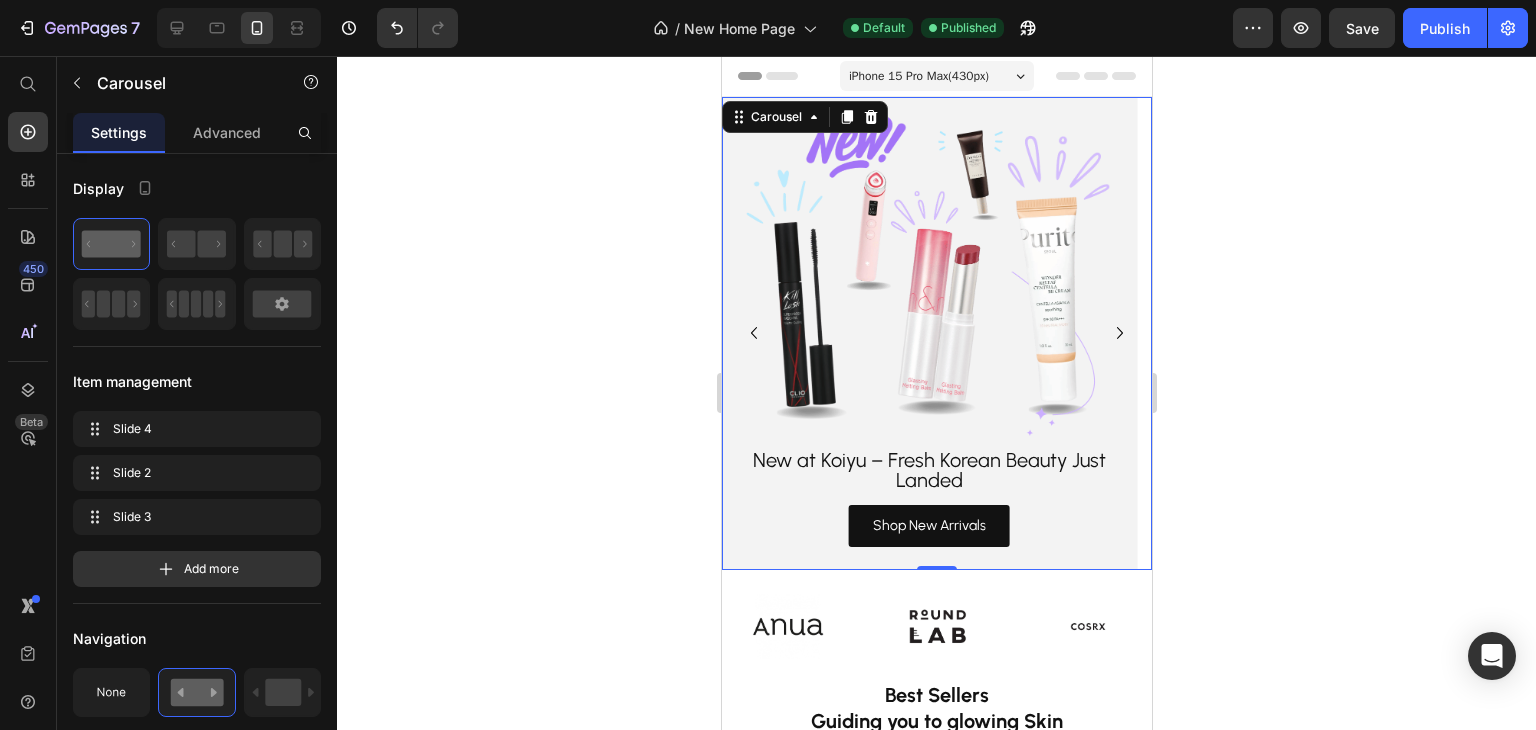 click 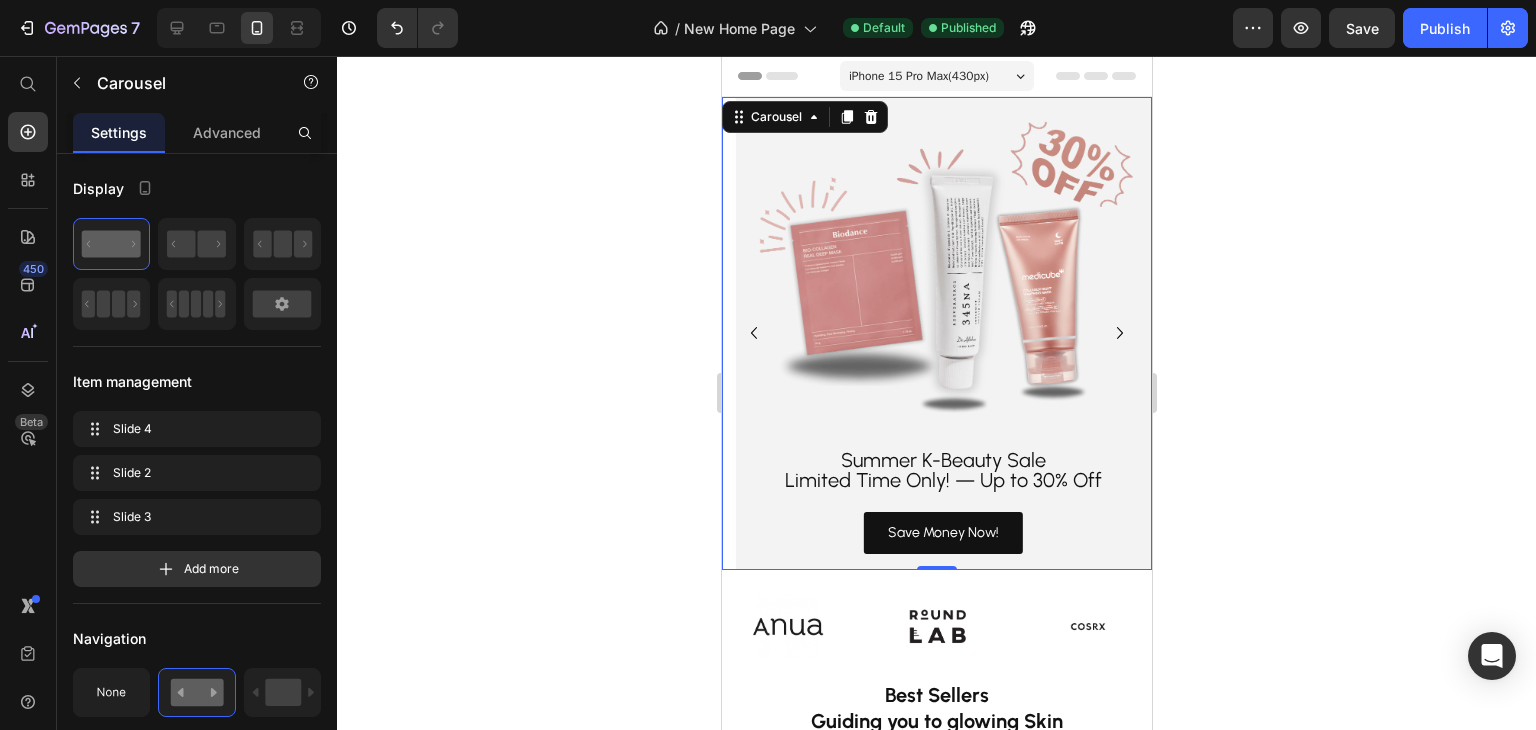 click 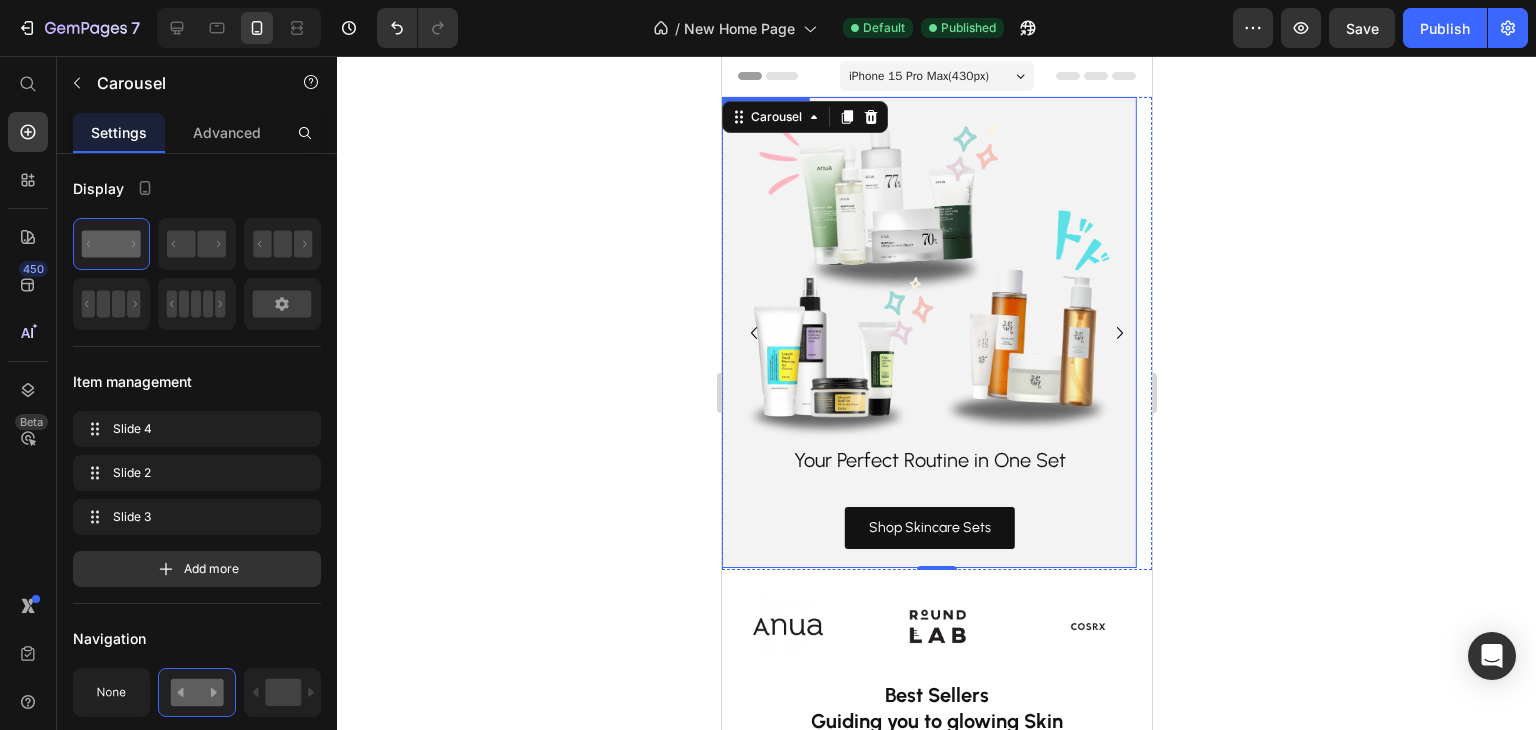 click 